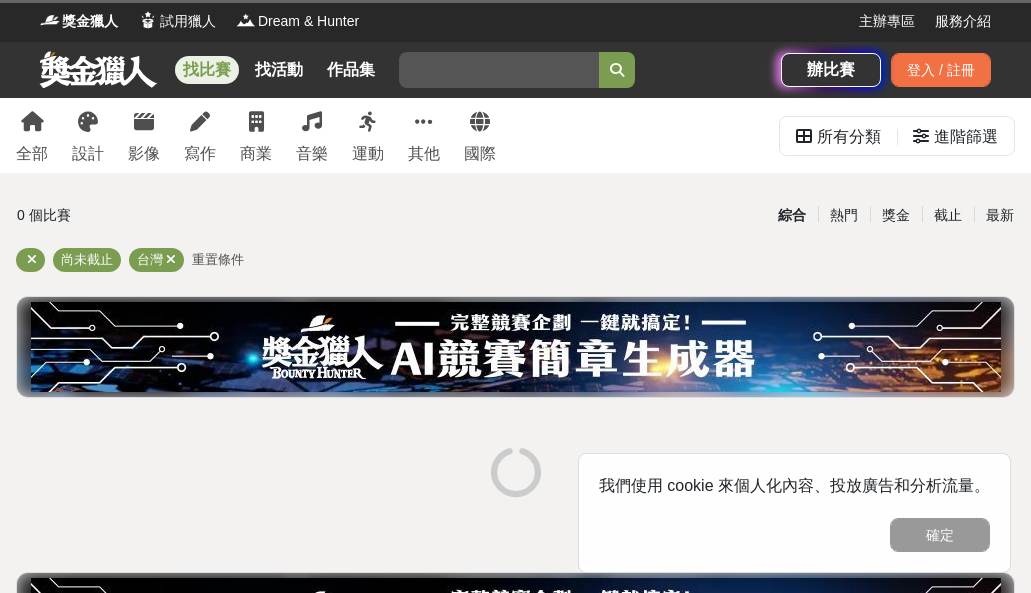 scroll, scrollTop: 0, scrollLeft: 0, axis: both 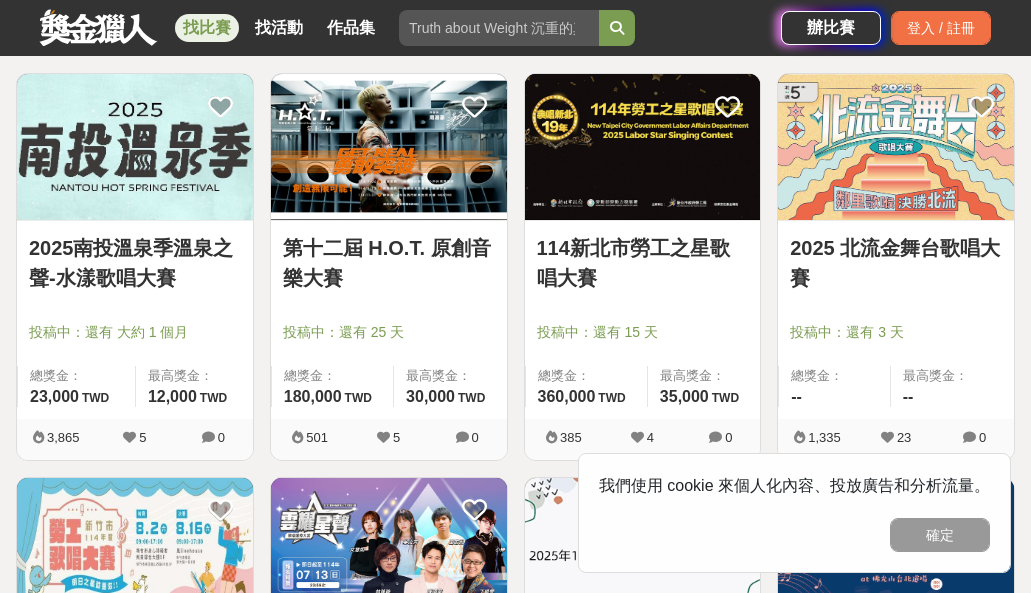 click at bounding box center (643, 147) 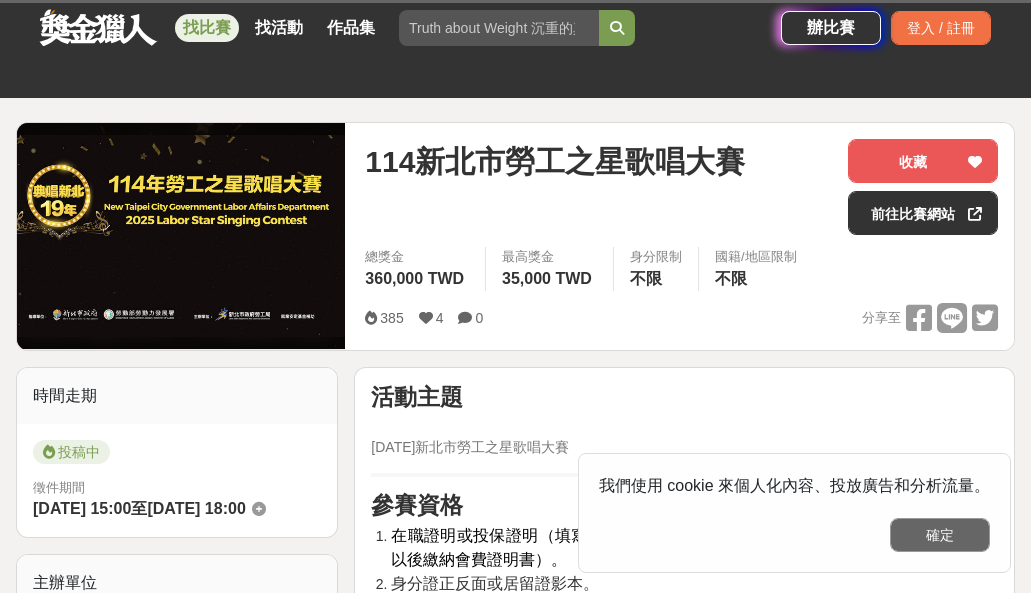 click on "確定" at bounding box center [940, 535] 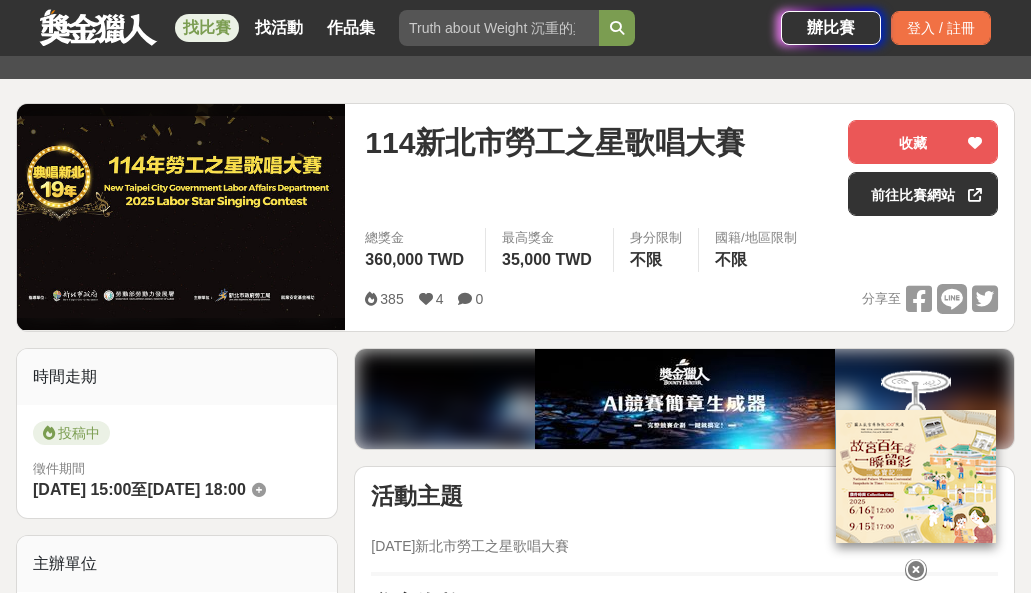 scroll, scrollTop: 200, scrollLeft: 0, axis: vertical 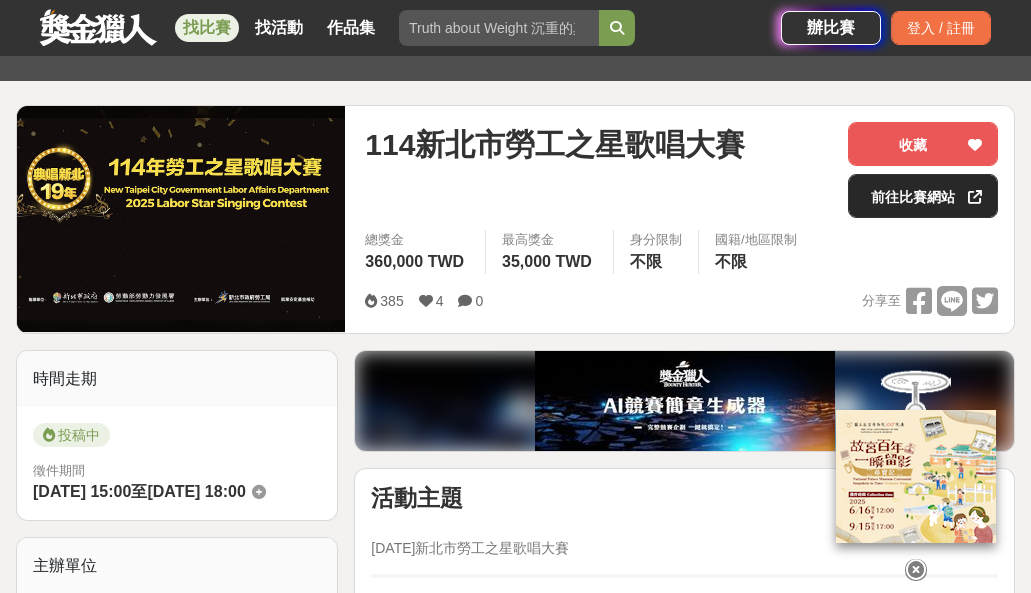 click on "前往比賽網站" at bounding box center [923, 196] 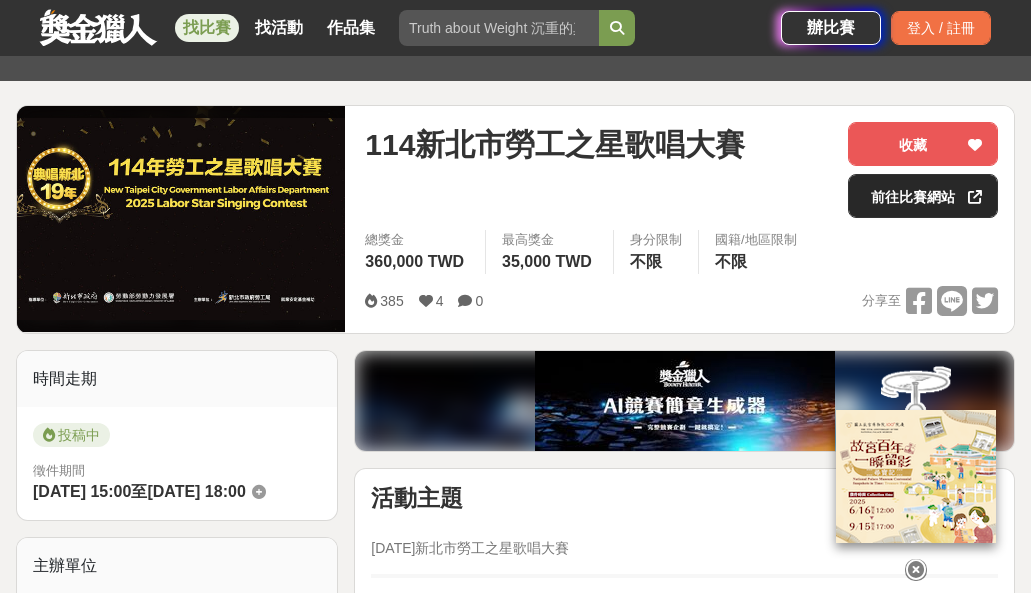 click at bounding box center (975, 197) 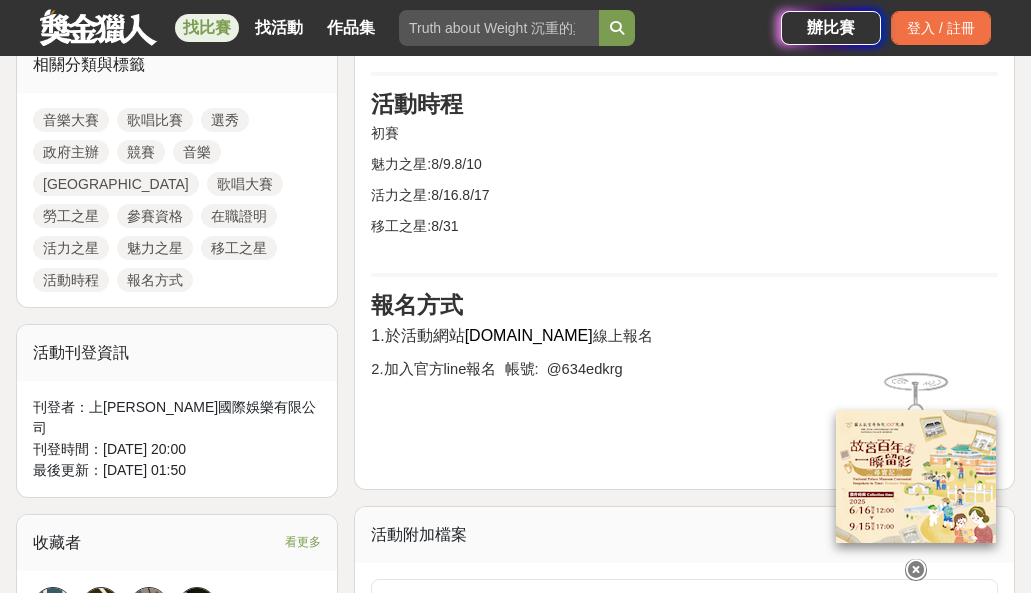 scroll, scrollTop: 1000, scrollLeft: 0, axis: vertical 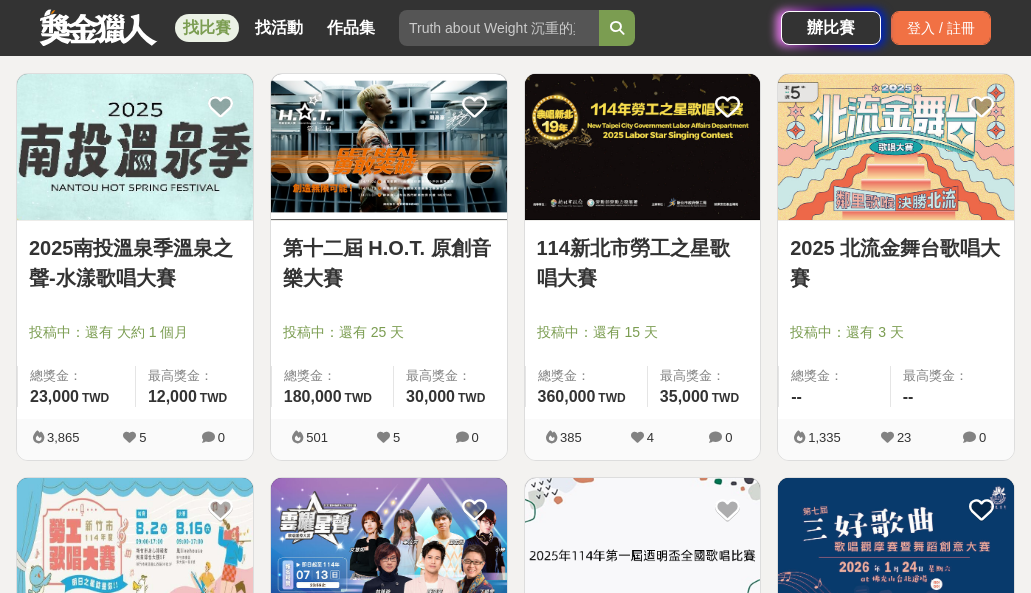 click at bounding box center (896, 147) 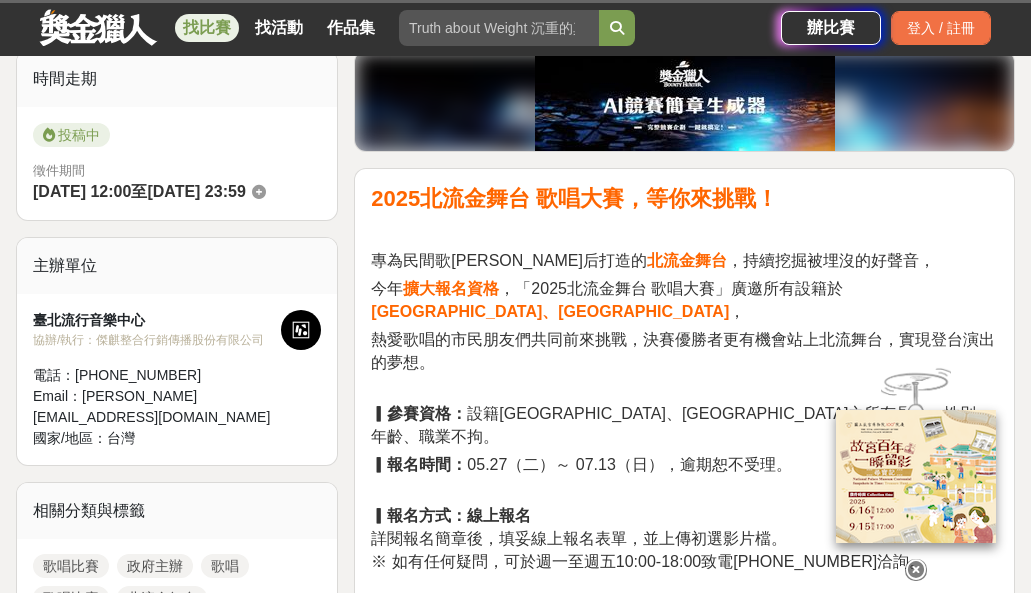 scroll, scrollTop: 600, scrollLeft: 0, axis: vertical 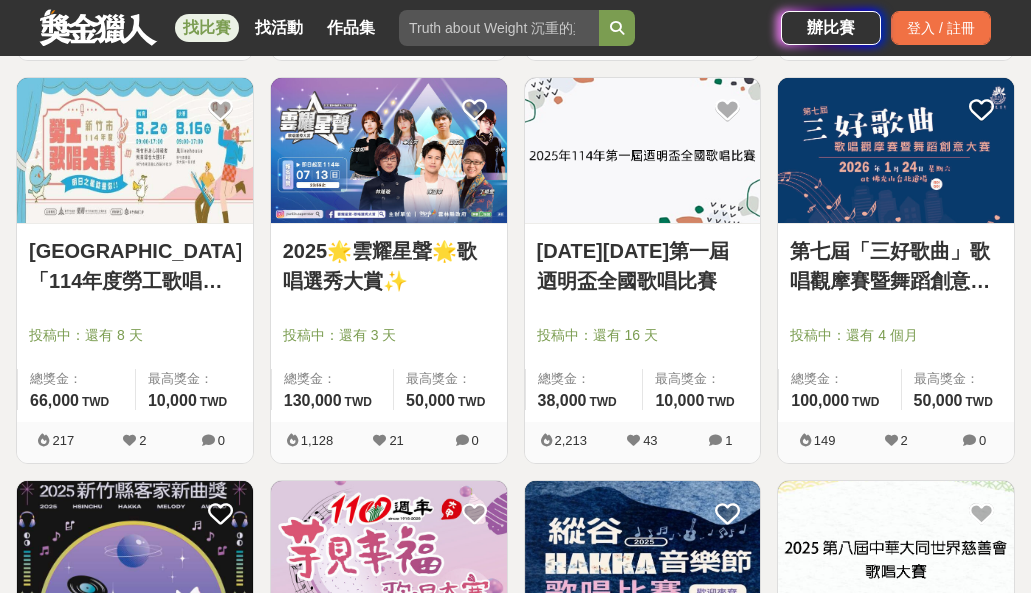 click at bounding box center [643, 151] 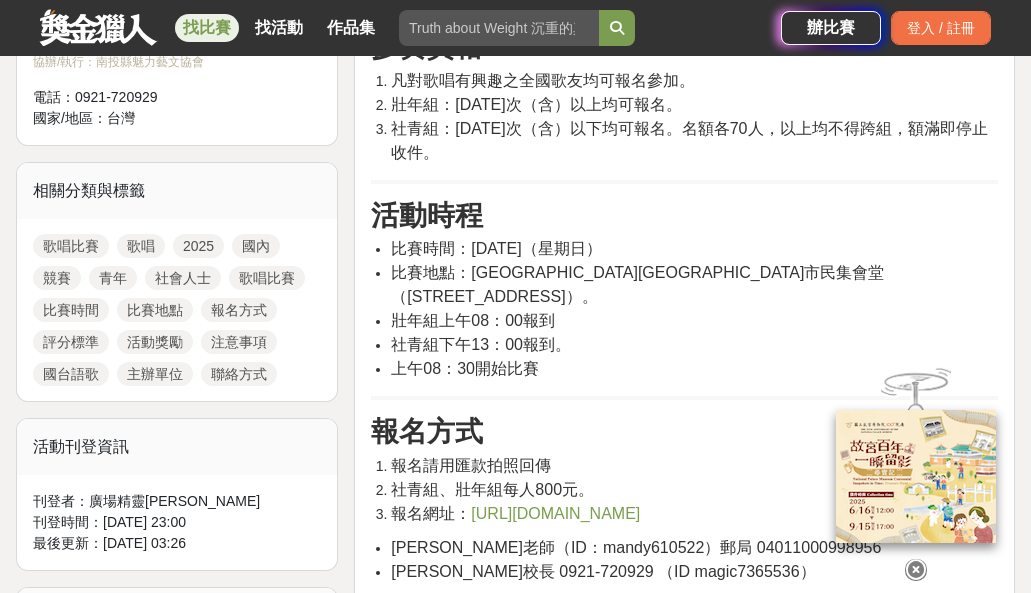 scroll, scrollTop: 800, scrollLeft: 0, axis: vertical 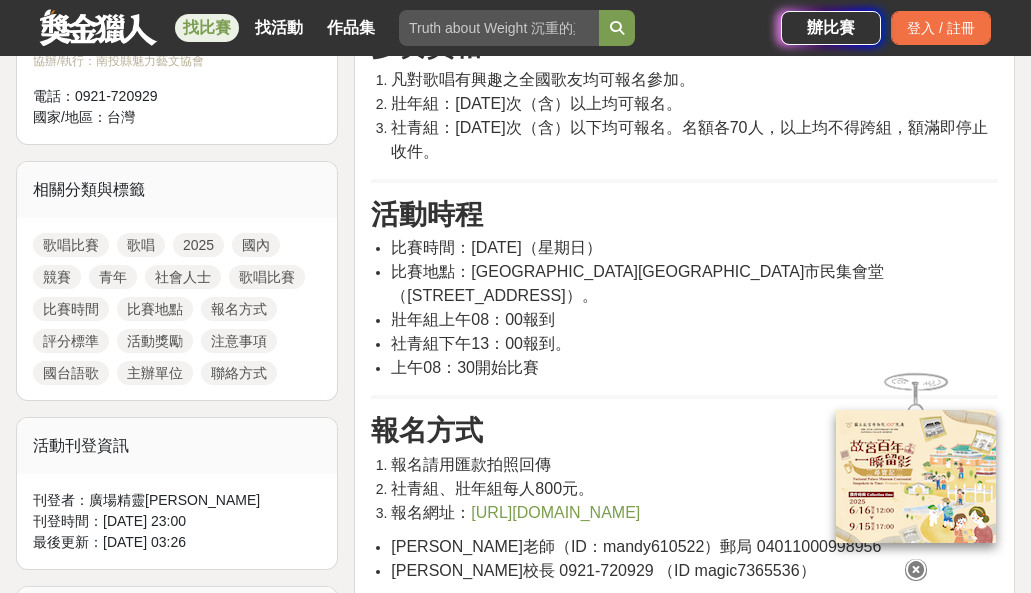drag, startPoint x: 493, startPoint y: 245, endPoint x: 644, endPoint y: 251, distance: 151.11916 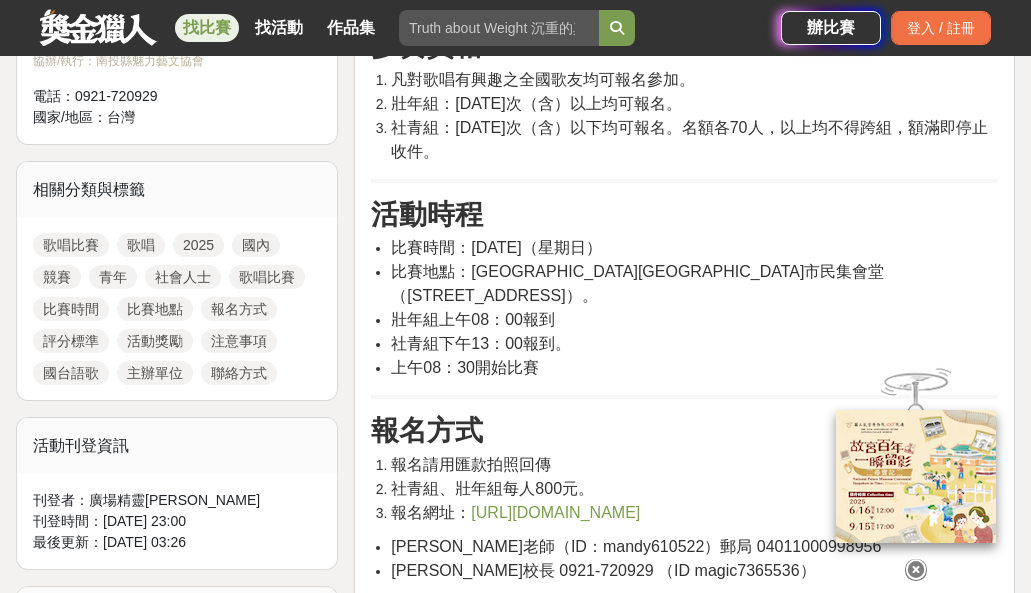 click on "比賽地點：彰化市阿夷社區市民集會堂（彰化市建國東路69號）。" at bounding box center [637, 283] 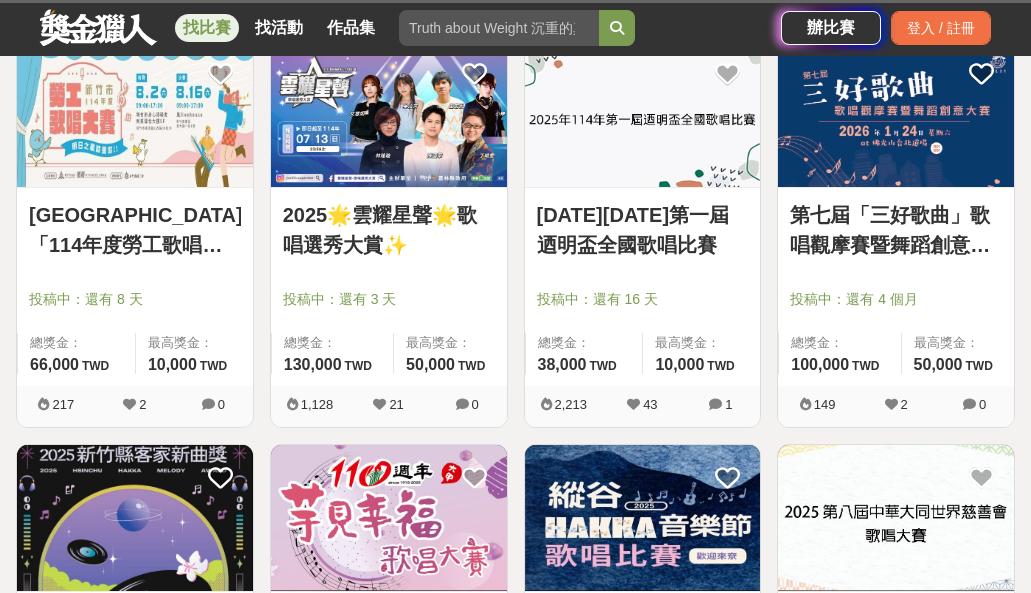 scroll, scrollTop: 764, scrollLeft: 0, axis: vertical 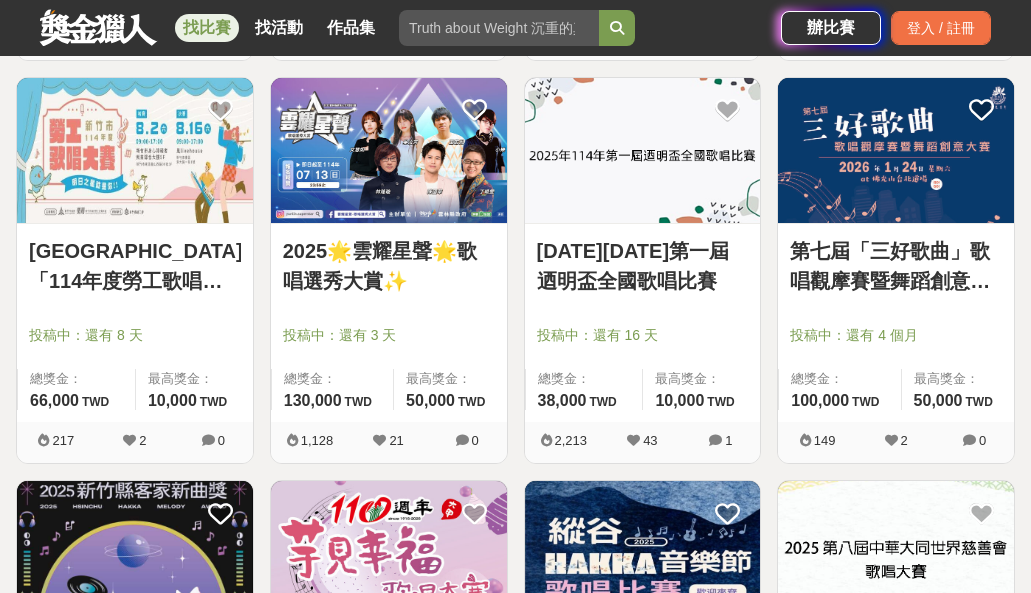 click at bounding box center (896, 151) 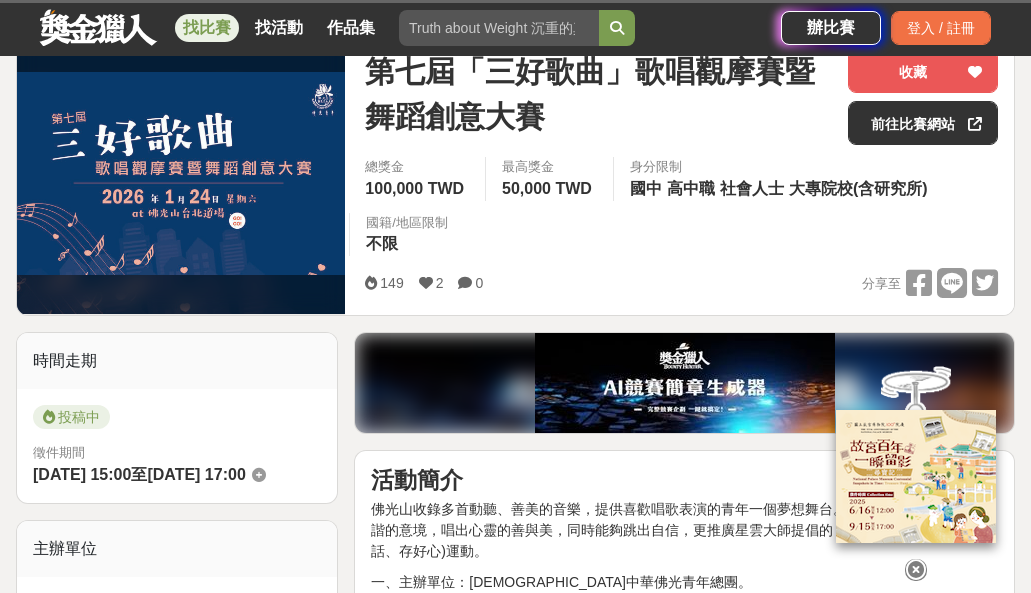 scroll, scrollTop: 400, scrollLeft: 0, axis: vertical 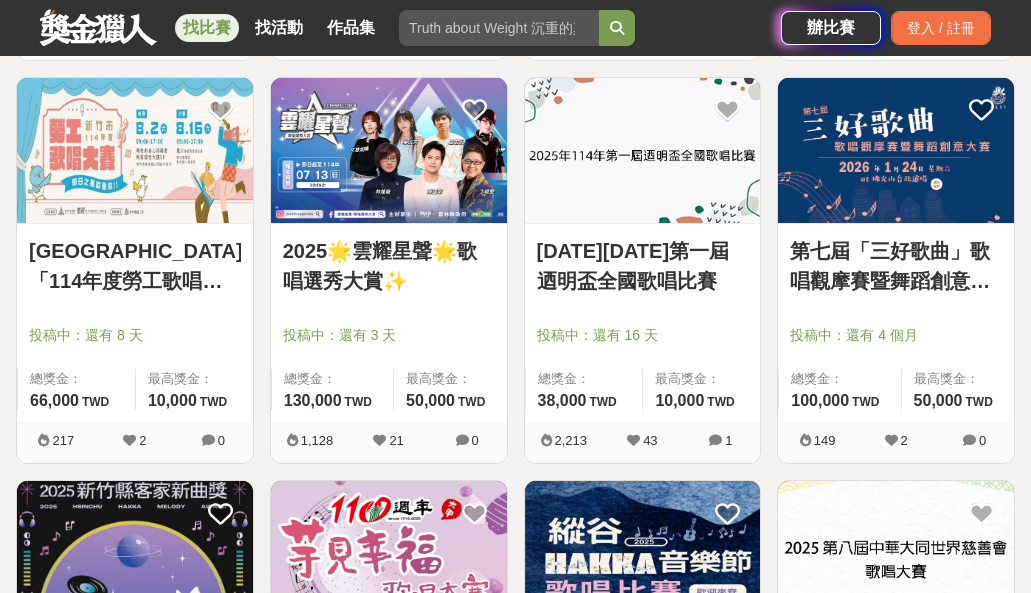 click at bounding box center [389, 151] 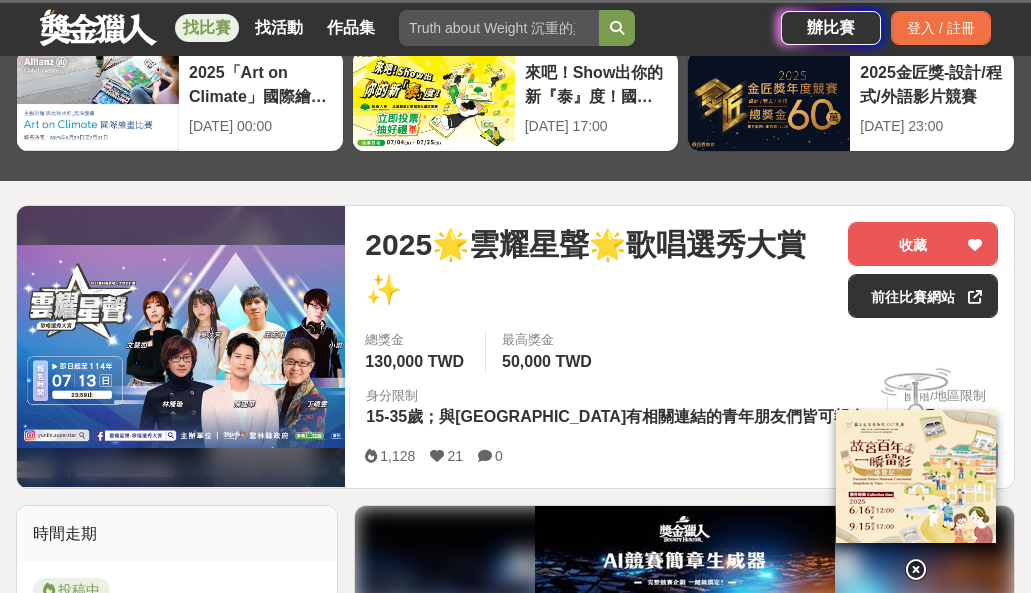 scroll, scrollTop: 400, scrollLeft: 0, axis: vertical 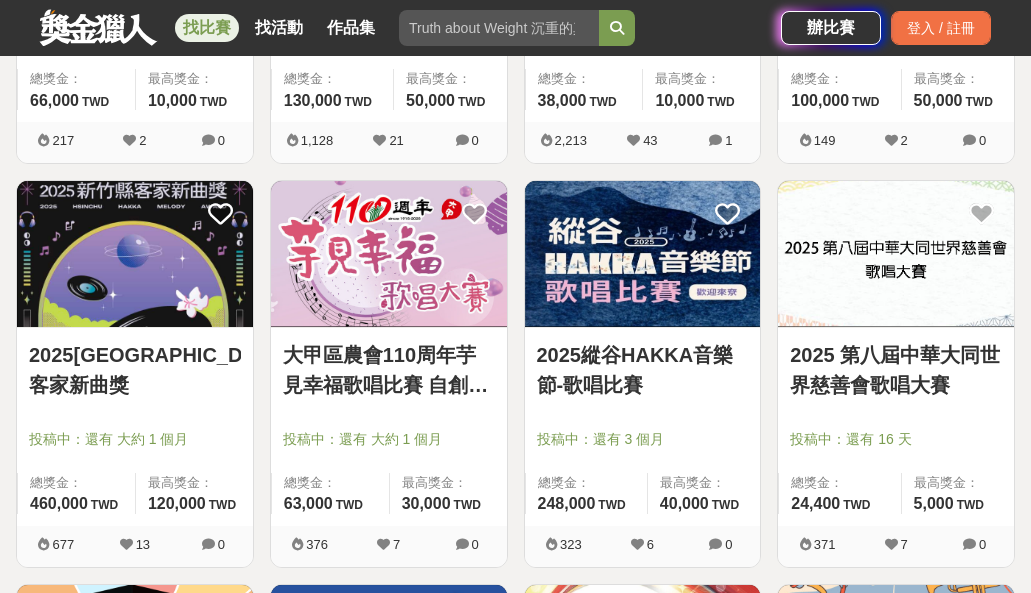 click at bounding box center (896, 254) 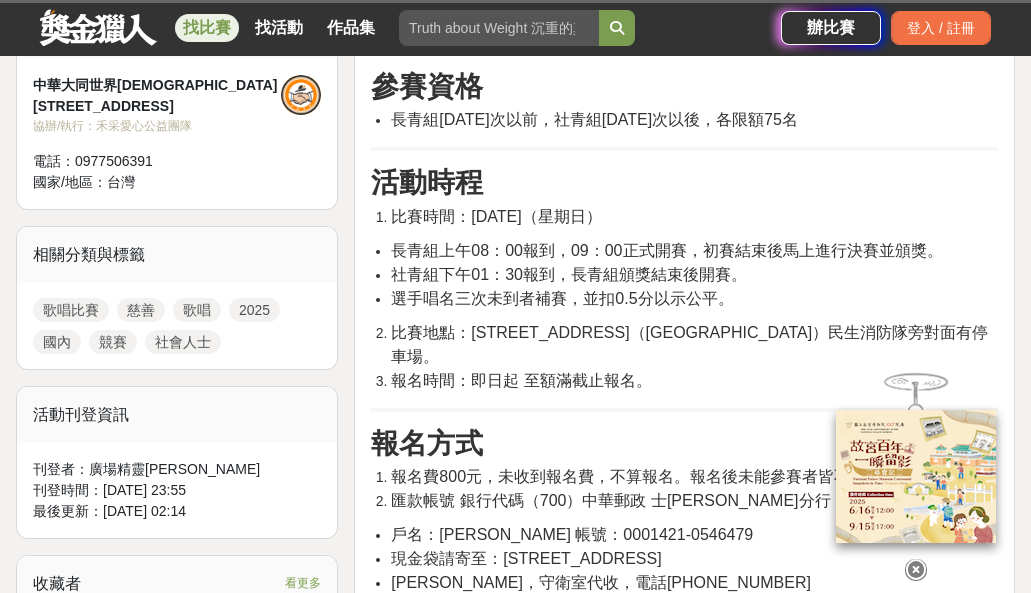 scroll, scrollTop: 800, scrollLeft: 0, axis: vertical 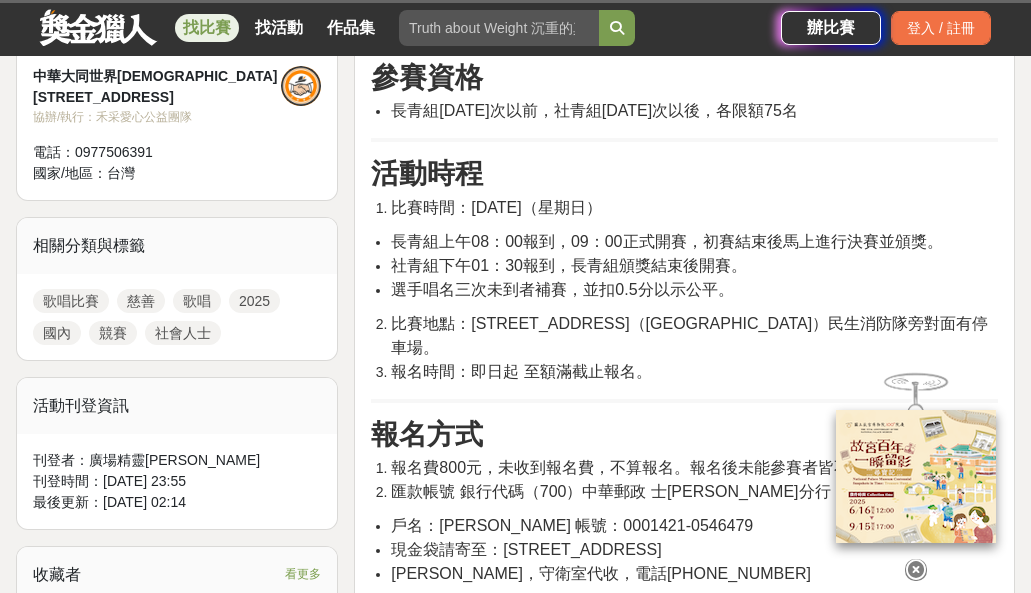 drag, startPoint x: 487, startPoint y: 209, endPoint x: 662, endPoint y: 214, distance: 175.07141 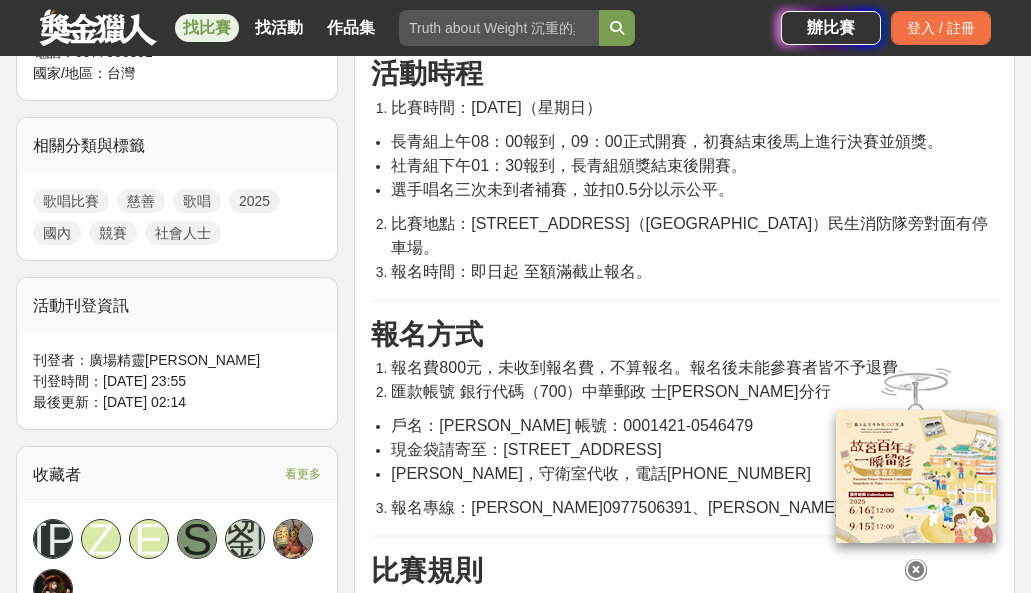 scroll, scrollTop: 1000, scrollLeft: 0, axis: vertical 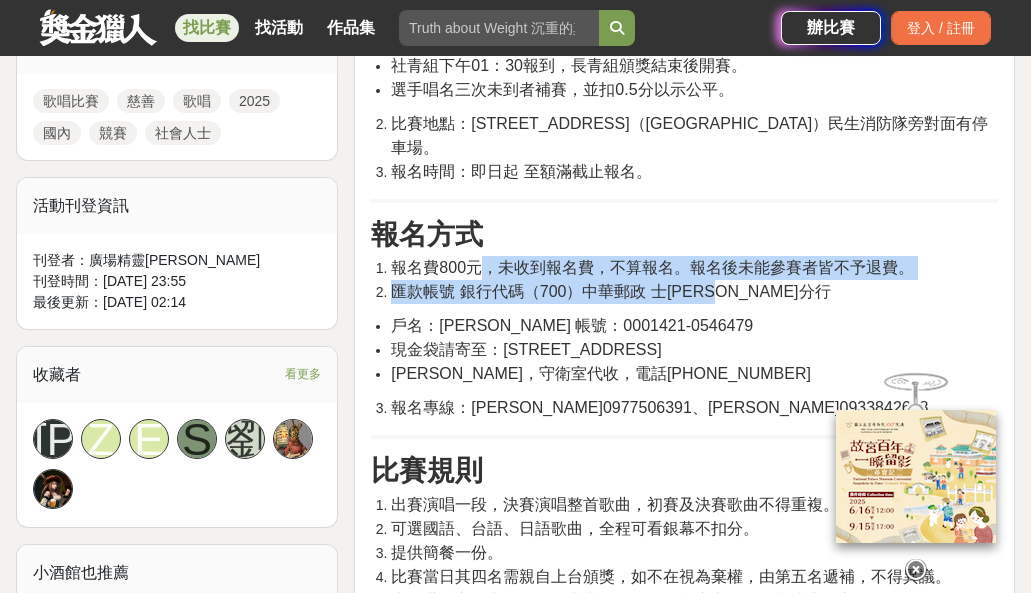 drag, startPoint x: 481, startPoint y: 273, endPoint x: 905, endPoint y: 296, distance: 424.62335 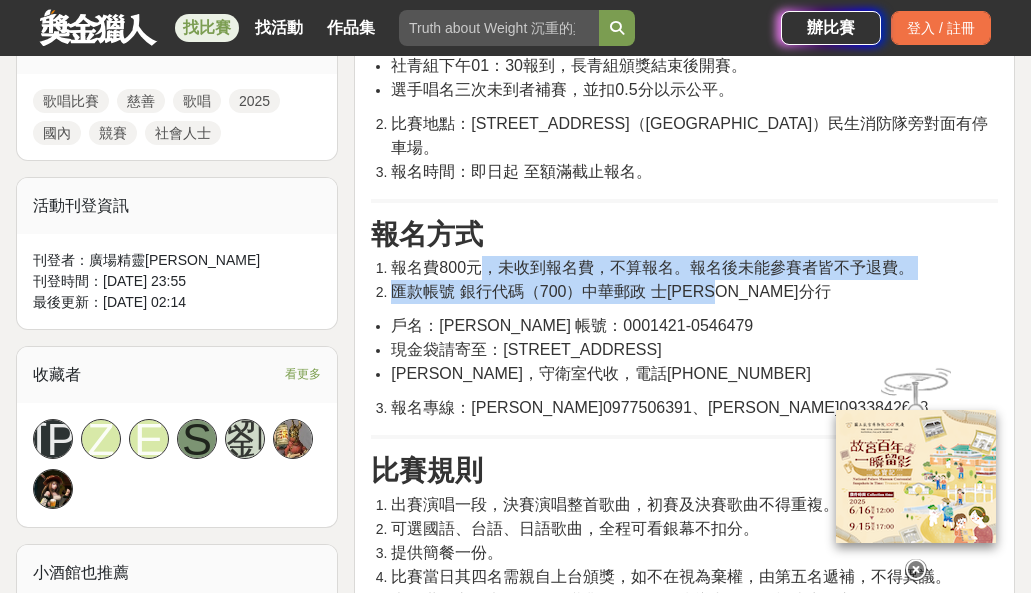 click on "報名費800元，未收到報名費，不算報名。報名後未能參賽者皆不予退費。 匯款帳號 銀行代碼（700）中華郵政 士林社子分行" at bounding box center [684, 280] 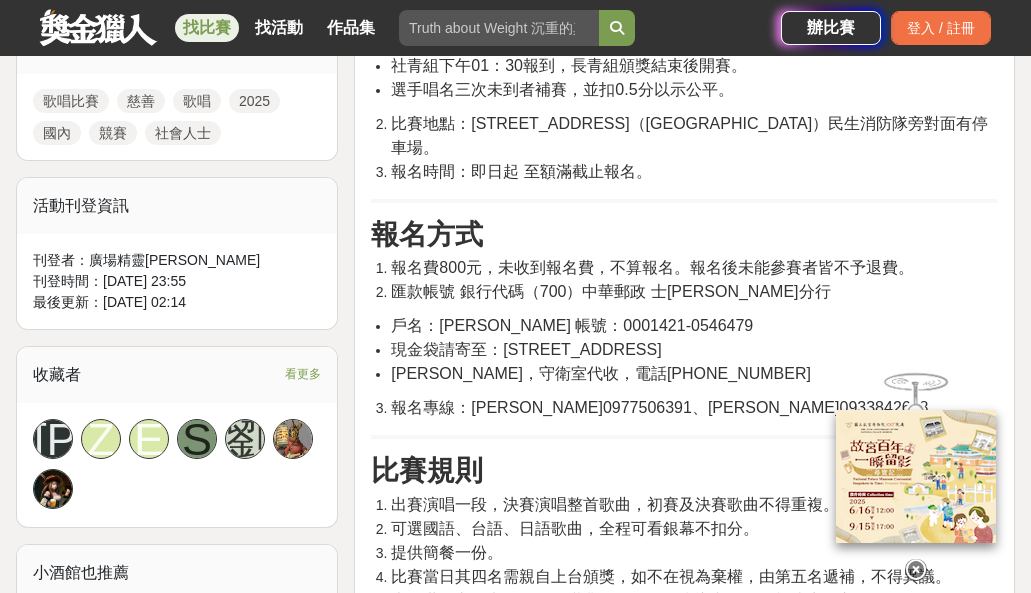 click on "戶名：張義男 帳號：0001421-0546479" at bounding box center (694, 326) 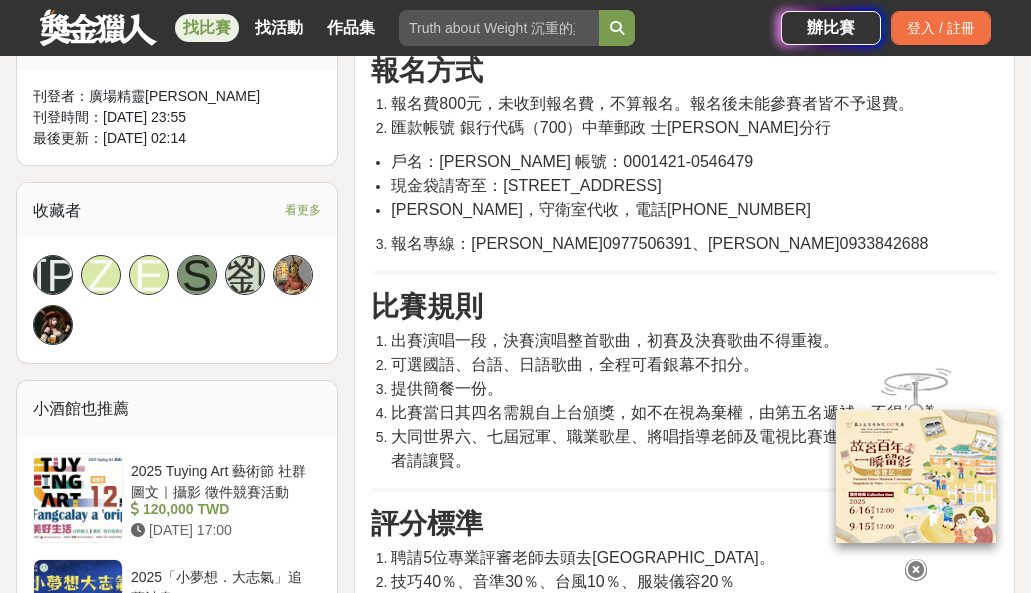 scroll, scrollTop: 1200, scrollLeft: 0, axis: vertical 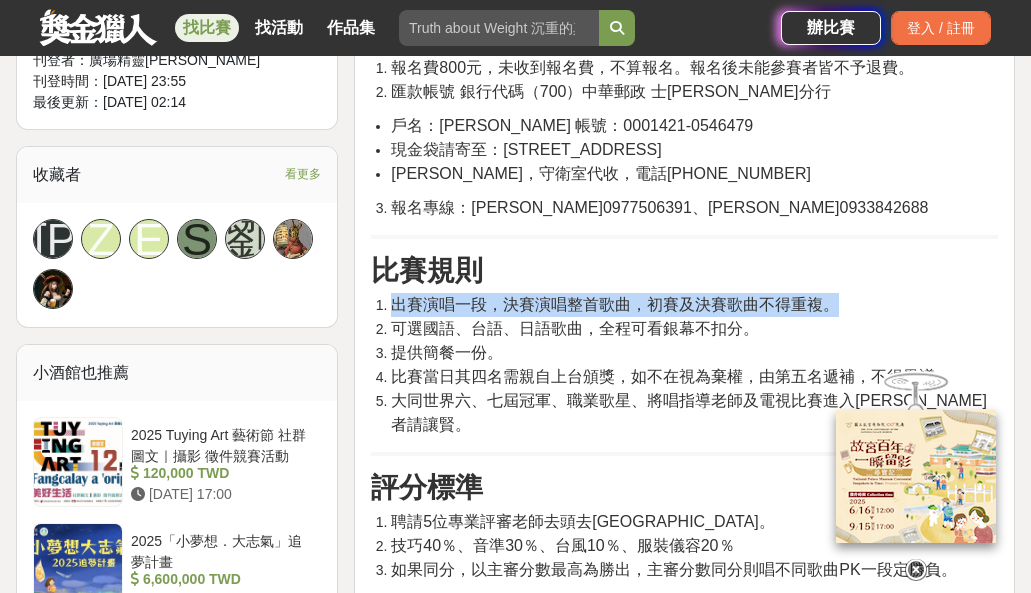 drag, startPoint x: 387, startPoint y: 297, endPoint x: 858, endPoint y: 304, distance: 471.052 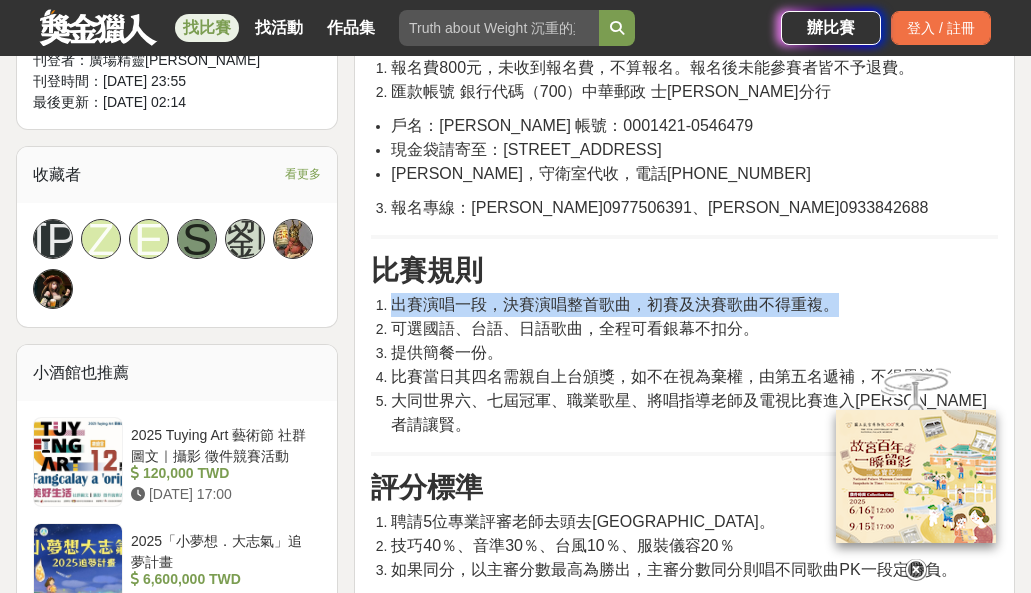 click on "出賽演唱一段，決賽演唱整首歌曲，初賽及決賽歌曲不得重複。" at bounding box center [694, 305] 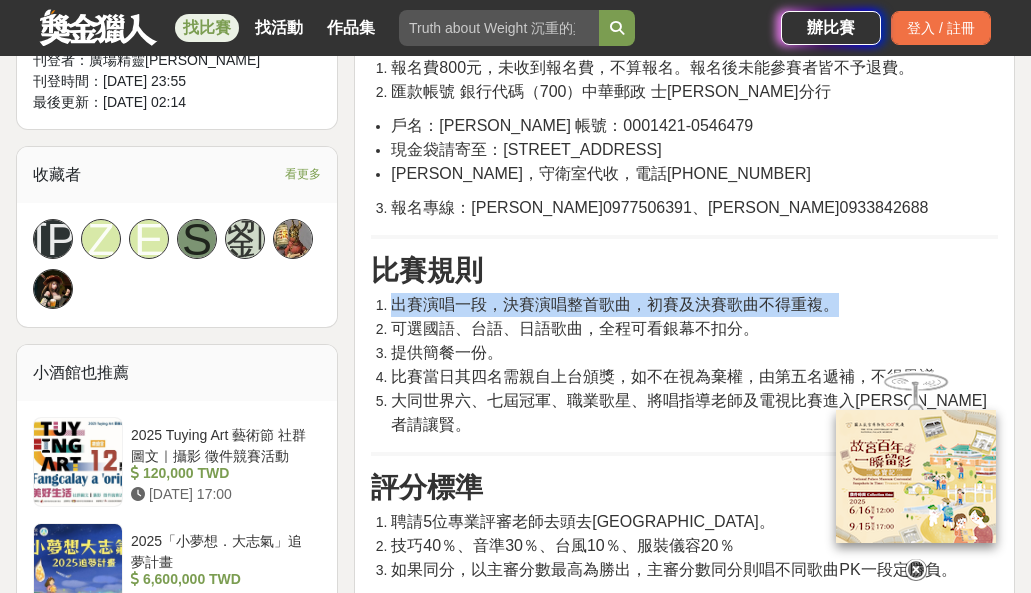 drag, startPoint x: 858, startPoint y: 304, endPoint x: 384, endPoint y: 306, distance: 474.0042 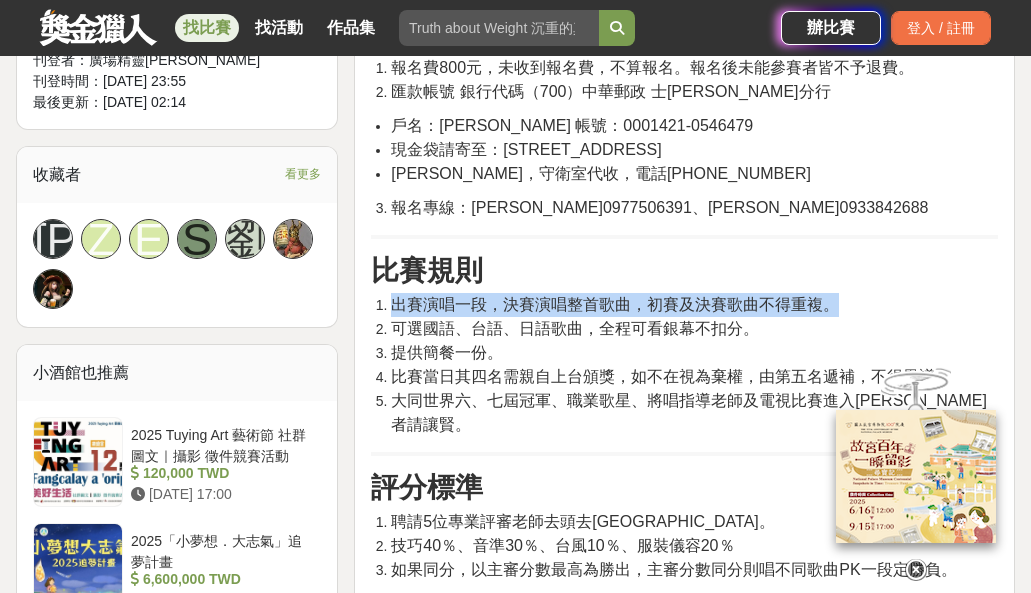 click on "出賽演唱一段，決賽演唱整首歌曲，初賽及決賽歌曲不得重複。" at bounding box center (694, 305) 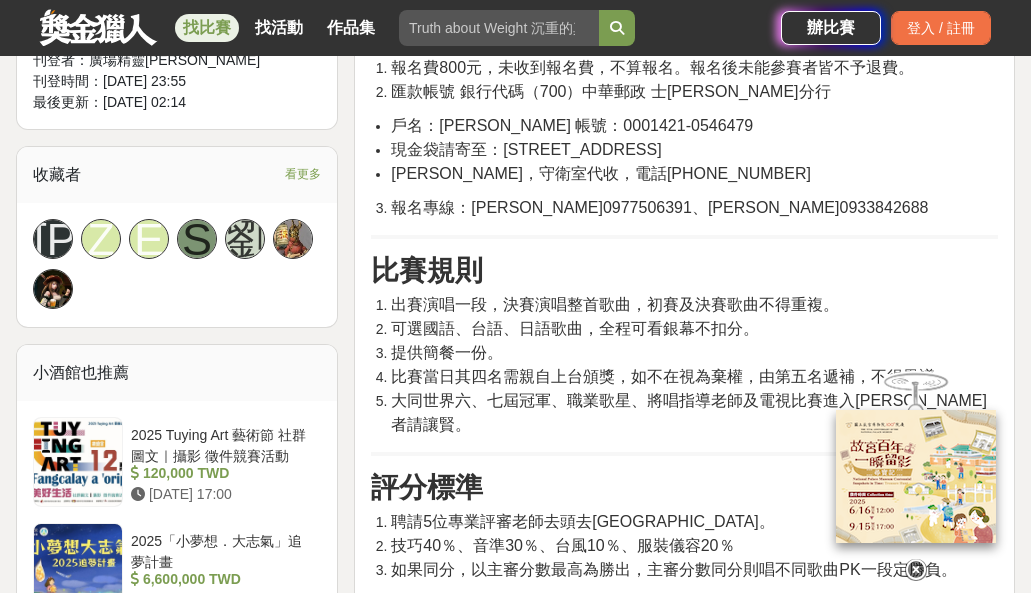 click on "可選國語、台語、日語歌曲，全程可看銀幕不扣分。" at bounding box center [575, 328] 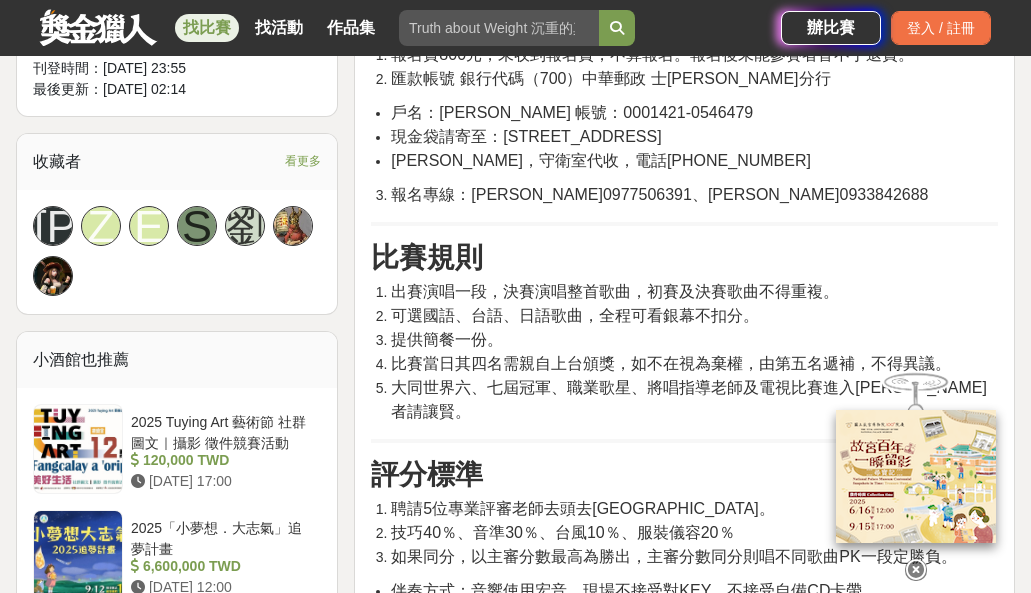 scroll, scrollTop: 1300, scrollLeft: 0, axis: vertical 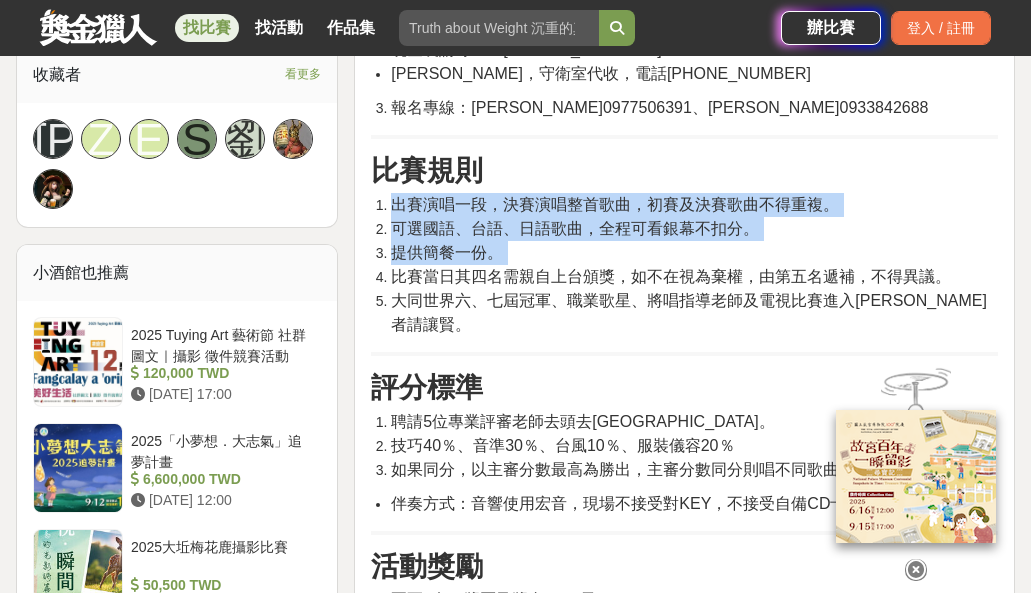 drag, startPoint x: 398, startPoint y: 279, endPoint x: 930, endPoint y: 317, distance: 533.3554 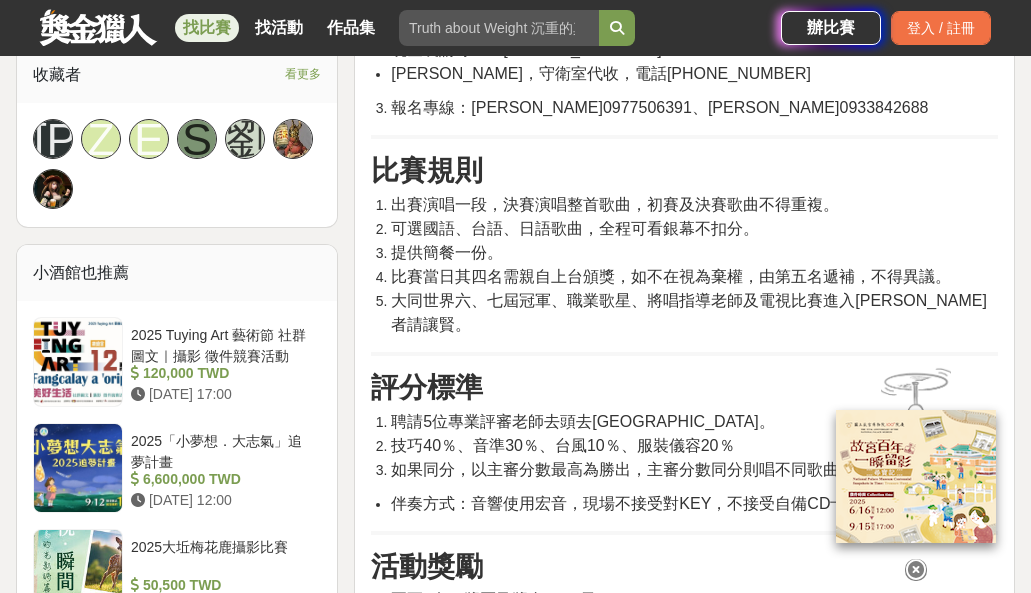 click on "活動簡介 配合政府端正民間祥和善良的心，特舉辦第八屆全國歌唱大賽。比賽以公平公正公開、最高標準為原則。 參賽資格 長青組56年次以前，社青組57年次以後，各限額75名 活動時程 比賽時間：114年07月27日（星期日） 長青組上午08：00報到，09：00正式開賽，初賽結束後馬上進行決賽並頒獎。 社青組下午01：30報到，長青組頒獎結束後開賽。 選手唱名三次未到者補賽，並扣0.5分以示公平。 比賽地點：新北市板橋區民生路二段56-3號（玉光里活動中心）民生消防隊旁對面有停車場。 報名時間：即日起 至額滿截止報名。 報名方式 報名費800元，未收到報名費，不算報名。報名後未能參賽者皆不予退費。 匯款帳號 銀行代碼（700）中華郵政 士林社子分行 戶名：張義男 帳號：0001421-0546479 現金袋請寄至：新北市三峽區復興路160巷2弄1號11樓之2 比賽規則 提供簡餐一份。" at bounding box center [684, 315] 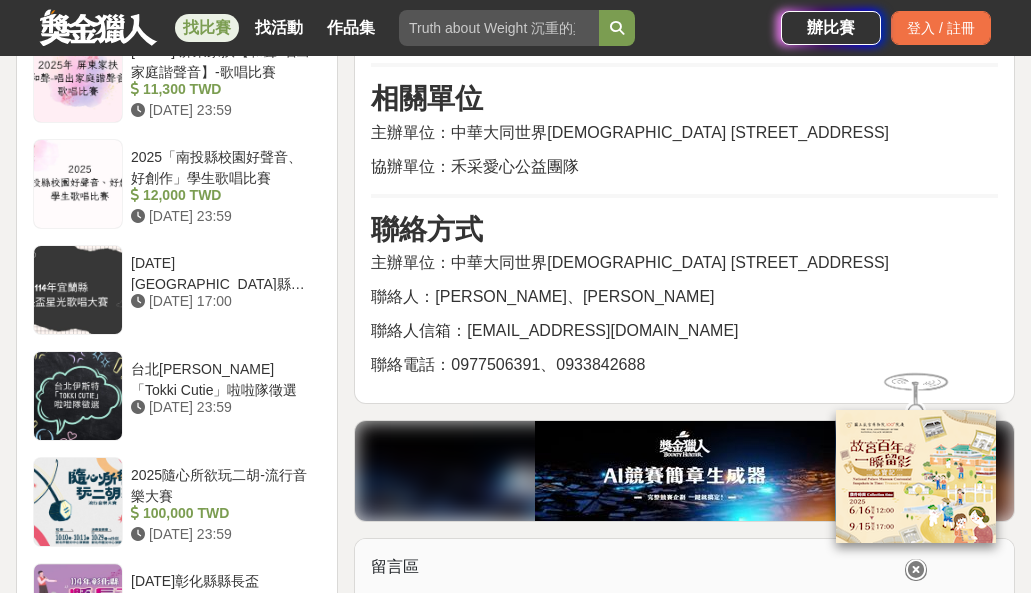 scroll, scrollTop: 2300, scrollLeft: 0, axis: vertical 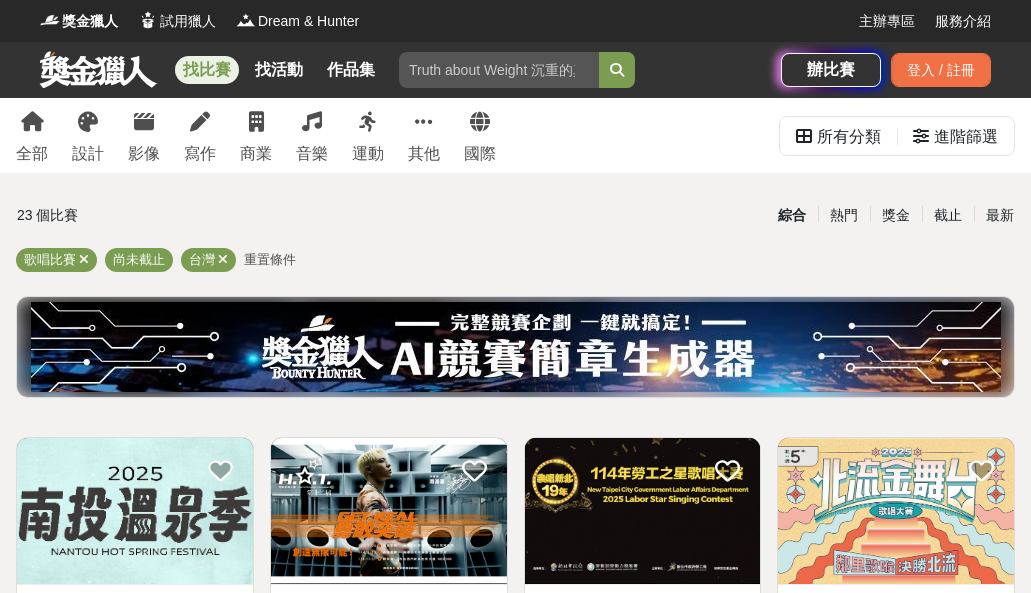 click on "找比賽" at bounding box center [207, 70] 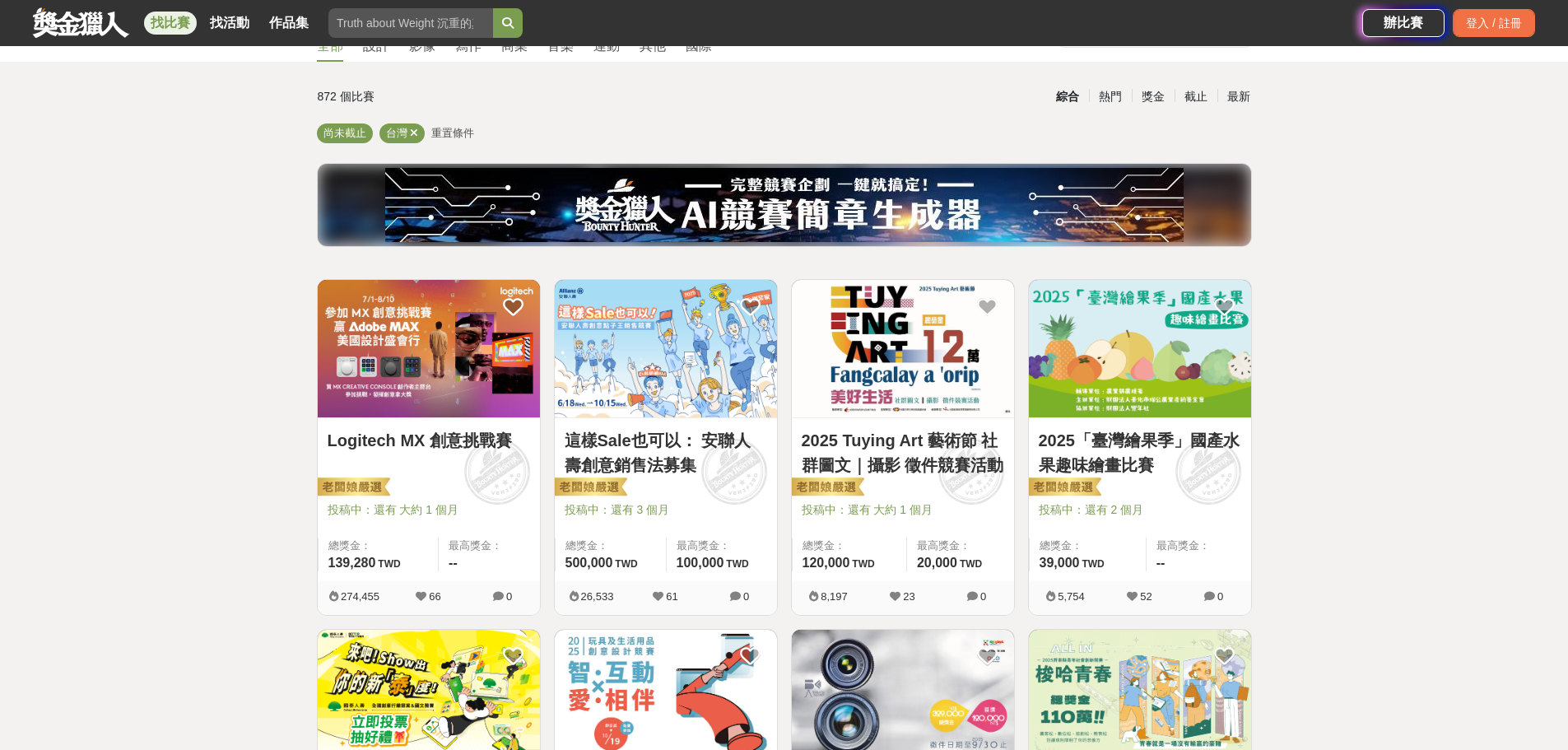 scroll, scrollTop: 0, scrollLeft: 0, axis: both 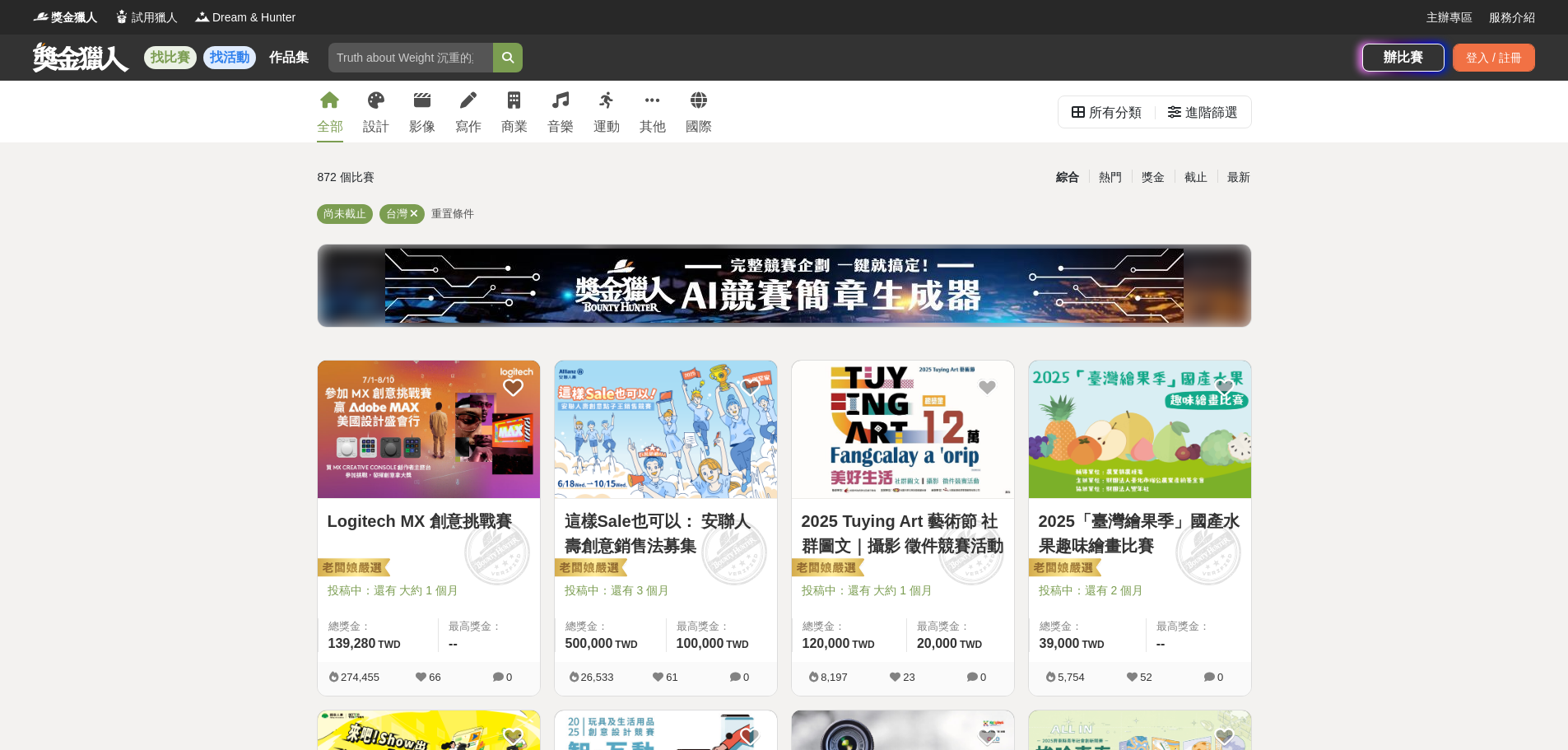 click on "找活動" at bounding box center (230, 58) 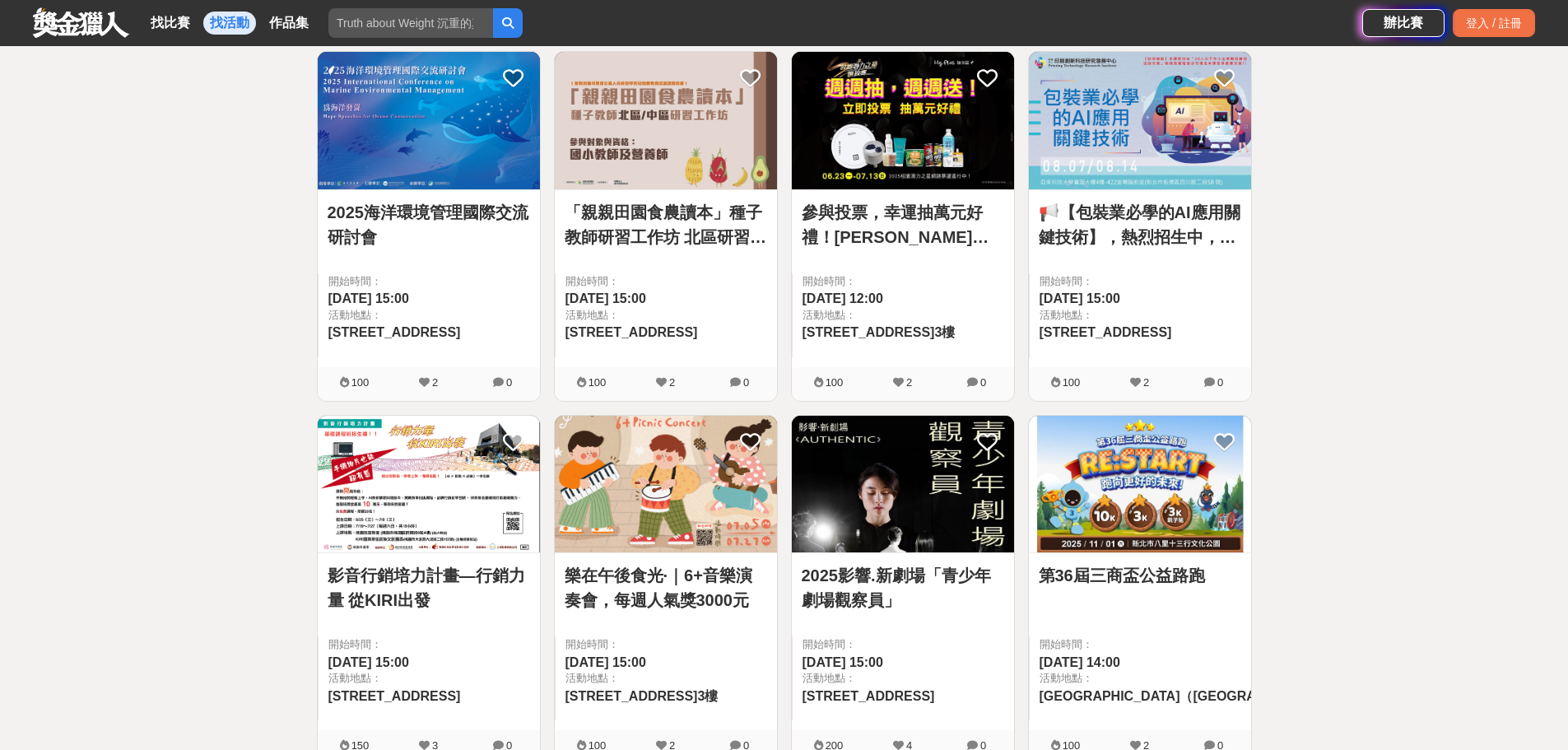 scroll, scrollTop: 1564, scrollLeft: 0, axis: vertical 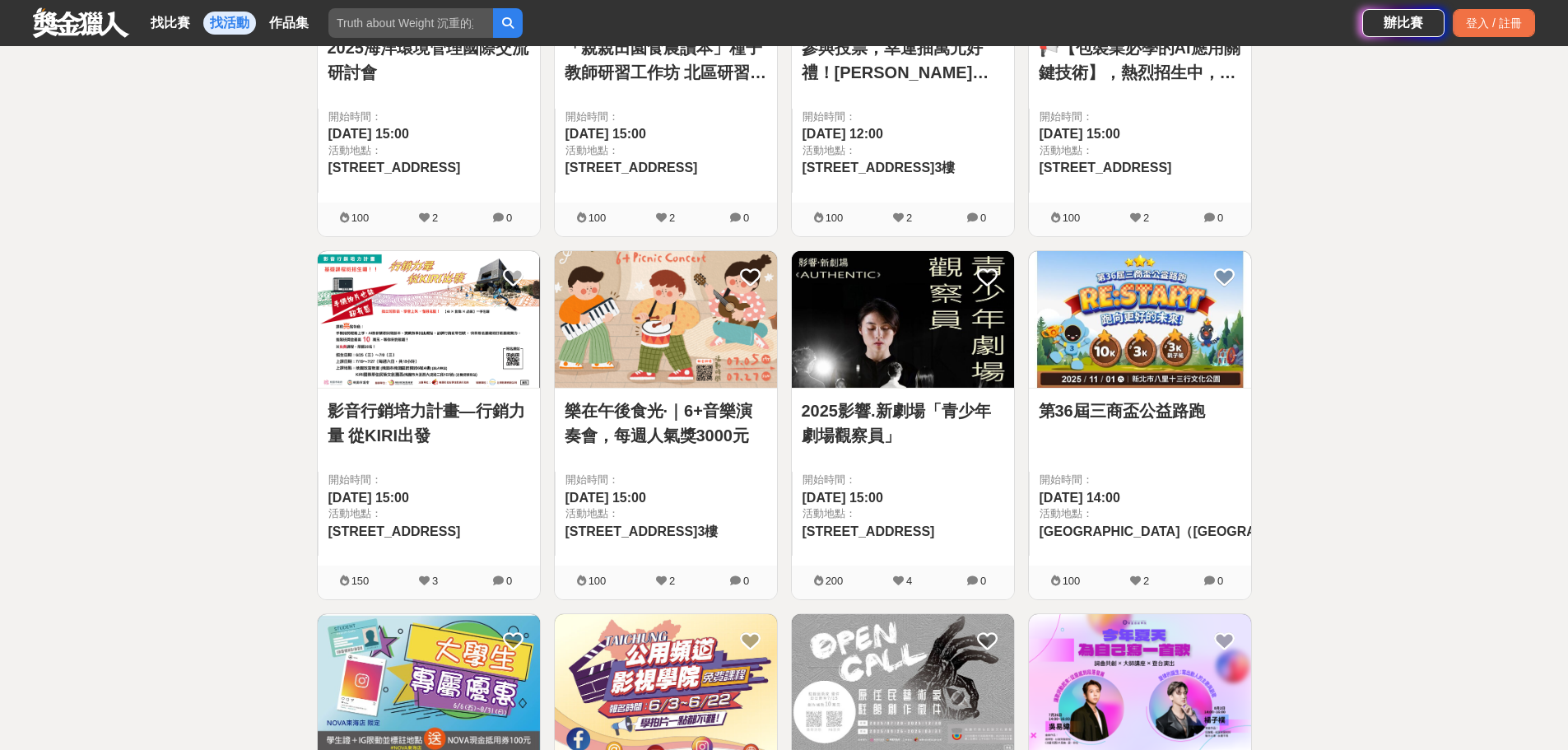 click at bounding box center (903, 319) 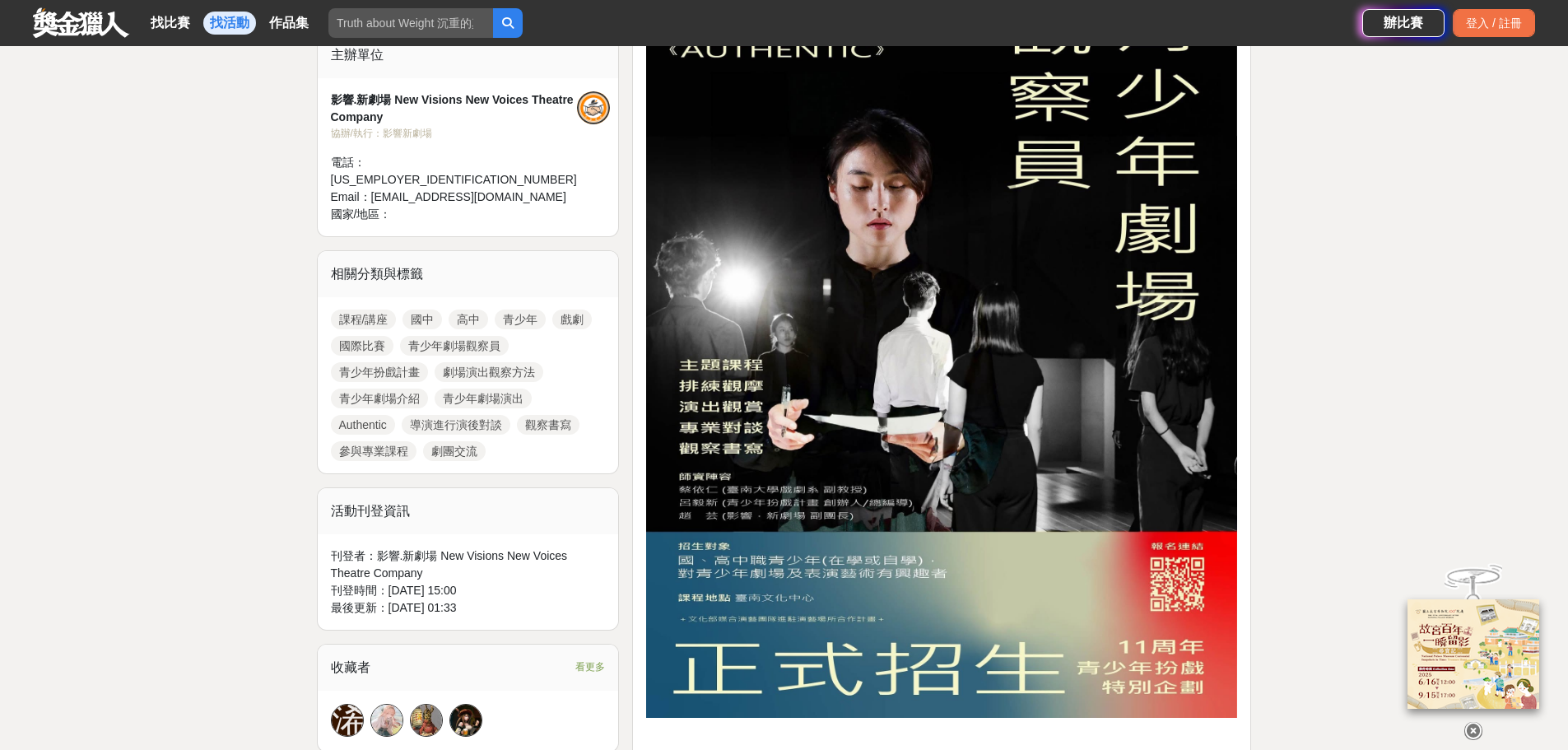 scroll, scrollTop: 659, scrollLeft: 0, axis: vertical 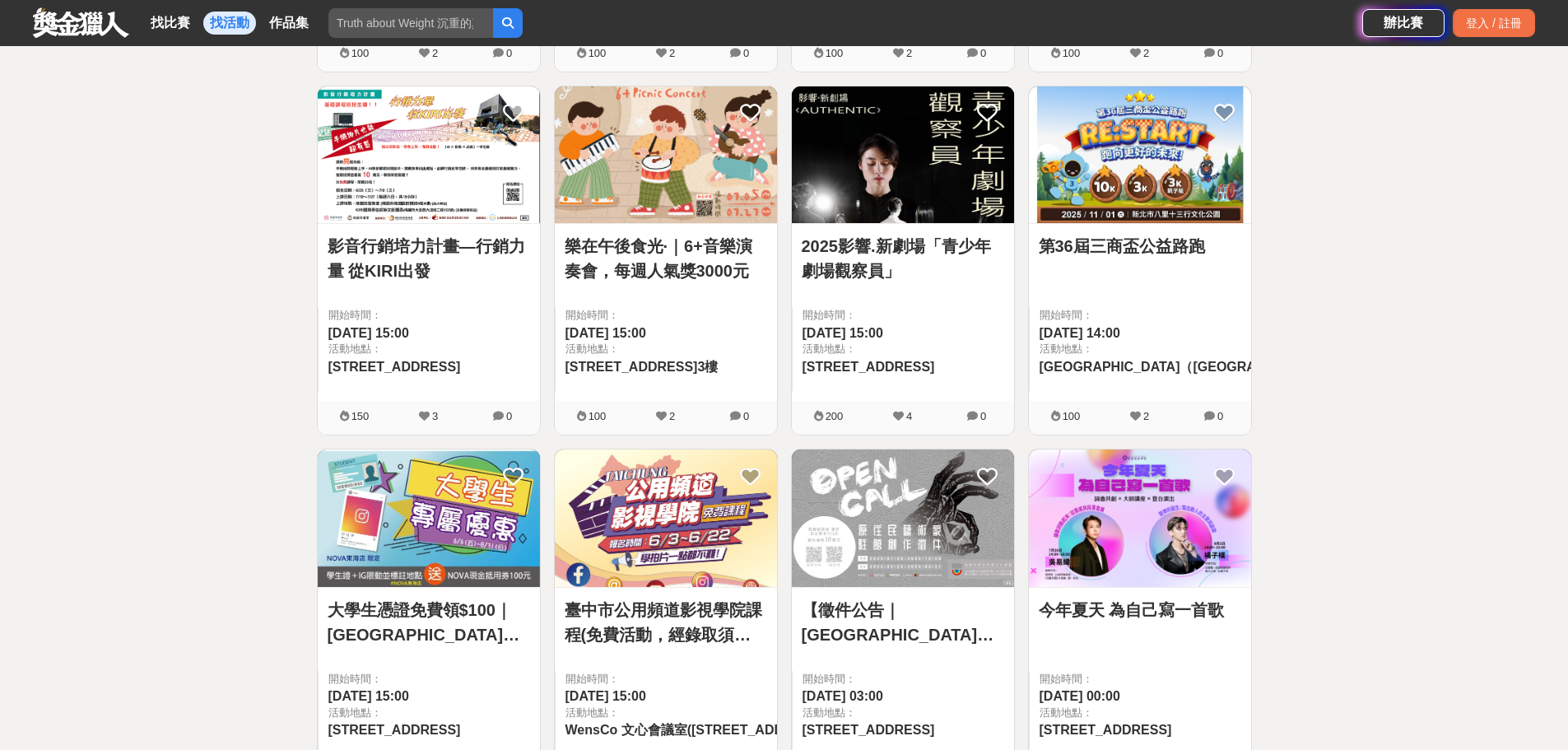 click at bounding box center [666, 518] 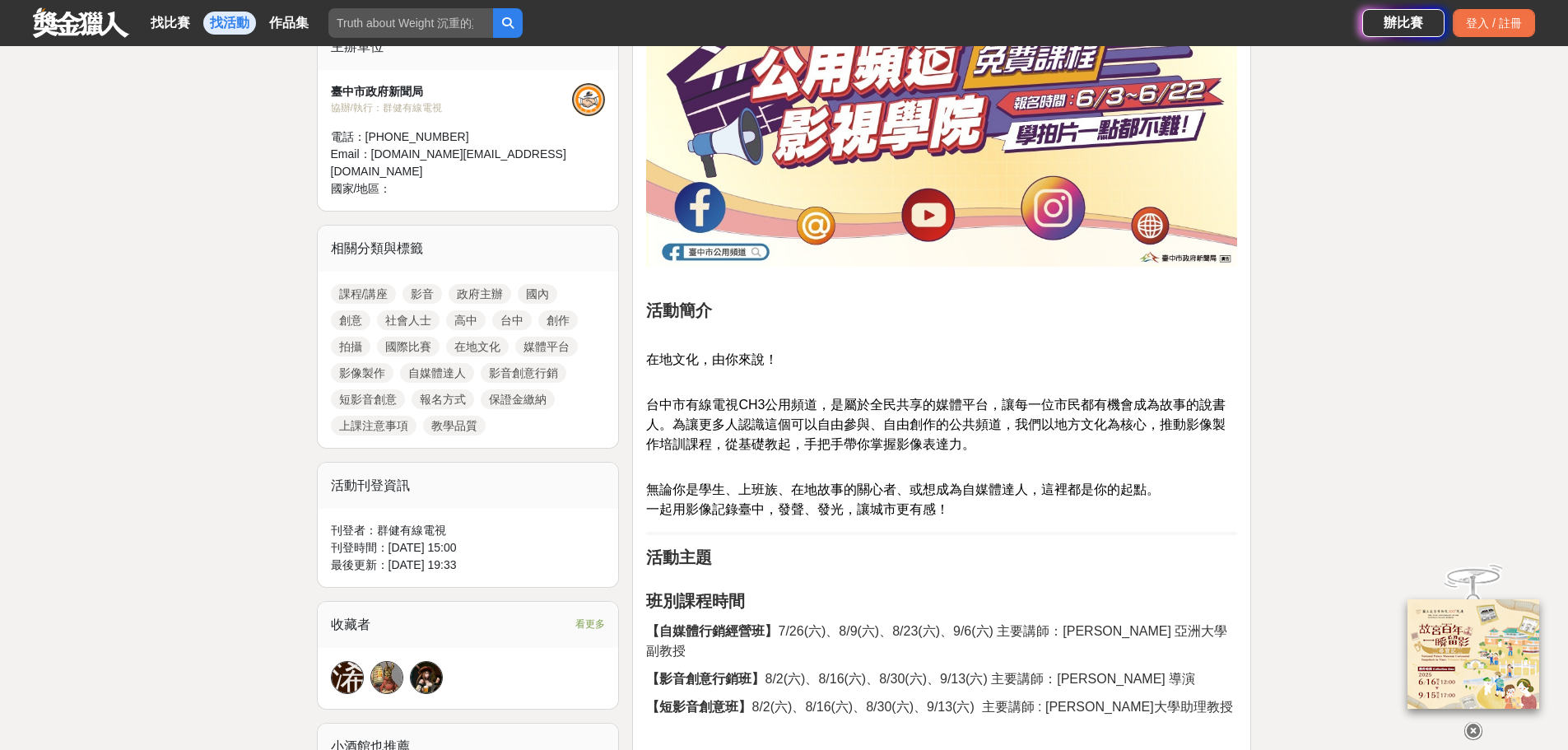 scroll, scrollTop: 741, scrollLeft: 0, axis: vertical 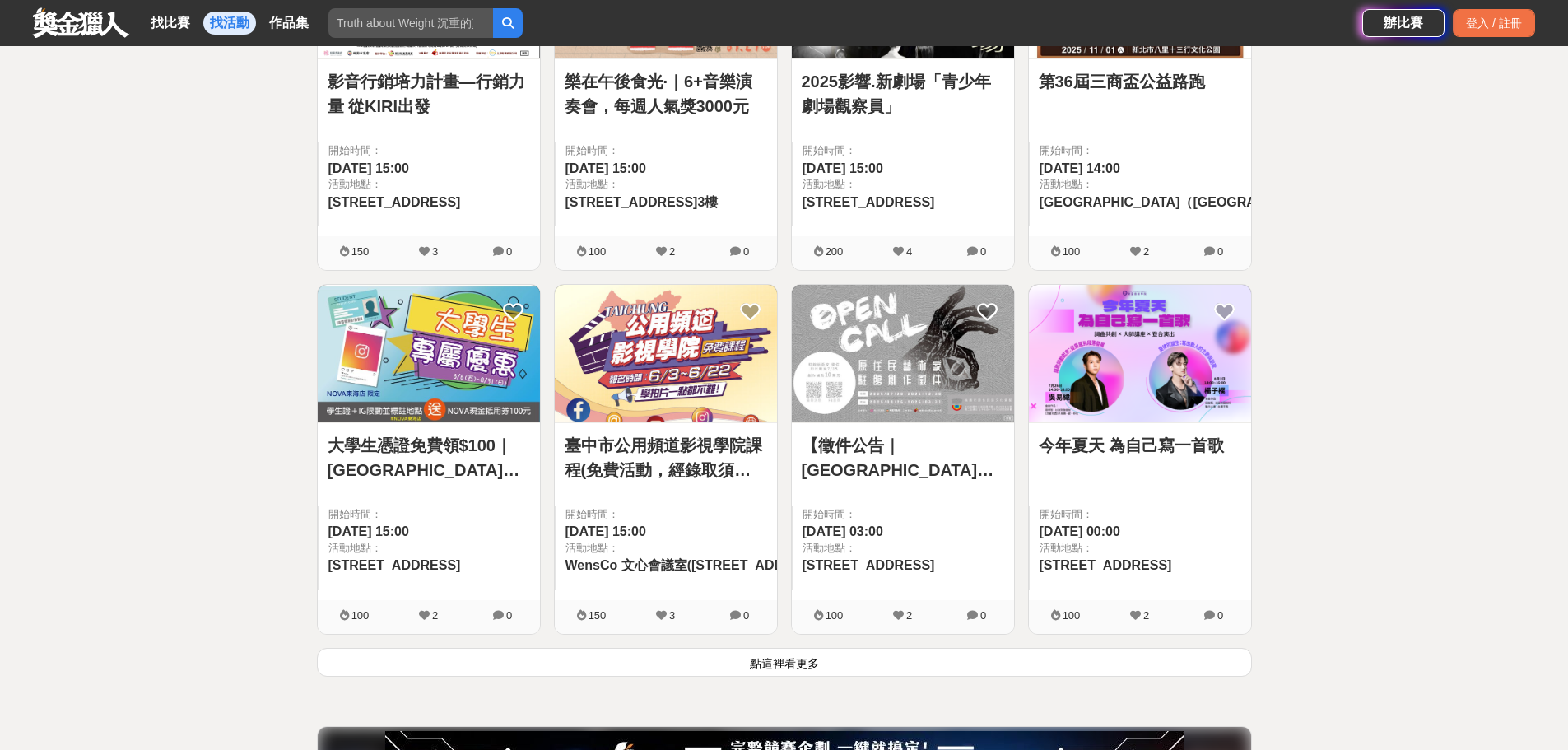 click at bounding box center [1140, 353] 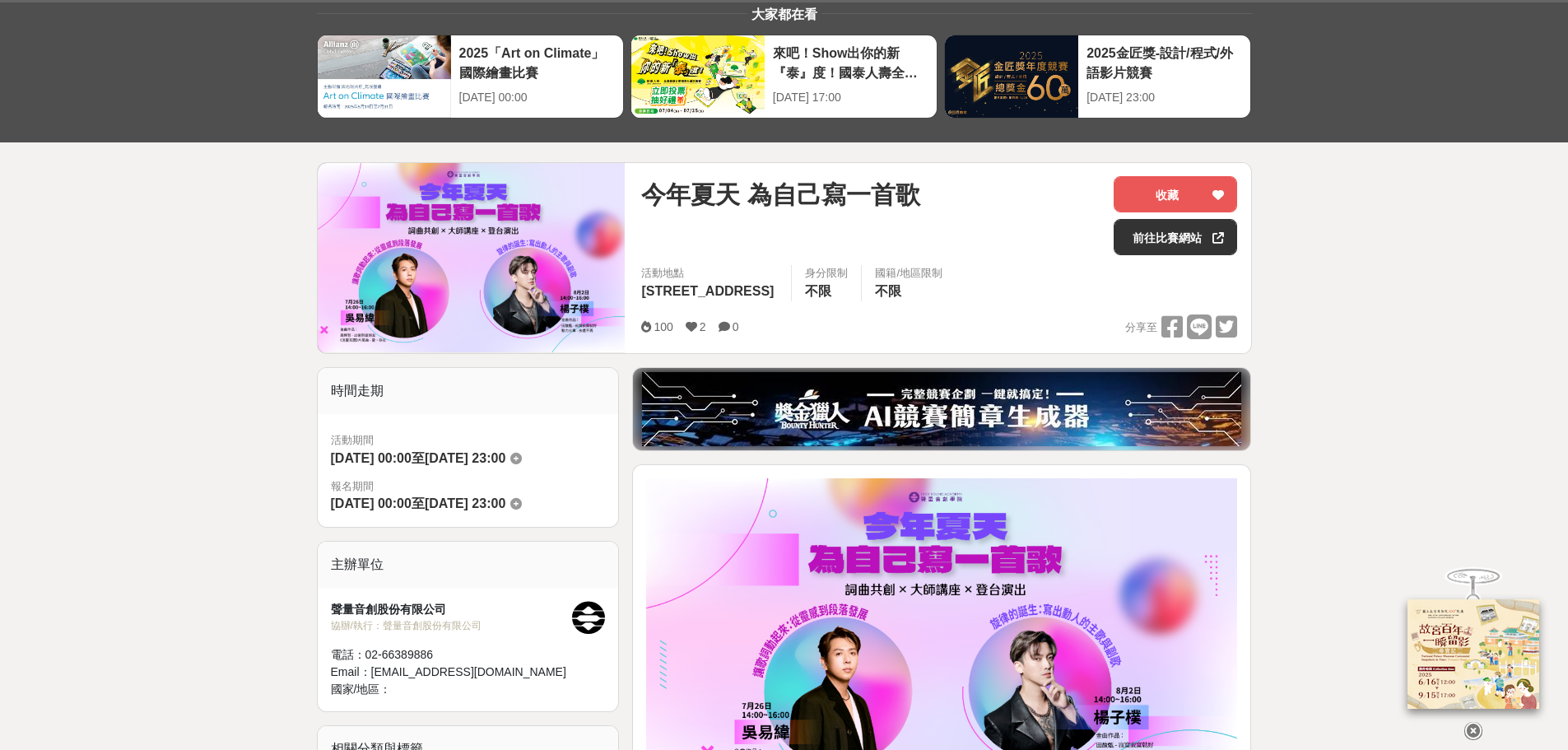 scroll, scrollTop: 247, scrollLeft: 0, axis: vertical 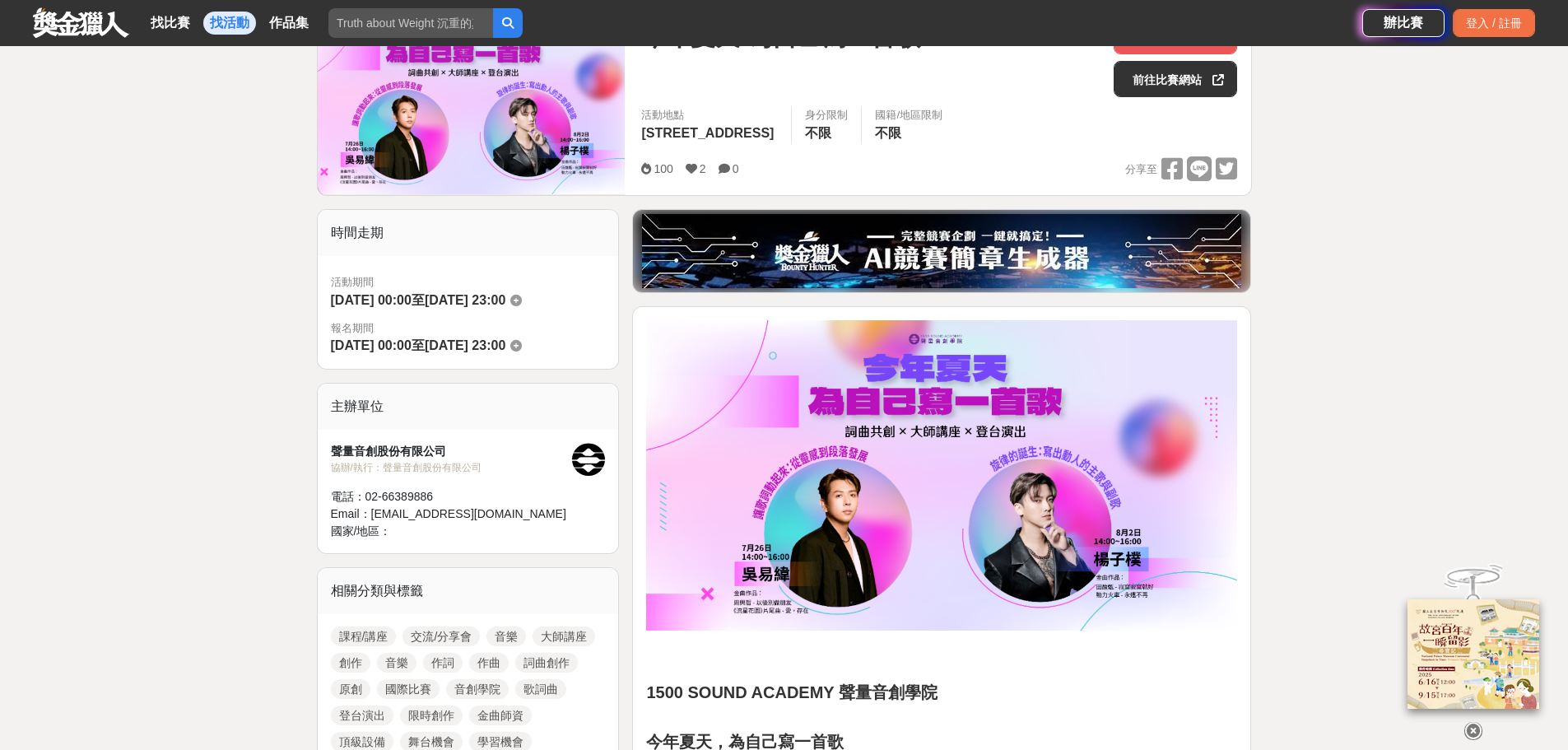 click at bounding box center (942, 475) 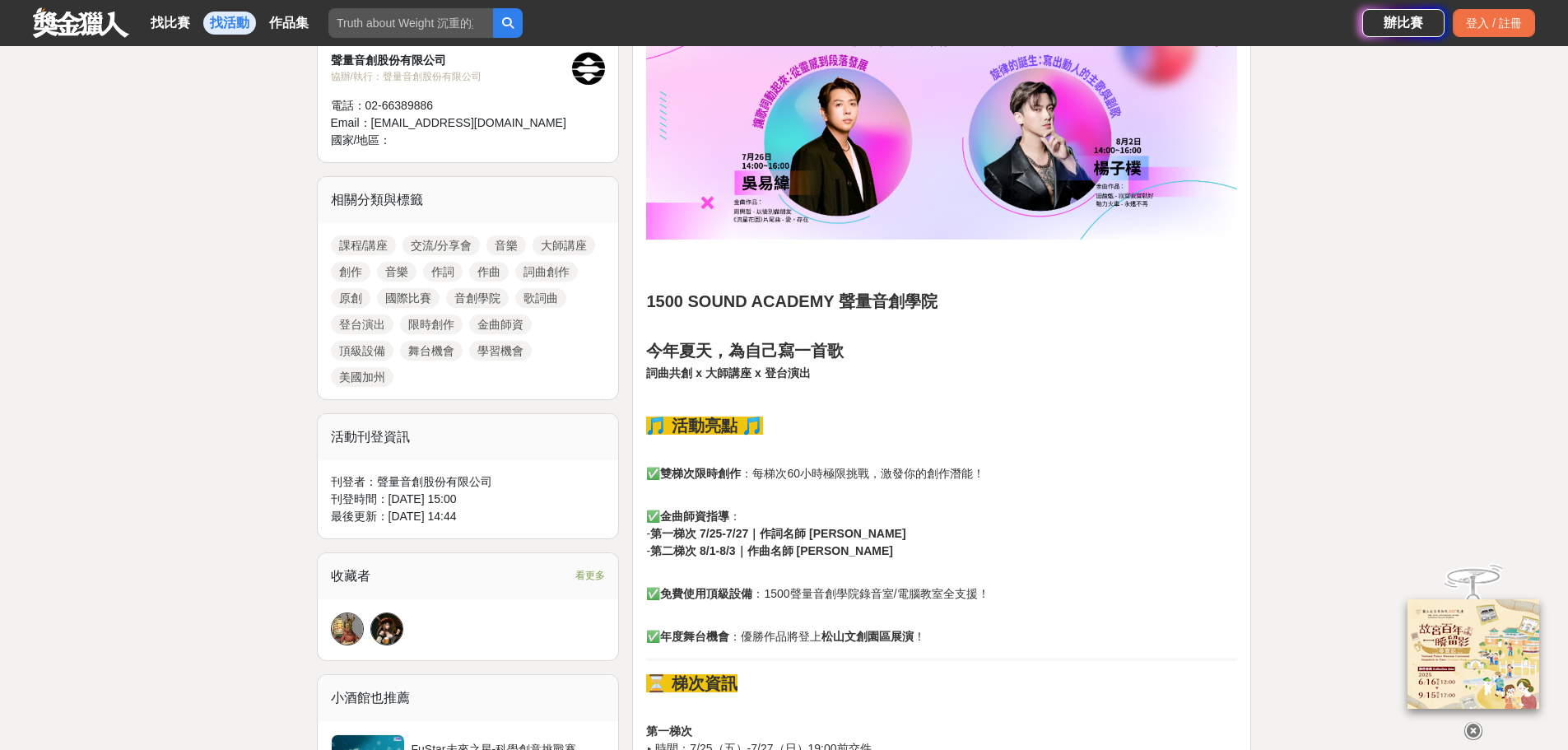 scroll, scrollTop: 741, scrollLeft: 0, axis: vertical 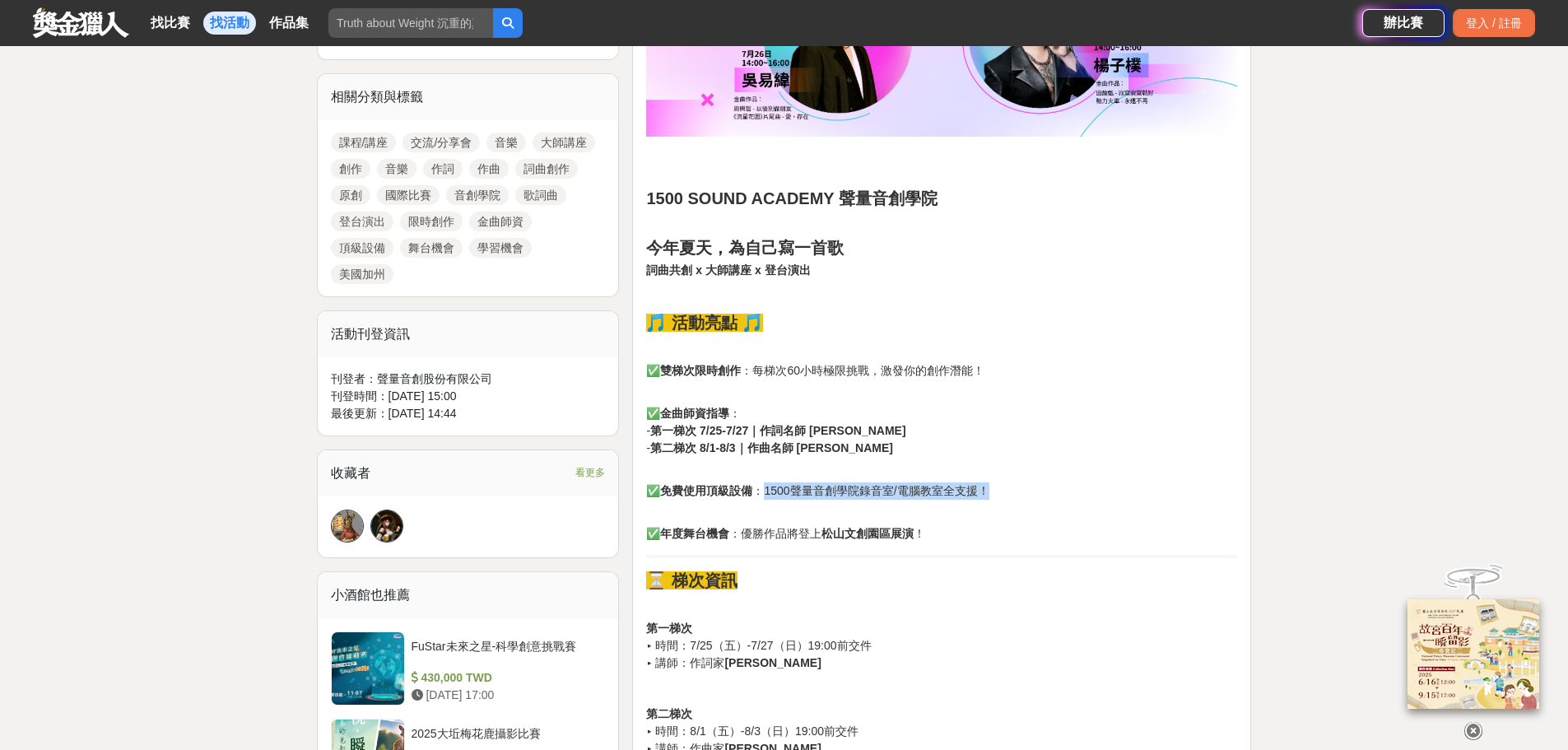 drag, startPoint x: 768, startPoint y: 495, endPoint x: 1002, endPoint y: 493, distance: 234.00855 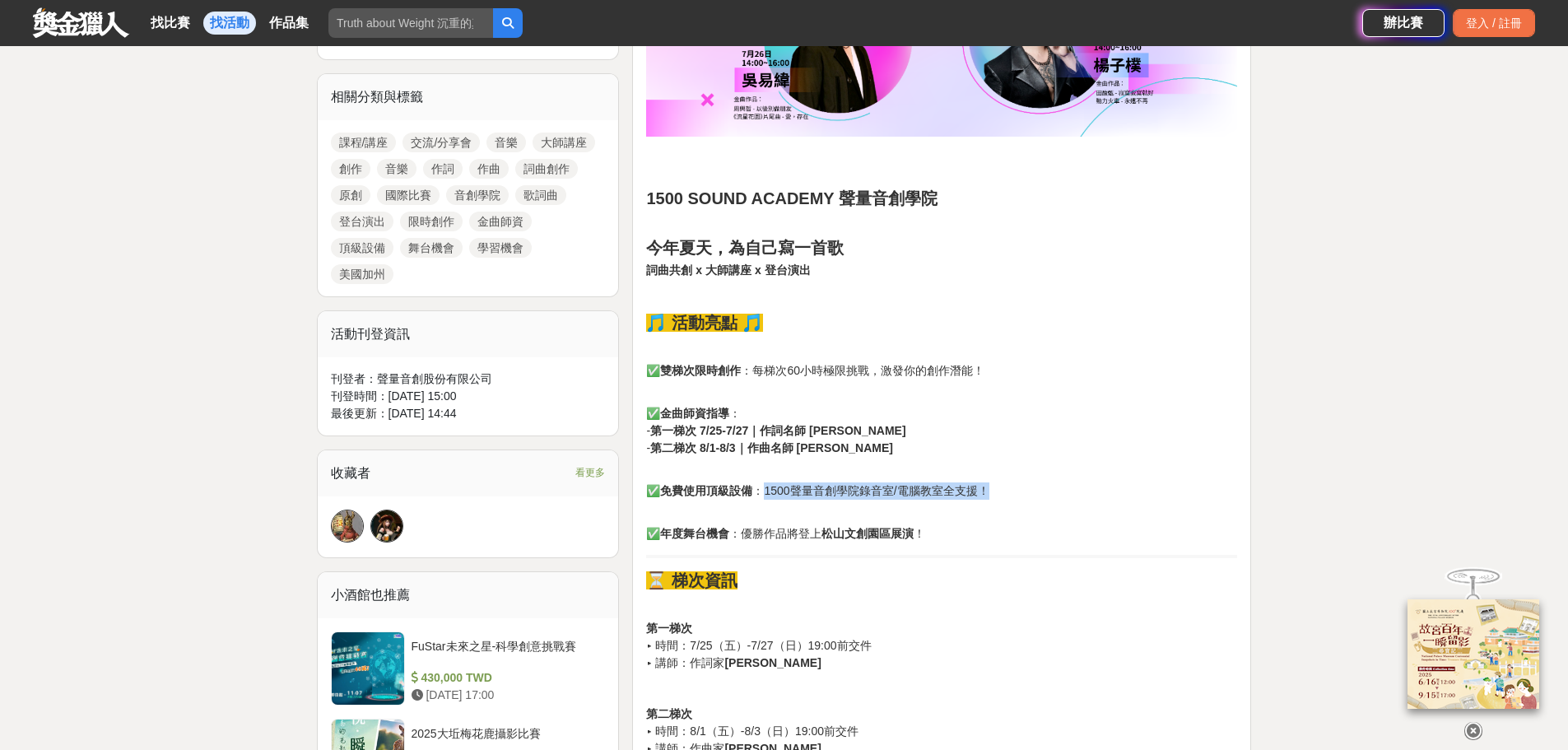 click on "✅  免費使用頂級設備 ：1500聲量音創學院錄音室/電腦教室全支援！" at bounding box center (942, 482) 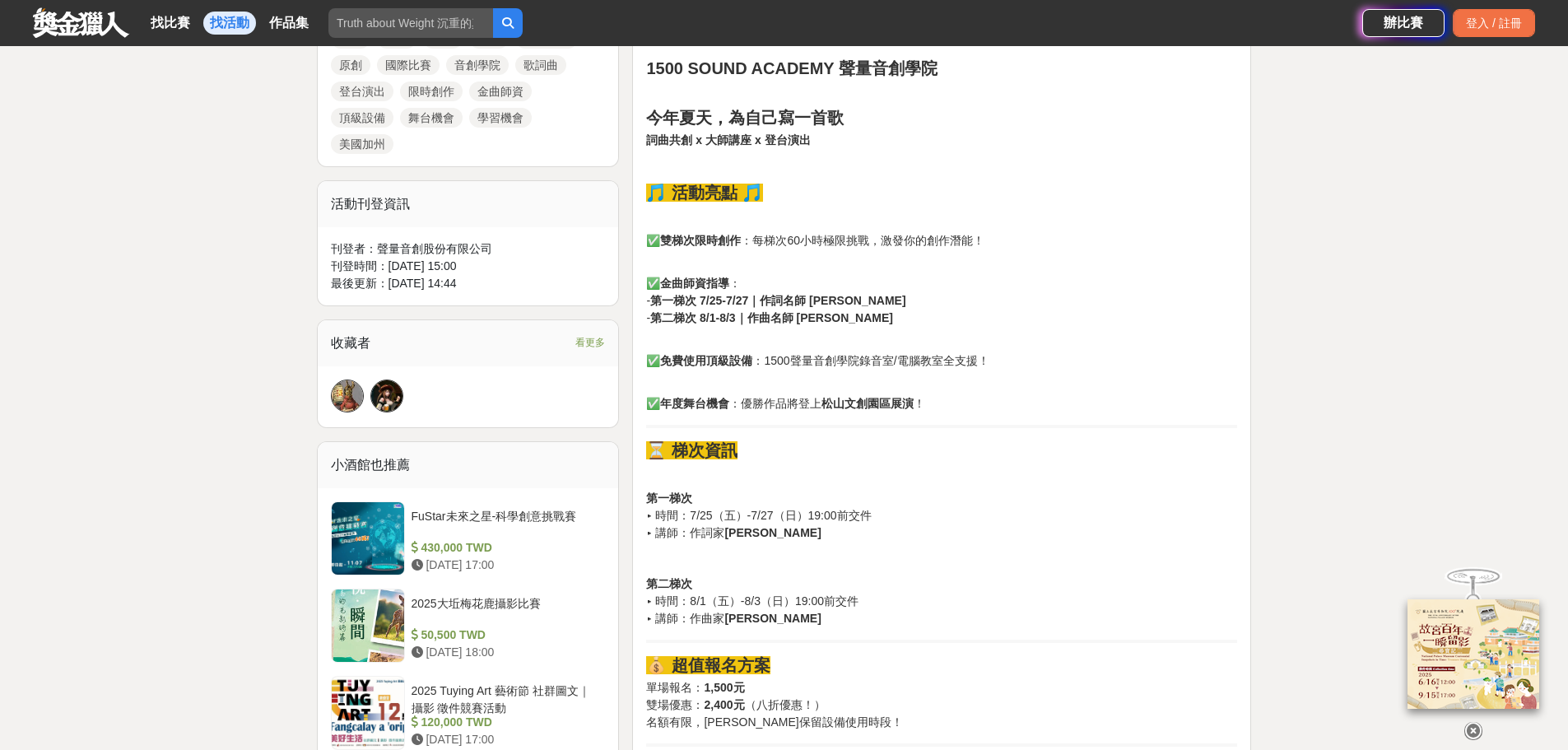 scroll, scrollTop: 1070, scrollLeft: 0, axis: vertical 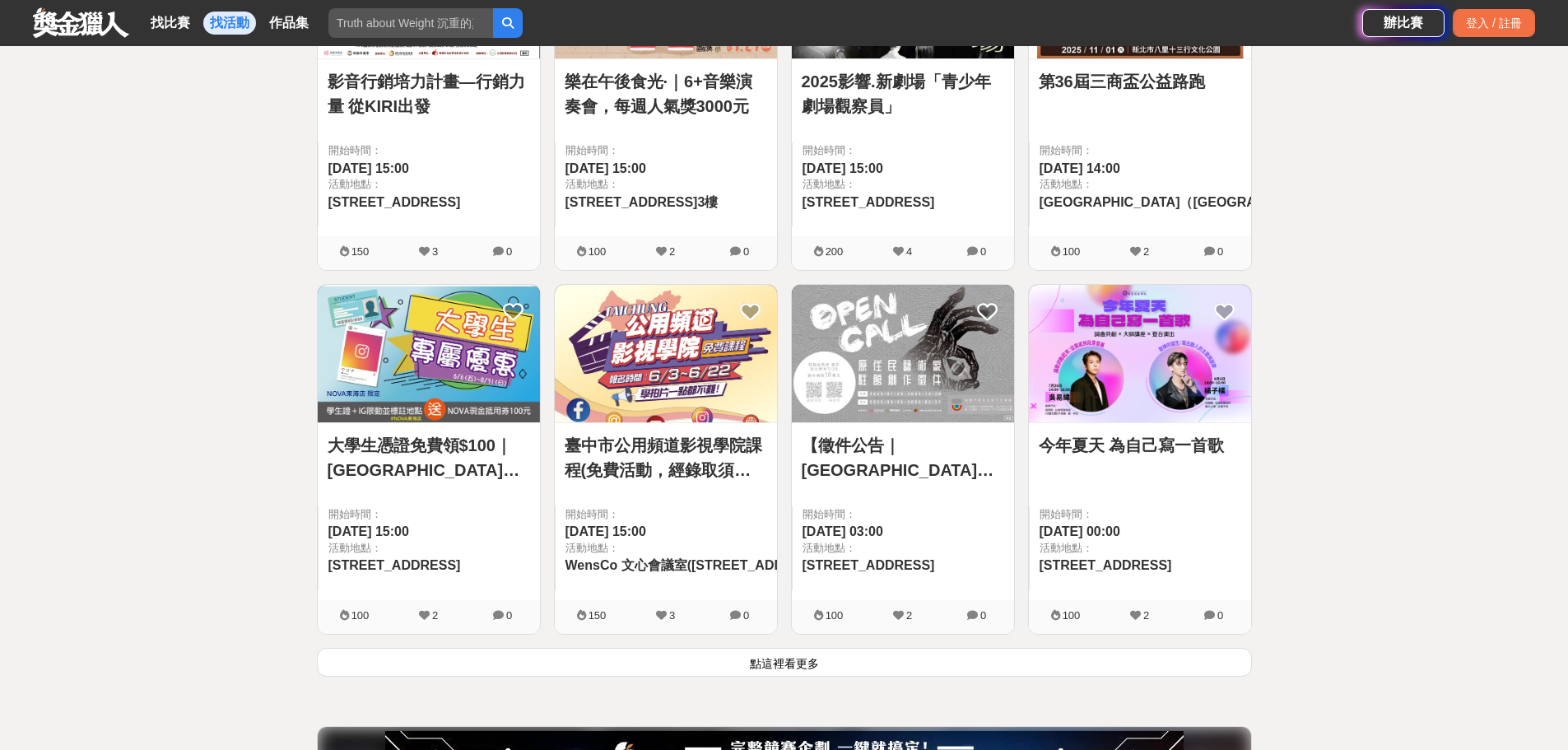 click on "點這裡看更多" at bounding box center (784, 662) 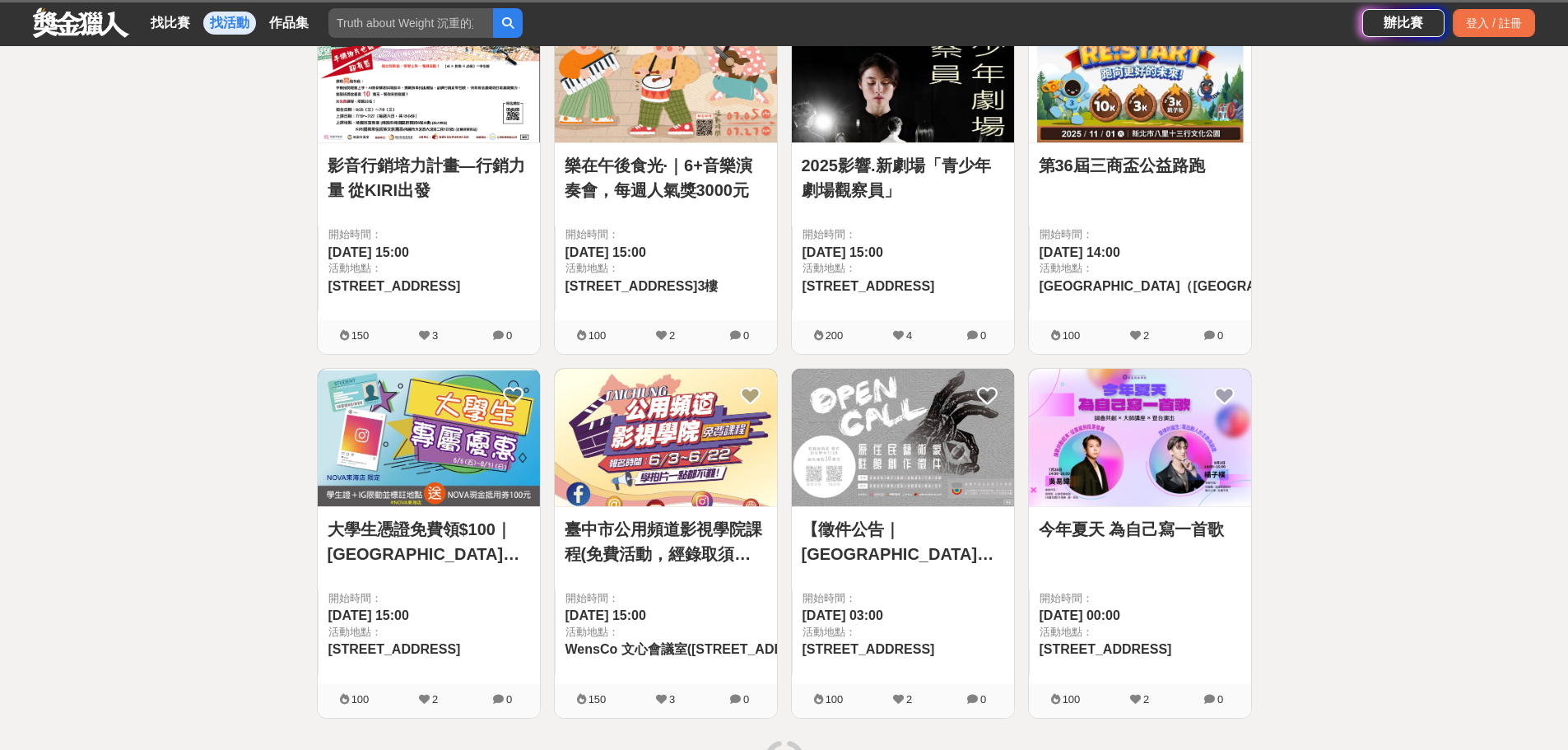 scroll, scrollTop: 1729, scrollLeft: 0, axis: vertical 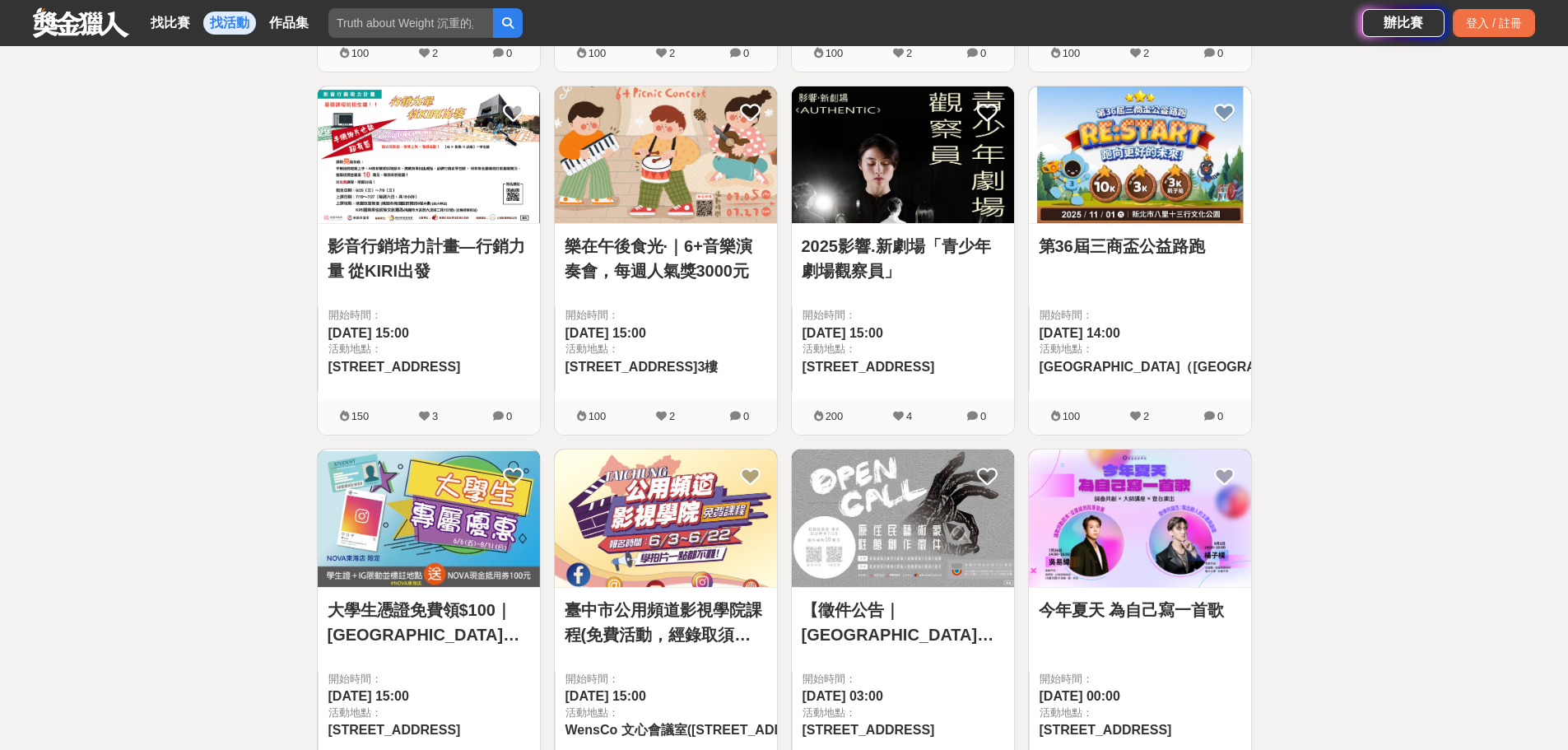 click at bounding box center (666, 155) 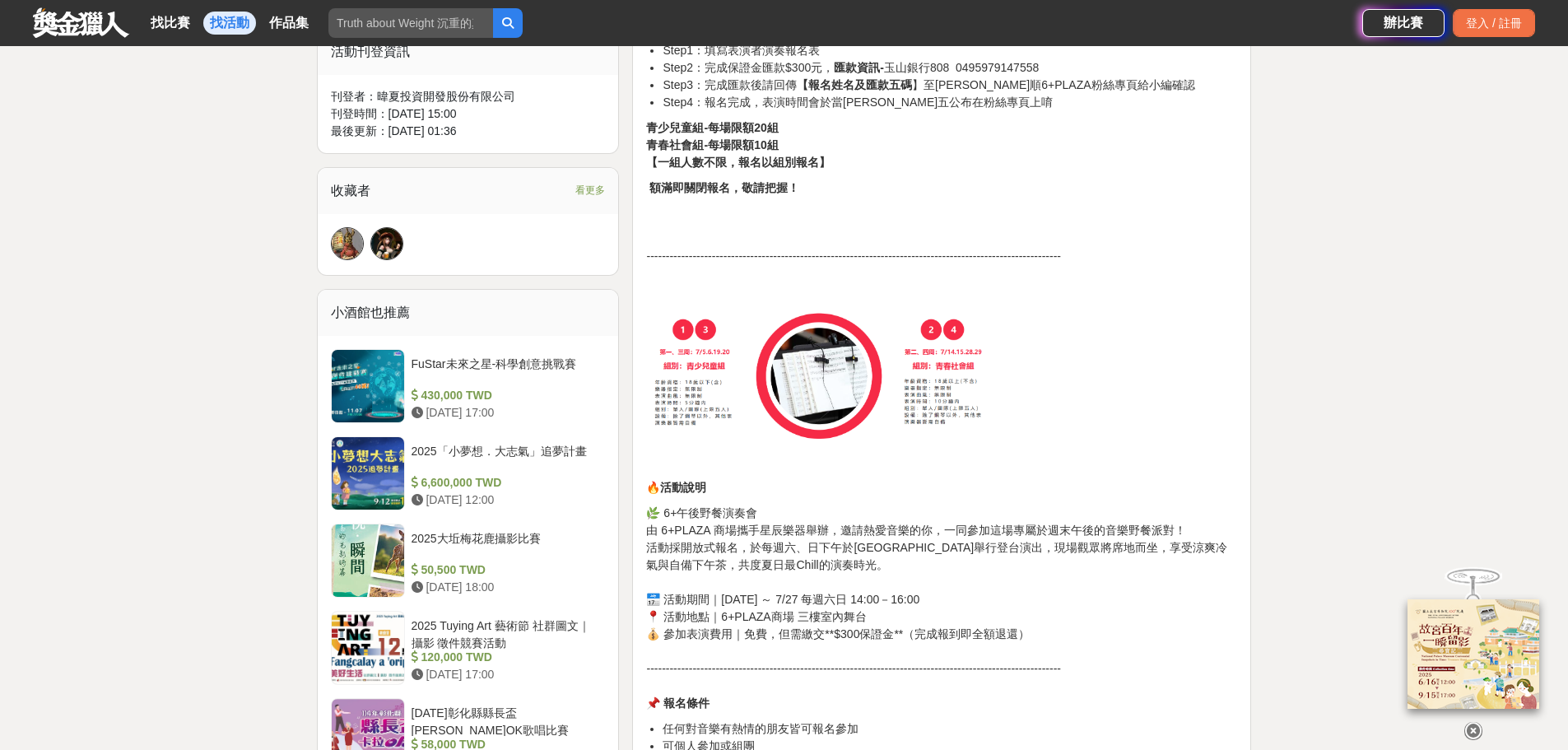 scroll, scrollTop: 1070, scrollLeft: 0, axis: vertical 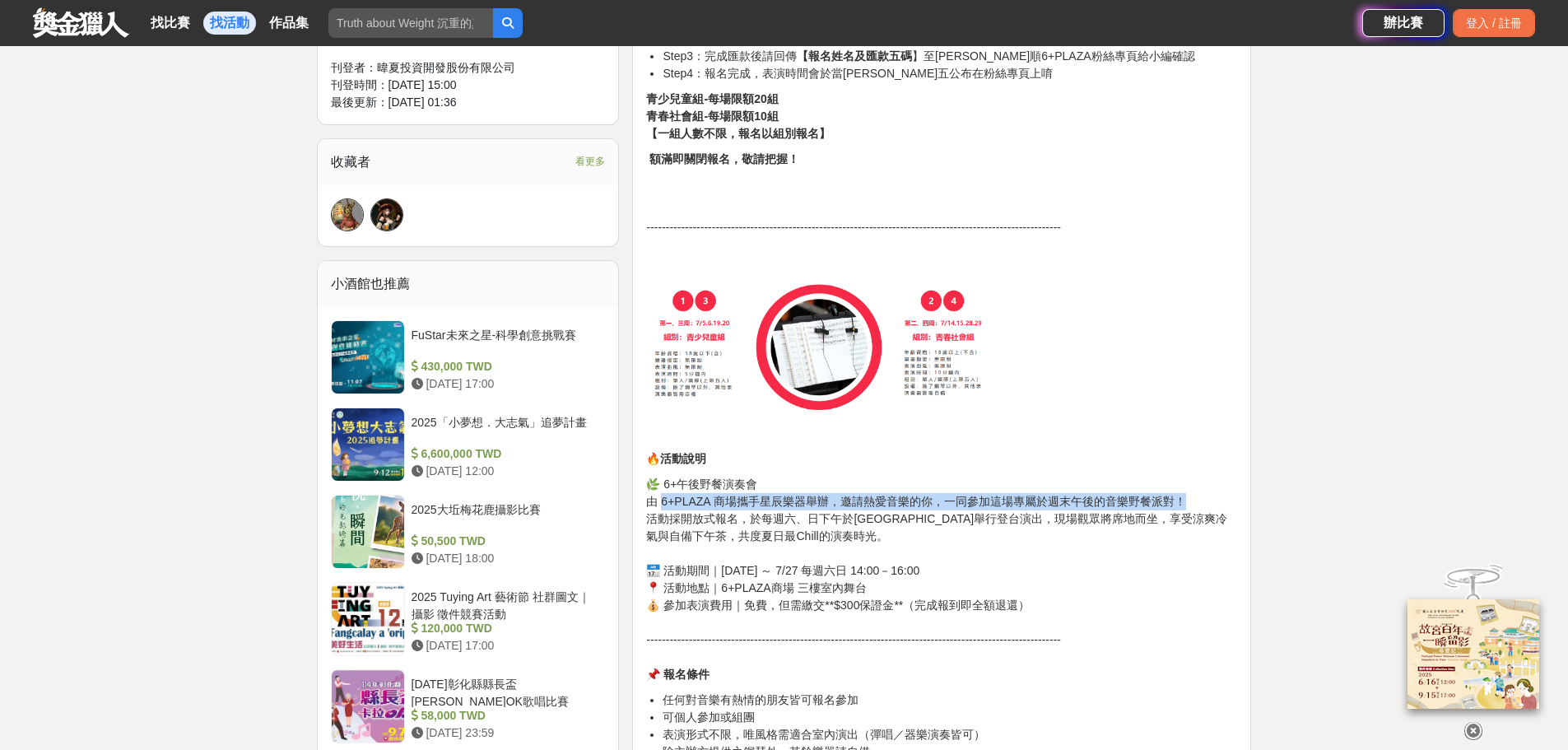 drag, startPoint x: 661, startPoint y: 500, endPoint x: 1177, endPoint y: 505, distance: 516.0242 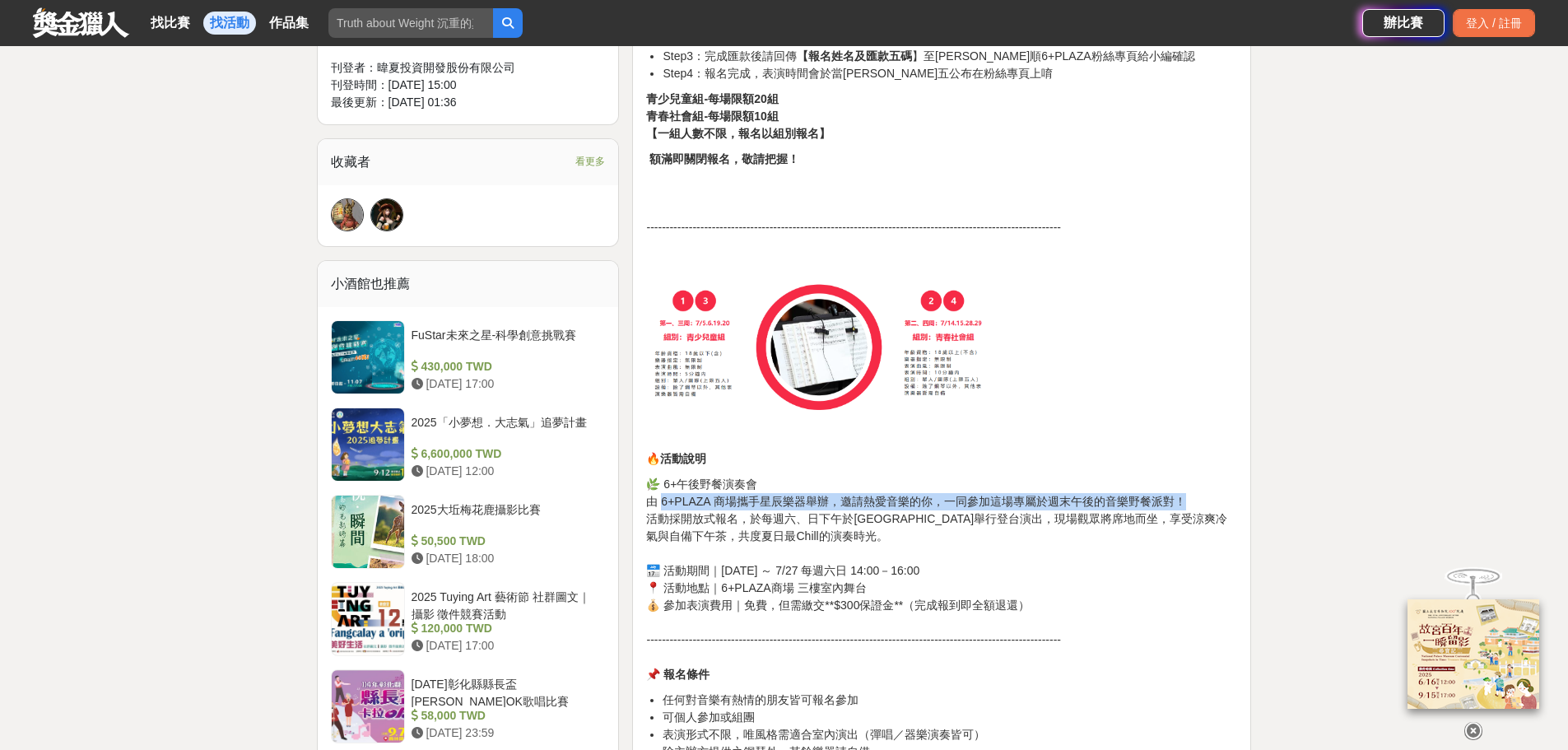 click on "🌿 6+午後野餐演奏會 由 6+PLAZA 商場攜手星辰樂器舉辦，邀請熱愛音樂的你，一同參加這場專屬於週末午後的音樂野餐派對！ 活動採開放式報名，於每週六、日下午於三樓舞台區舉行登台演出，現場觀眾將席地而坐，享受涼爽冷氣與自備下午茶，共度夏日最Chill的演奏時光。 📅 活動期間｜2025/7/5 ～ 7/27 每週六日 14:00－16:00 📍 活動地點｜6+PLAZA商場 三樓室內舞台 💰 參加表演費用｜免費，但需繳交**$300保證金**（完成報到即全額退還） ------------------------------------------------------------------------------------------------------------ 📌 報名條件" at bounding box center (942, 580) 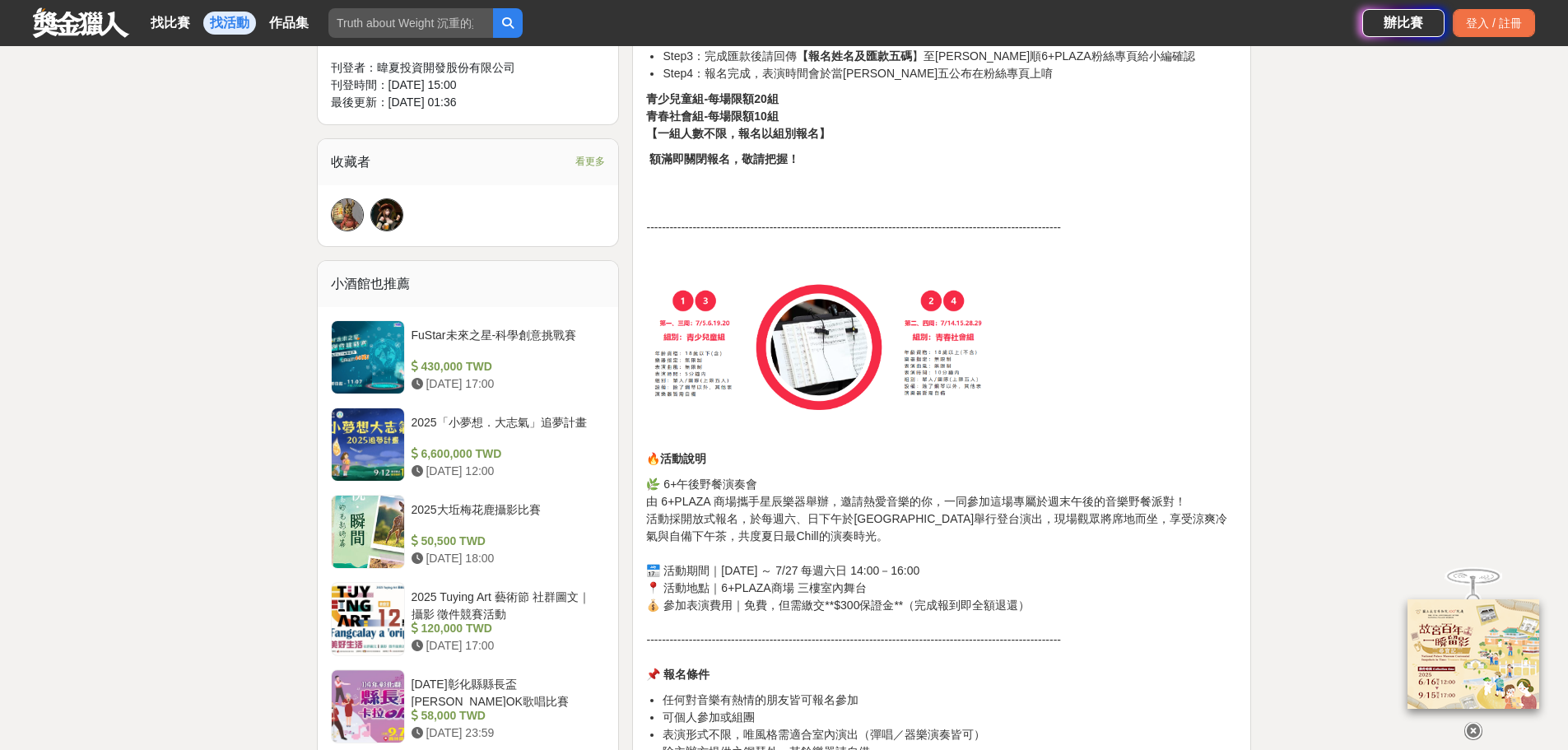 click on "🌿 6+午後野餐演奏會 由 6+PLAZA 商場攜手星辰樂器舉辦，邀請熱愛音樂的你，一同參加這場專屬於週末午後的音樂野餐派對！ 活動採開放式報名，於每週六、日下午於三樓舞台區舉行登台演出，現場觀眾將席地而坐，享受涼爽冷氣與自備下午茶，共度夏日最Chill的演奏時光。 📅 活動期間｜2025/7/5 ～ 7/27 每週六日 14:00－16:00 📍 活動地點｜6+PLAZA商場 三樓室內舞台 💰 參加表演費用｜免費，但需繳交**$300保證金**（完成報到即全額退還） ------------------------------------------------------------------------------------------------------------ 📌 報名條件" at bounding box center (942, 580) 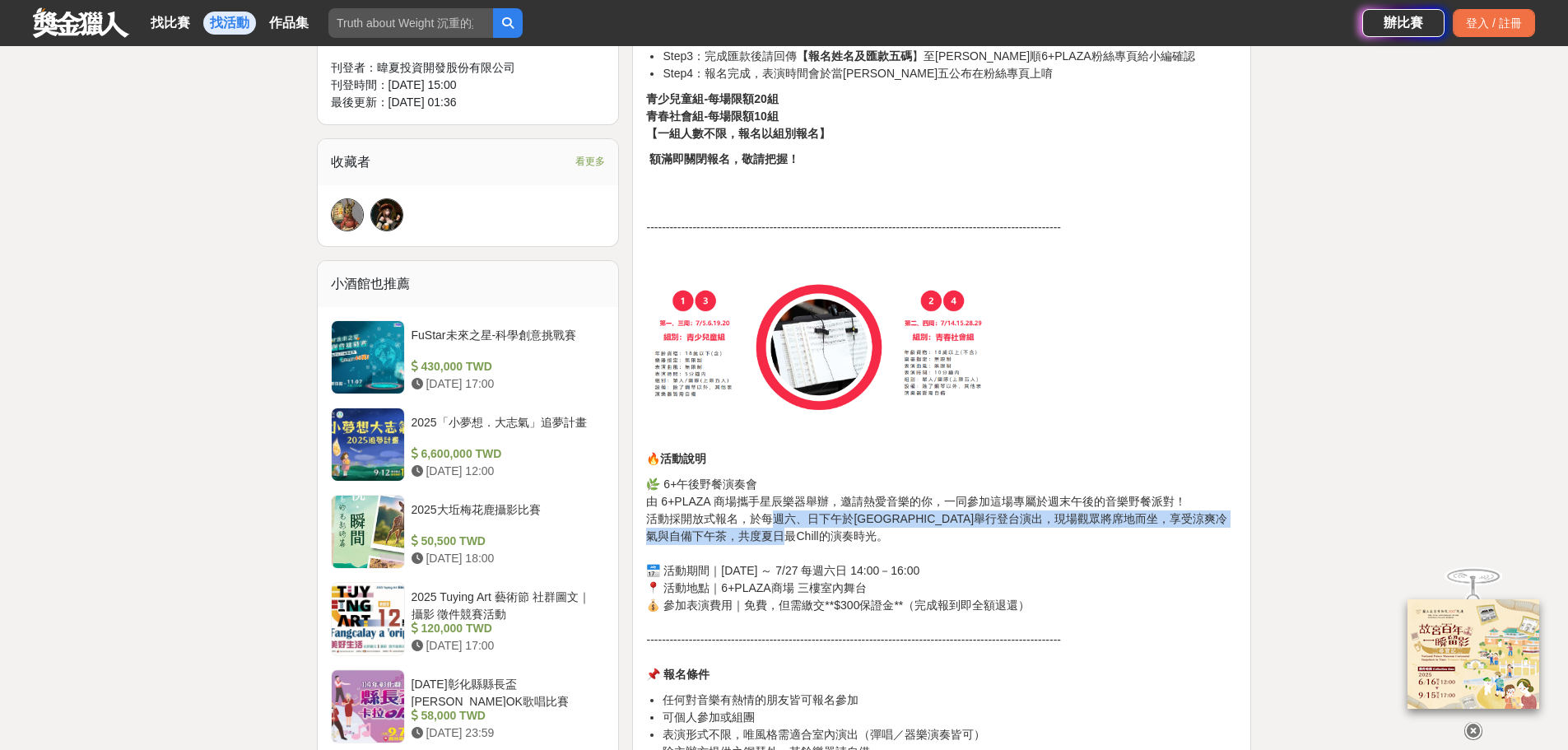 drag, startPoint x: 777, startPoint y: 524, endPoint x: 1168, endPoint y: 538, distance: 391.25056 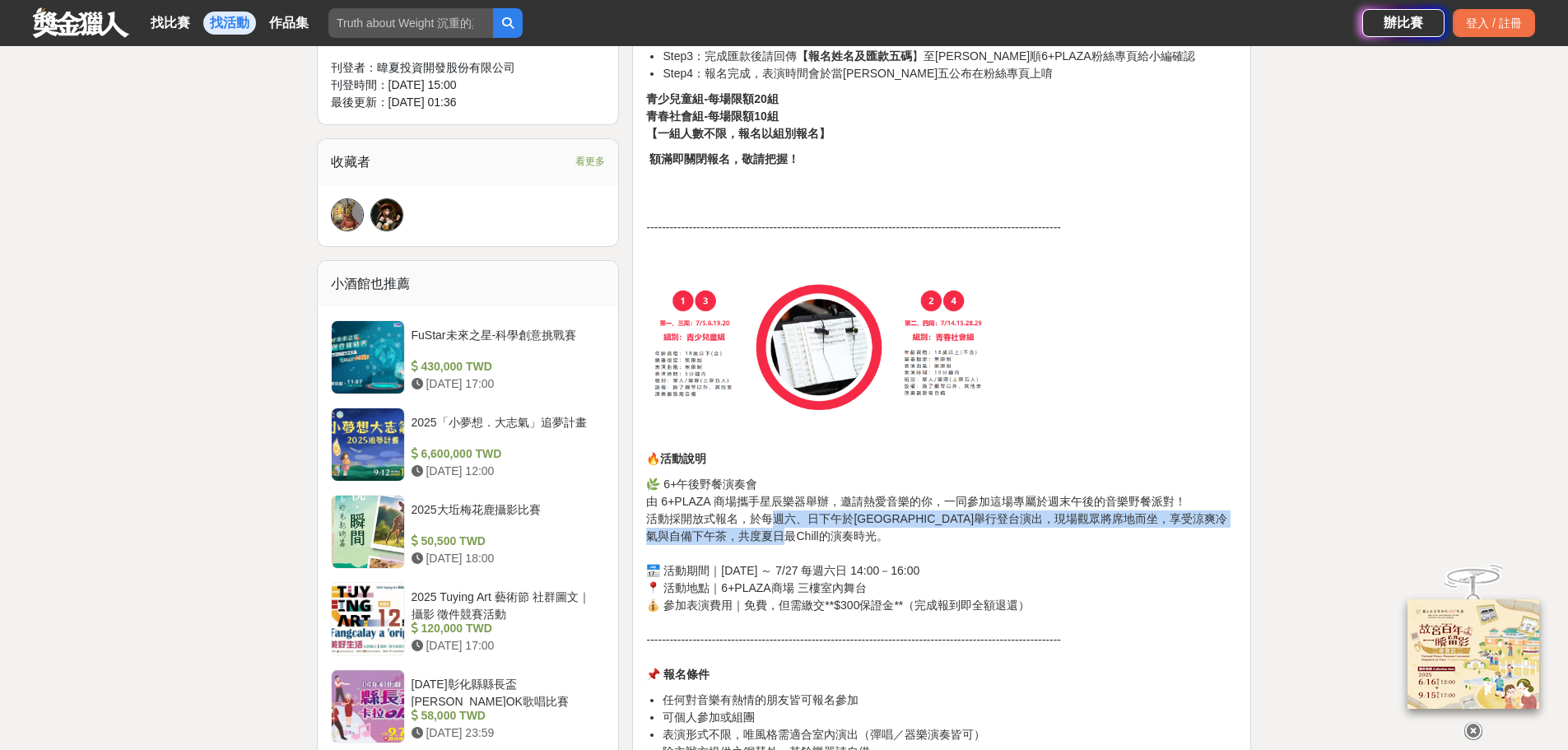 click on "🌿 6+午後野餐演奏會 由 6+PLAZA 商場攜手星辰樂器舉辦，邀請熱愛音樂的你，一同參加這場專屬於週末午後的音樂野餐派對！ 活動採開放式報名，於每週六、日下午於三樓舞台區舉行登台演出，現場觀眾將席地而坐，享受涼爽冷氣與自備下午茶，共度夏日最Chill的演奏時光。 📅 活動期間｜2025/7/5 ～ 7/27 每週六日 14:00－16:00 📍 活動地點｜6+PLAZA商場 三樓室內舞台 💰 參加表演費用｜免費，但需繳交**$300保證金**（完成報到即全額退還） ------------------------------------------------------------------------------------------------------------ 📌 報名條件" at bounding box center [942, 580] 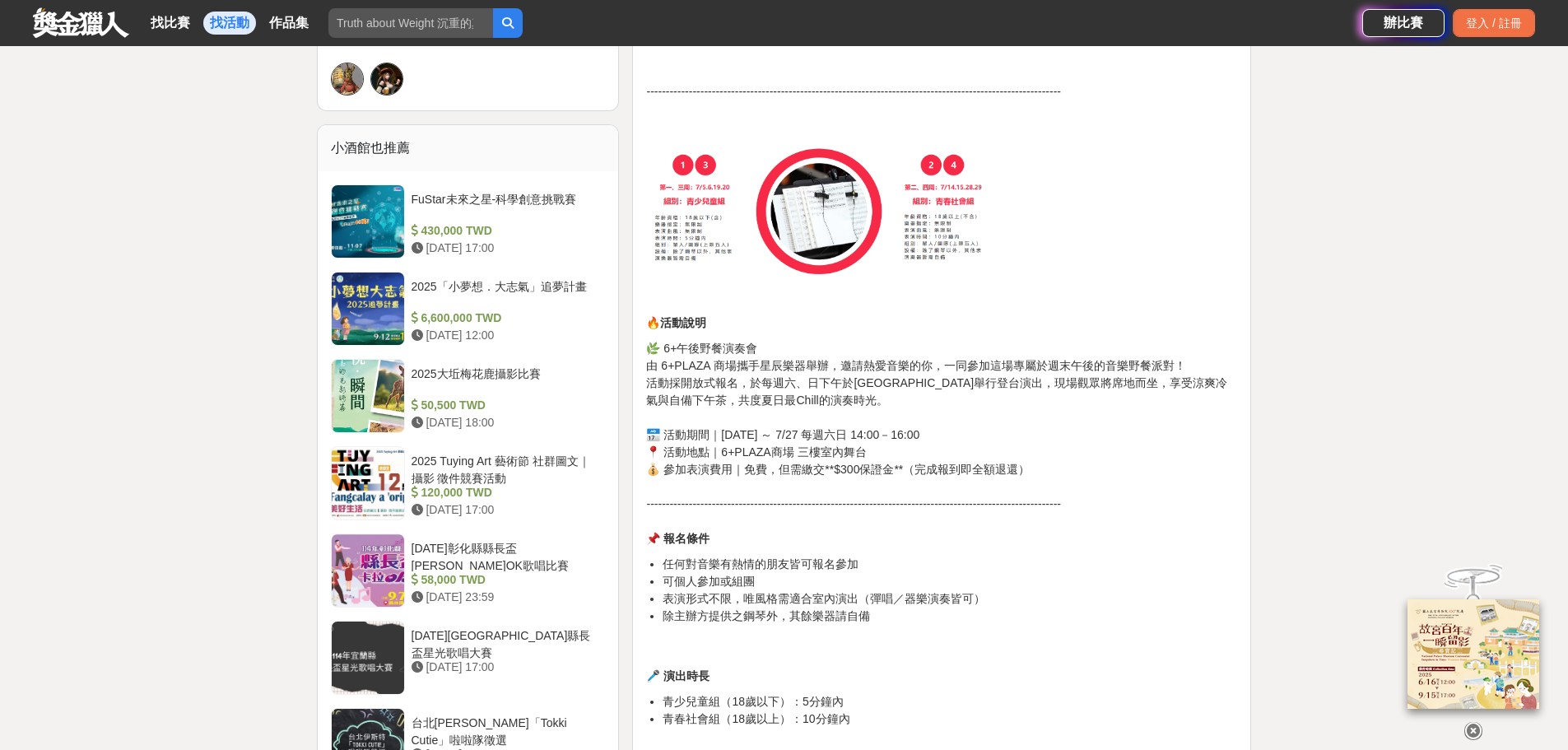 scroll, scrollTop: 1235, scrollLeft: 0, axis: vertical 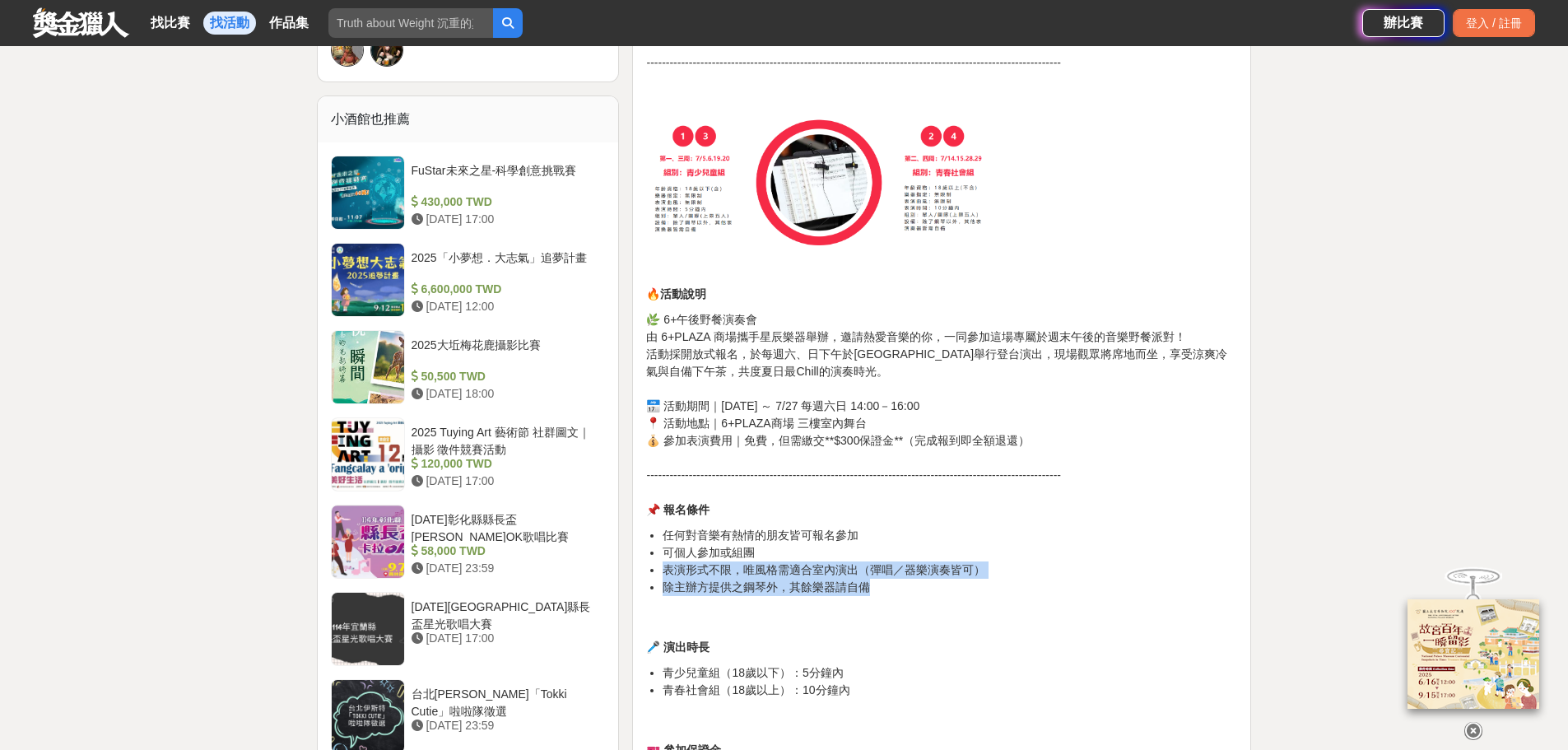 drag, startPoint x: 663, startPoint y: 571, endPoint x: 984, endPoint y: 585, distance: 321.30515 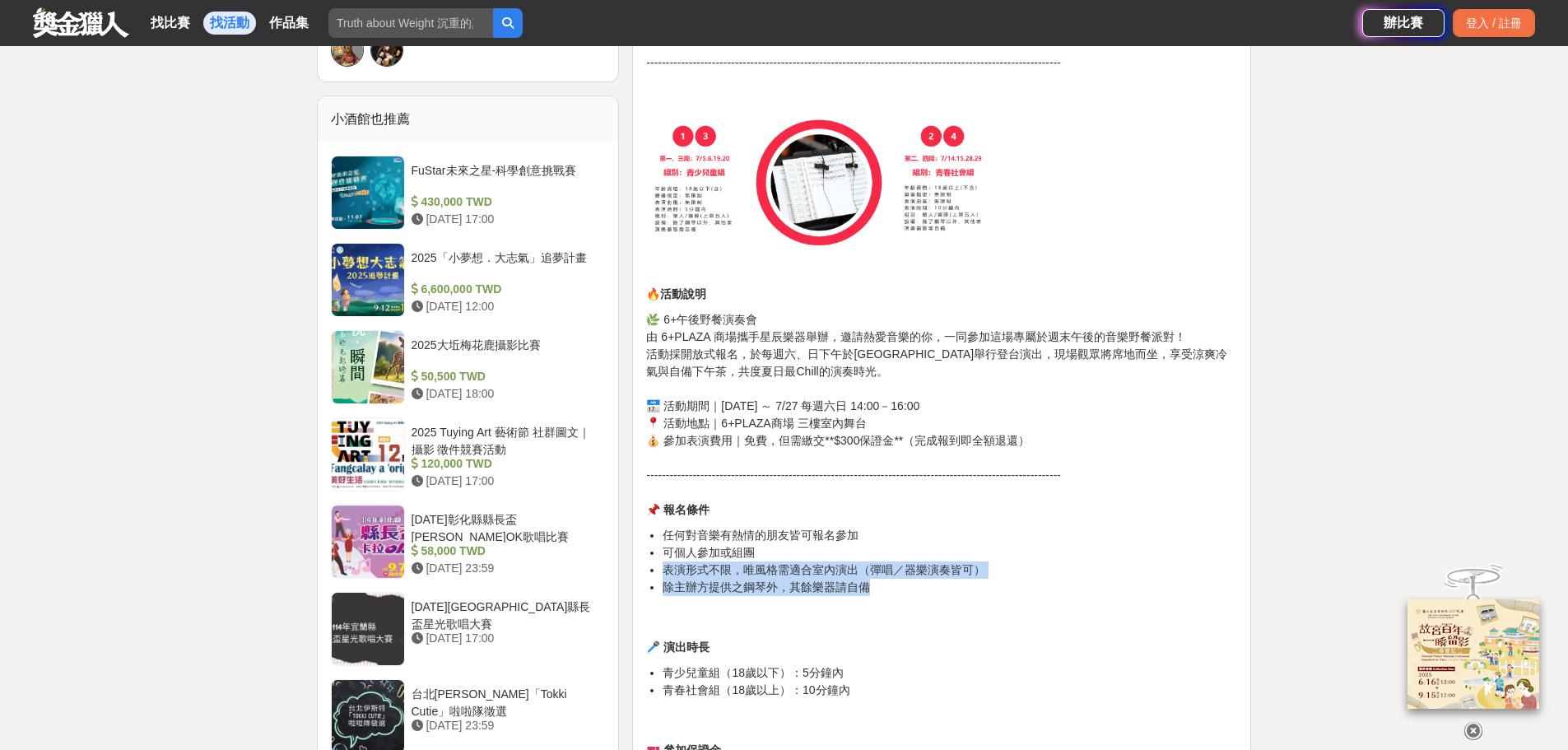 click on "除主辦方提供之鋼琴外，其餘樂器請自備" at bounding box center (950, 587) 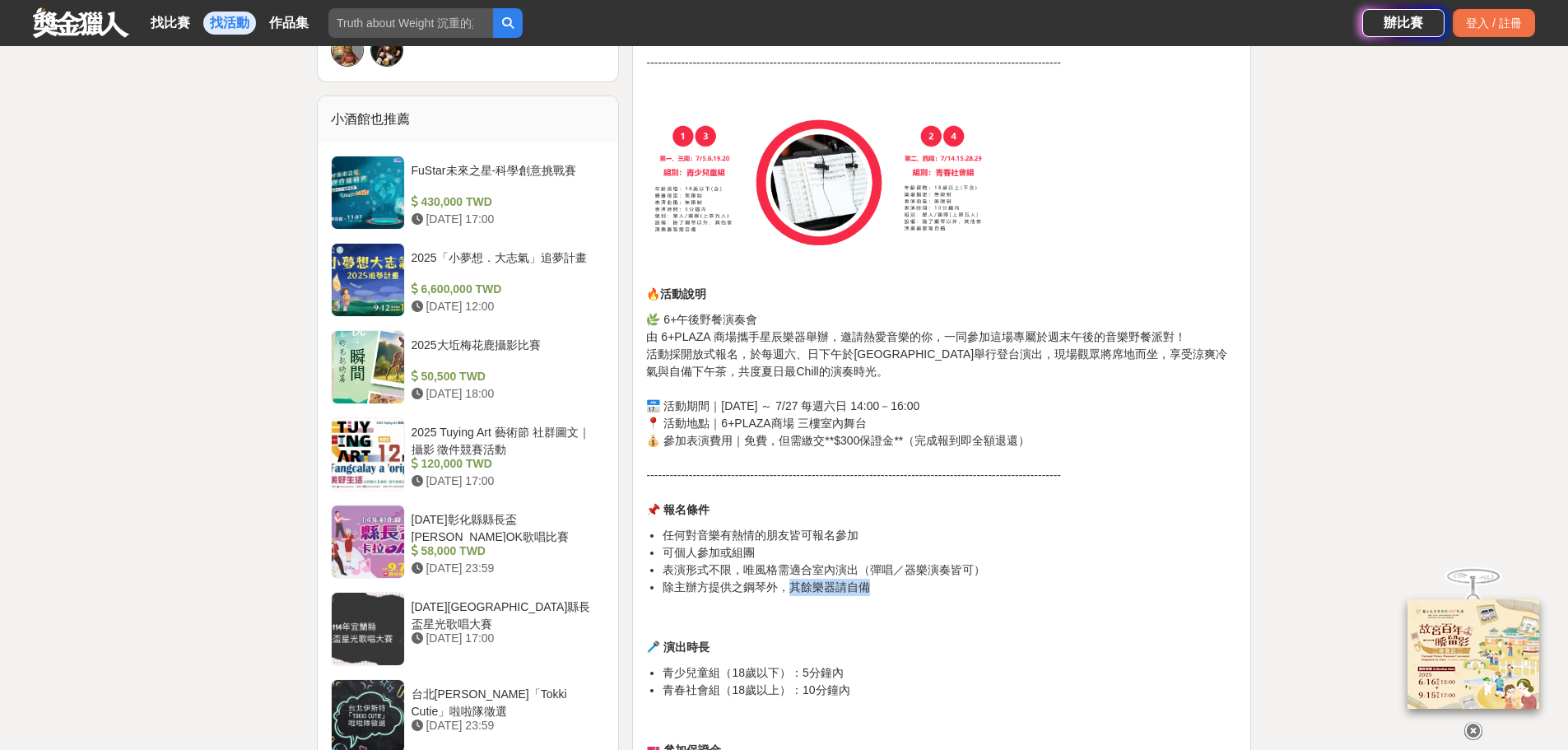 drag, startPoint x: 785, startPoint y: 585, endPoint x: 872, endPoint y: 586, distance: 87.005747 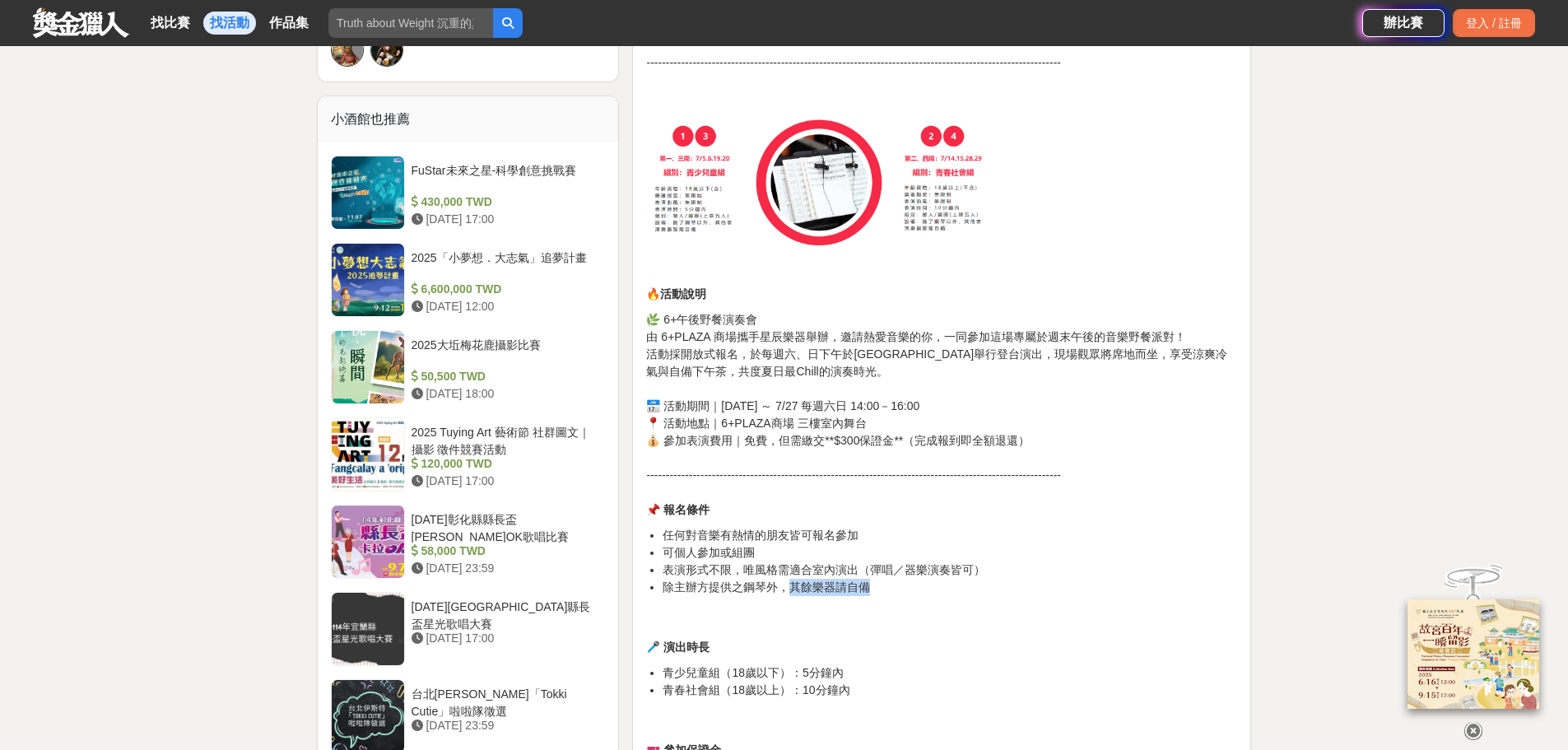 click on "除主辦方提供之鋼琴外，其餘樂器請自備" at bounding box center [950, 587] 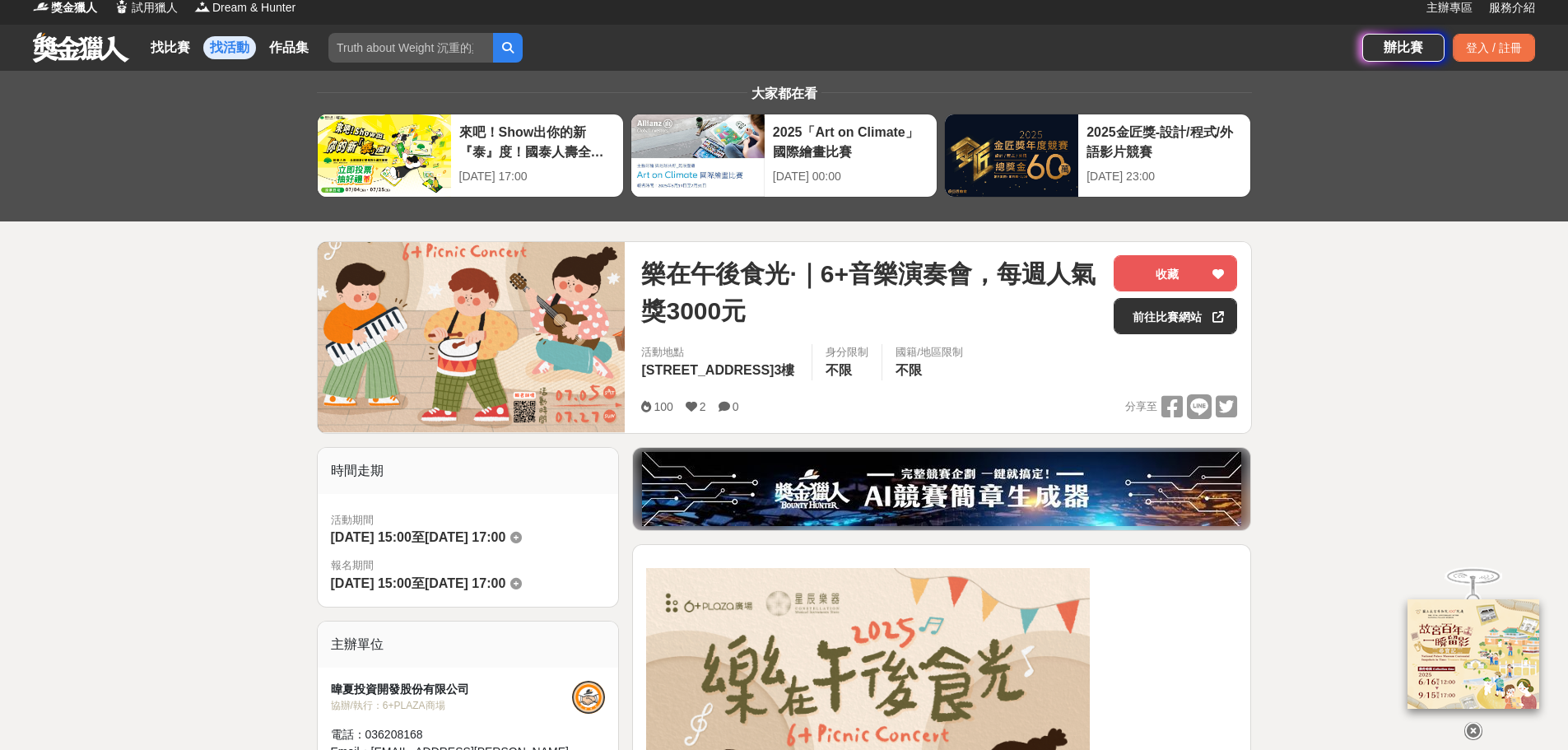 scroll, scrollTop: 0, scrollLeft: 0, axis: both 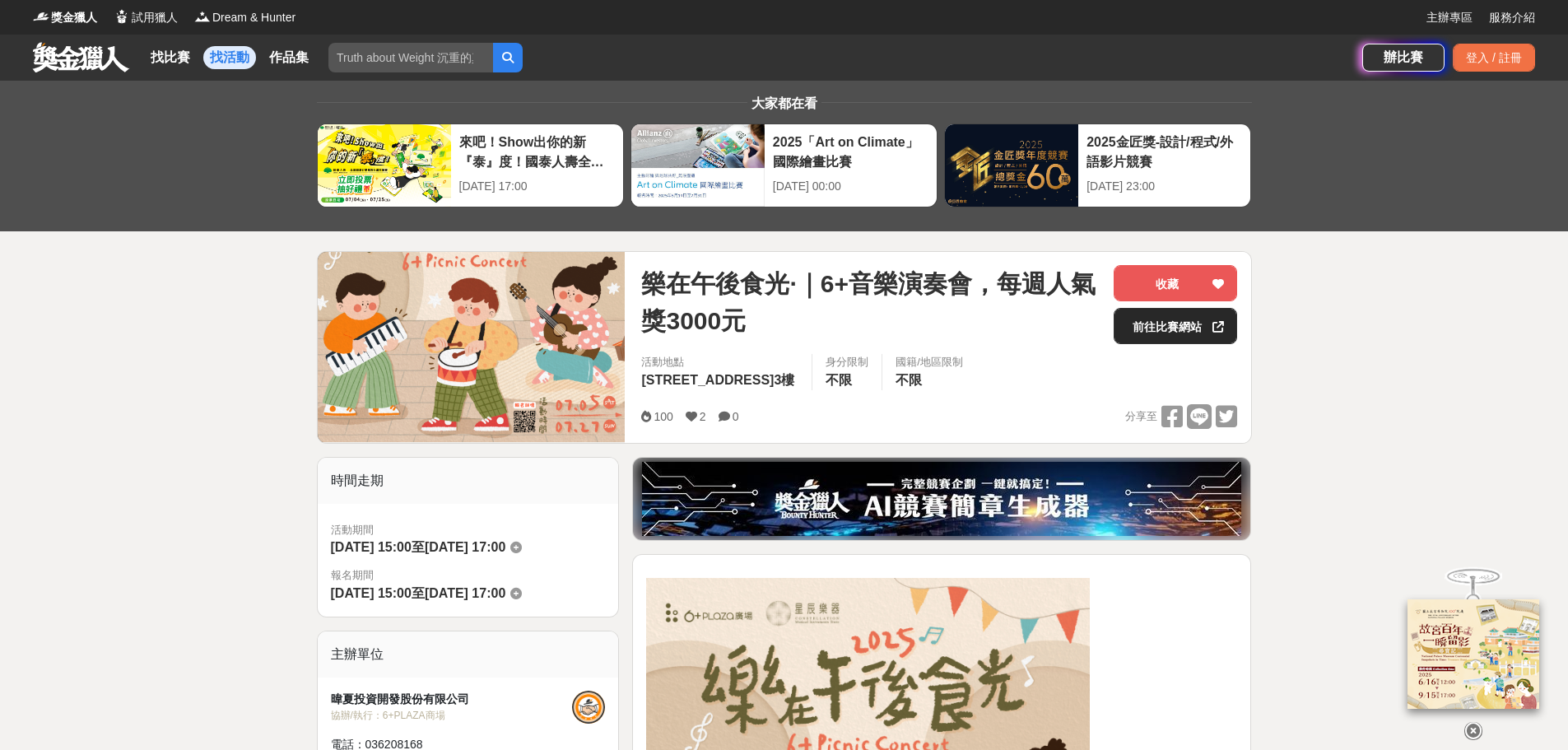 click on "前往比賽網站" at bounding box center (1175, 326) 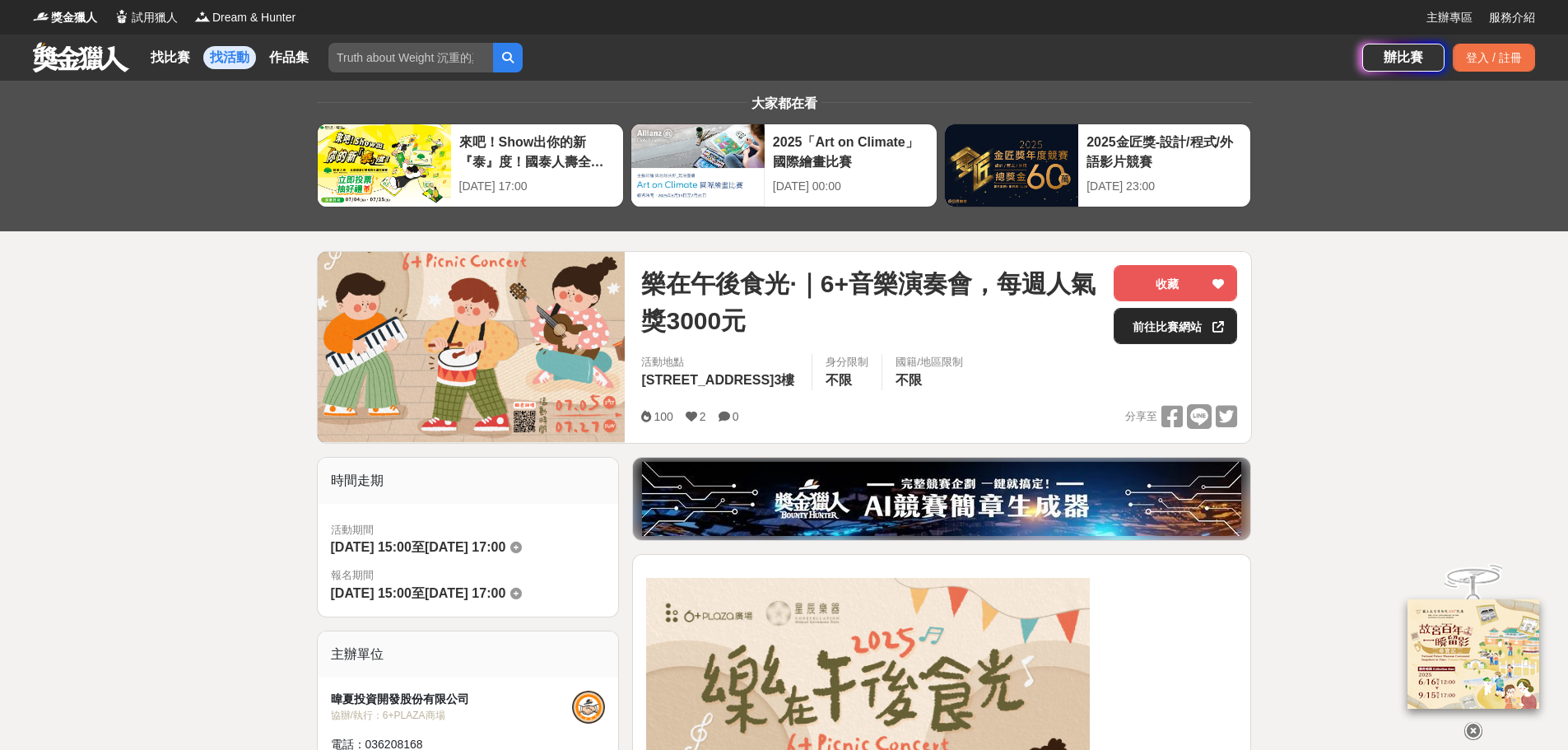 click on "前往比賽網站" at bounding box center [1175, 326] 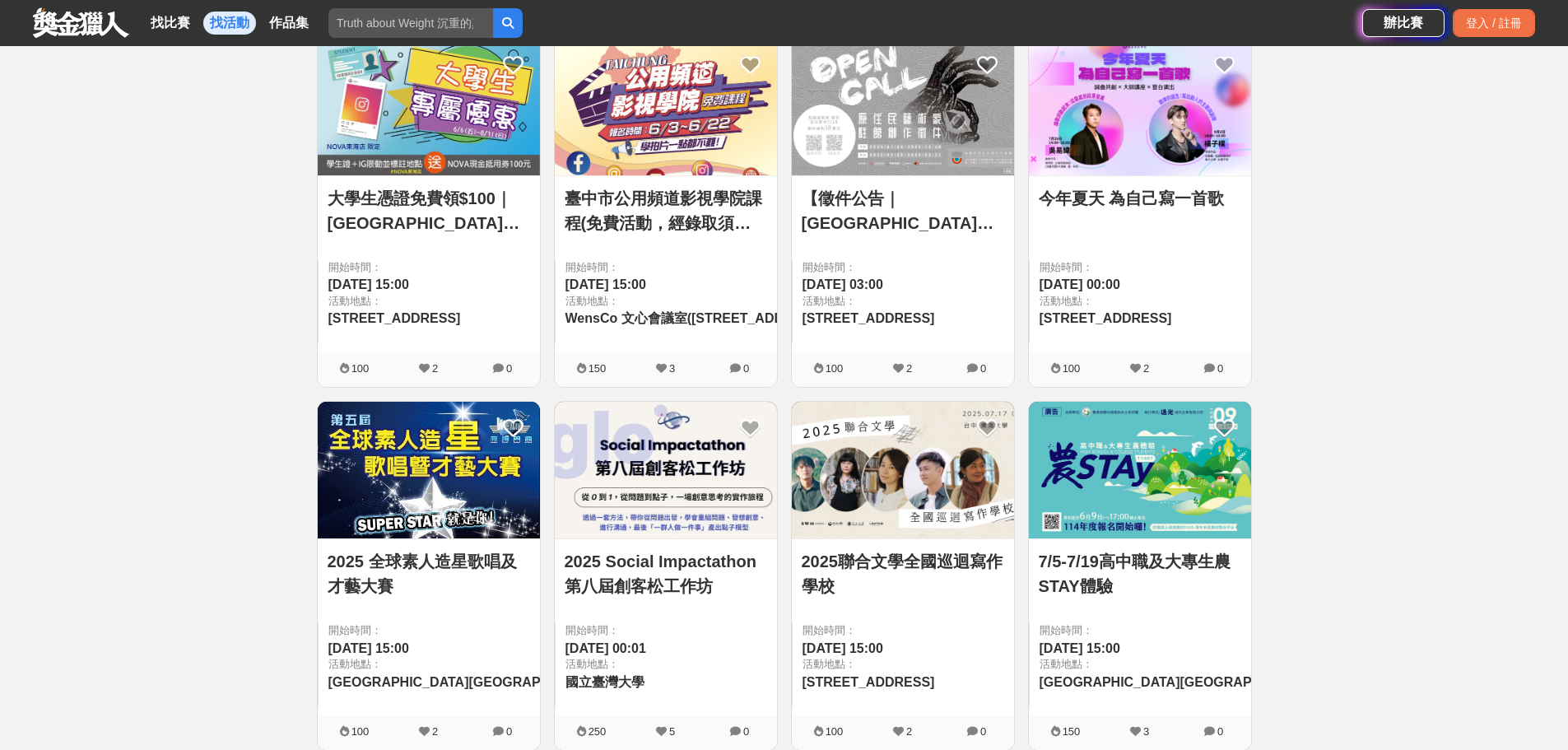 scroll, scrollTop: 2305, scrollLeft: 0, axis: vertical 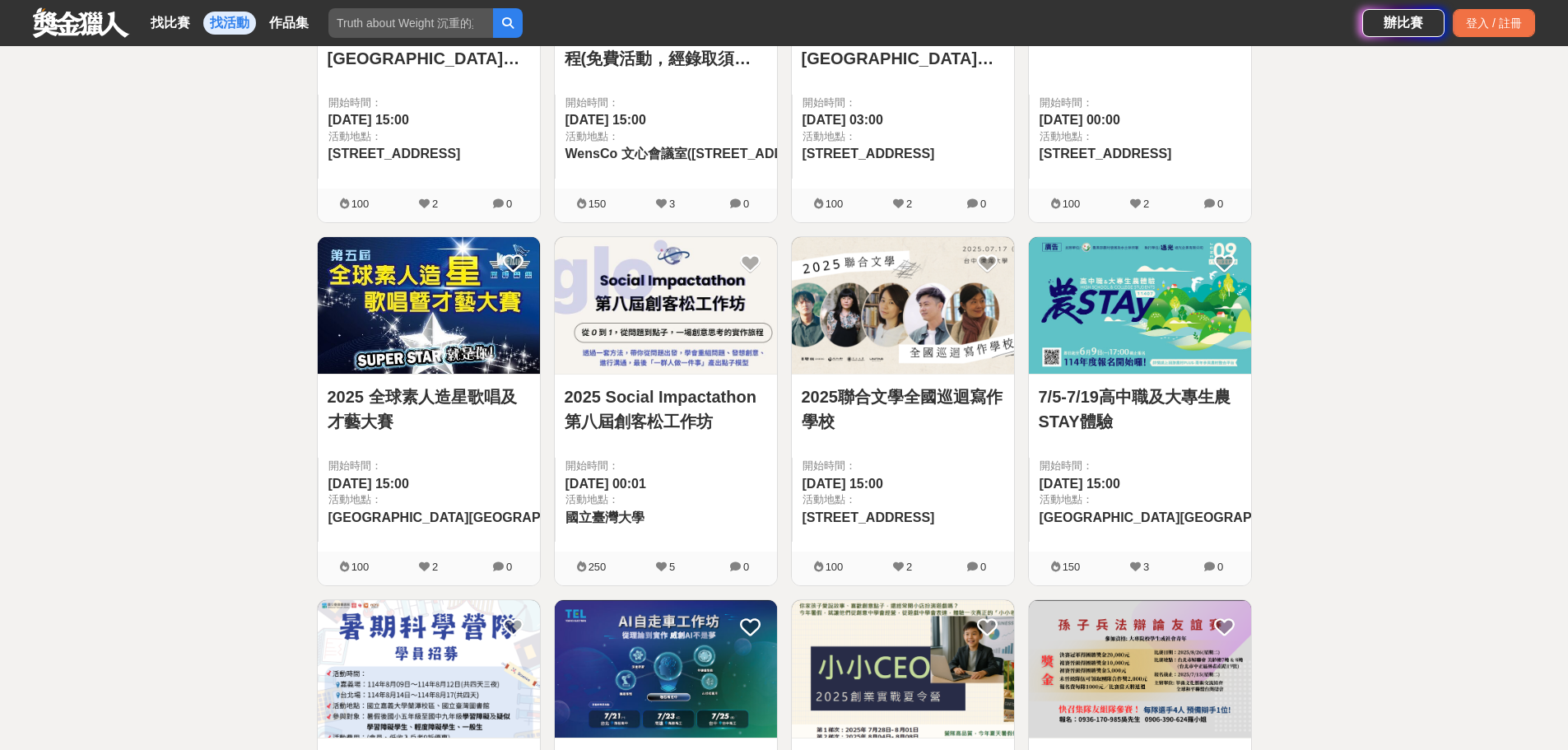 click at bounding box center (429, 305) 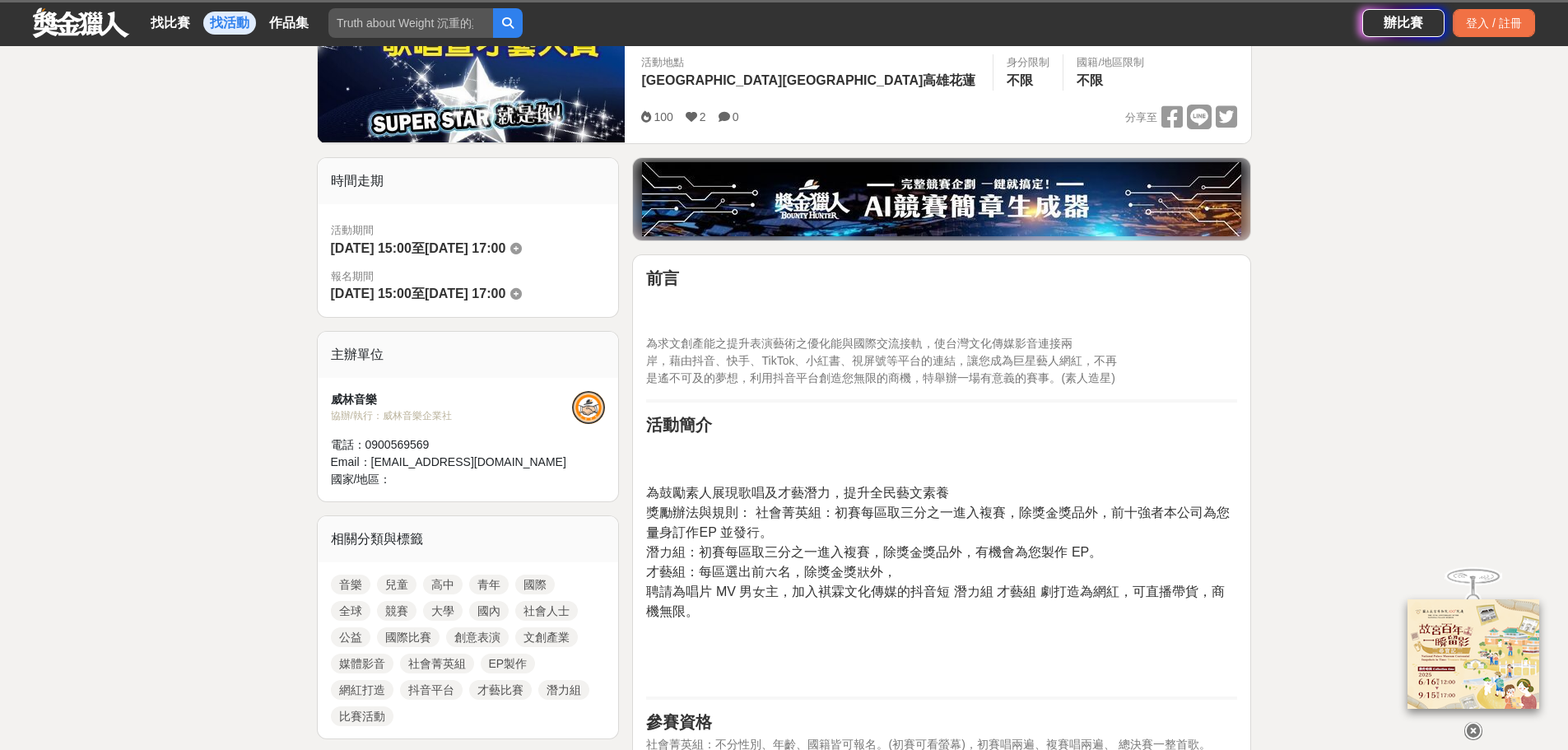 scroll, scrollTop: 329, scrollLeft: 0, axis: vertical 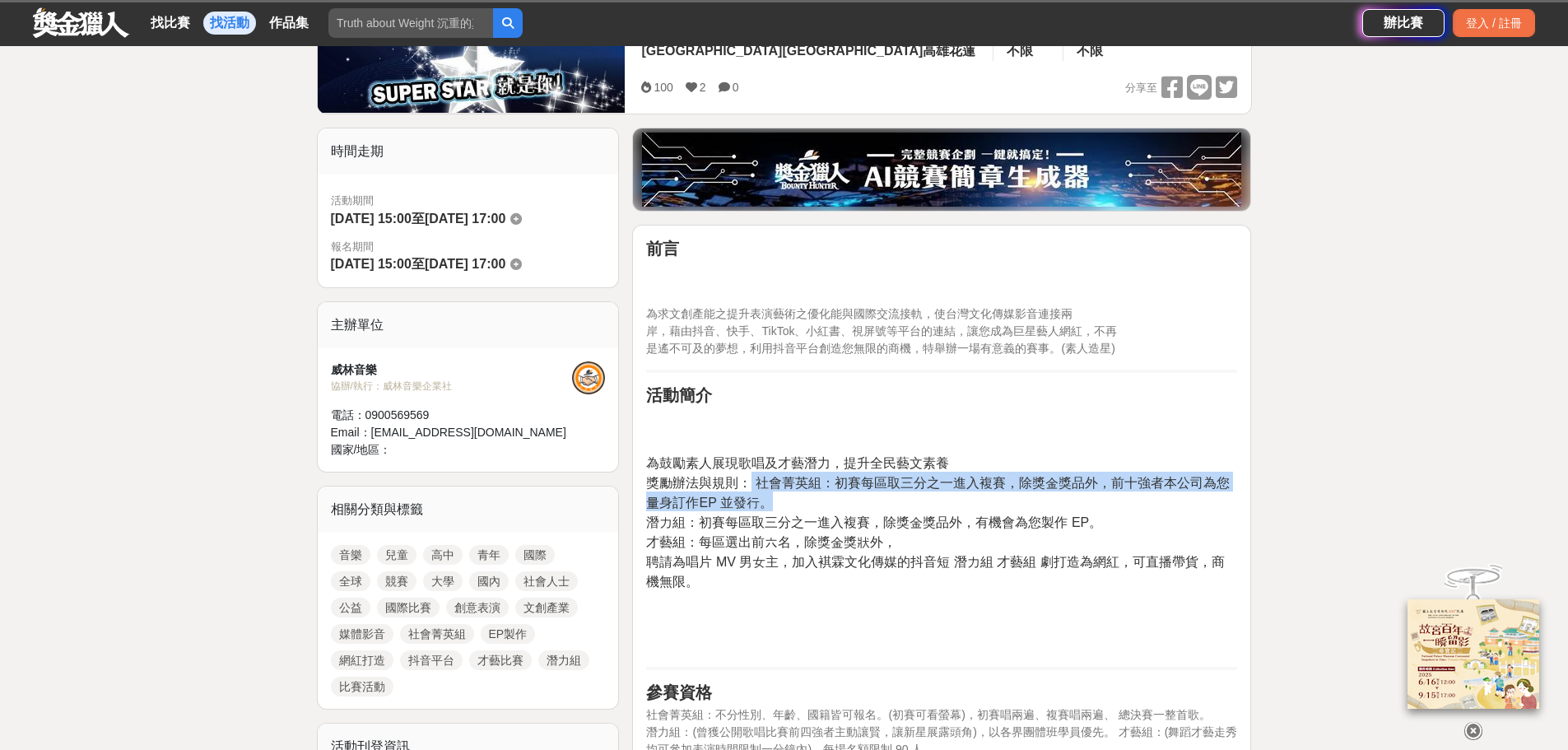 drag, startPoint x: 746, startPoint y: 486, endPoint x: 997, endPoint y: 496, distance: 251.19912 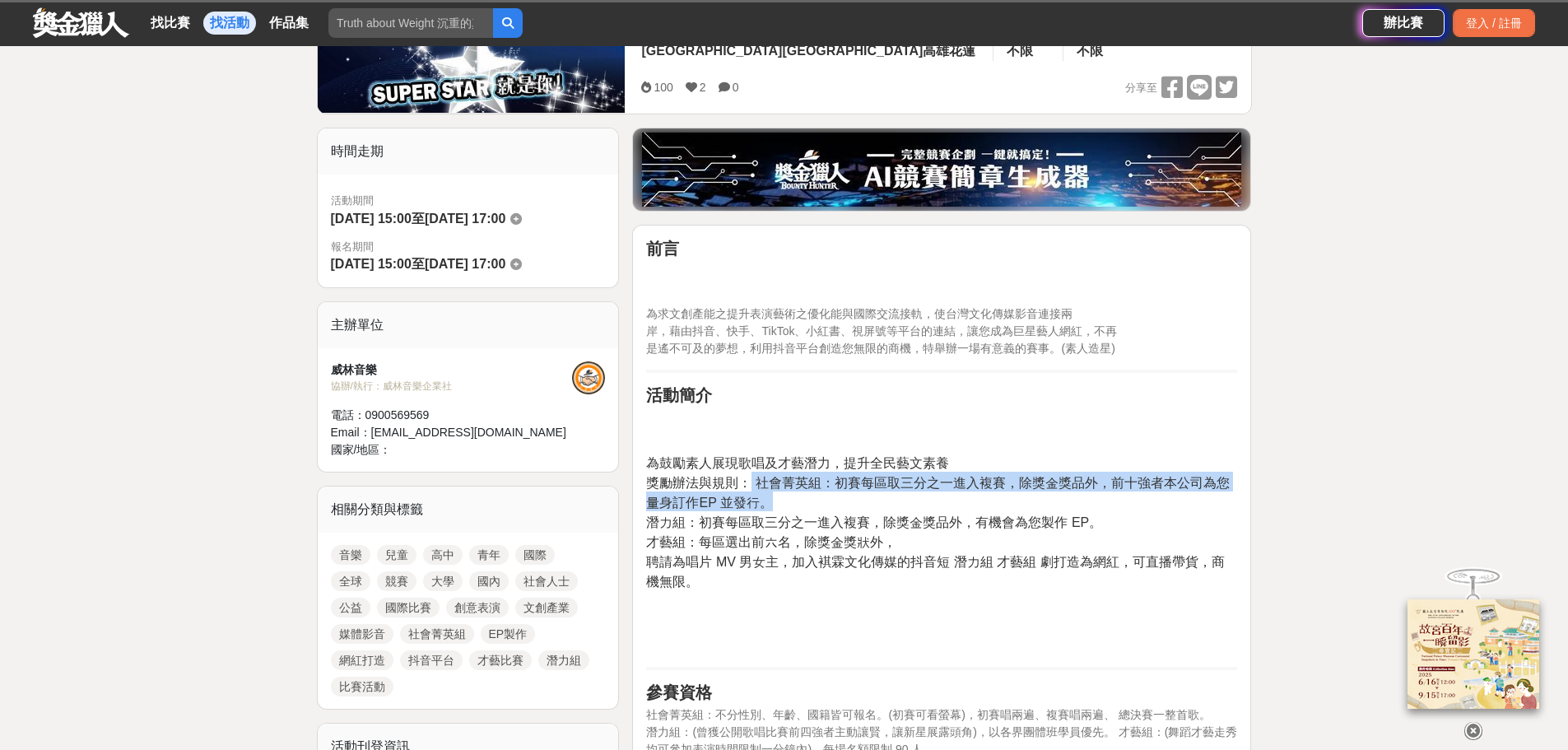 click on "為鼓勵素人展現歌唱及才藝潛力，提升全民藝文素養 獎勵辦法與規則： 社會菁英組：初賽每區取三分之一進入複賽，除獎金獎品外，前十強者本公司為您量身訂作EP 並發行。 潛力組：初賽每區取三分之一進入複賽，除獎金獎品外，有機會為您製作 EP。 才藝組：每區選出前六名，除獎金獎狀外， 聘請為唱片 MV 男女主，加入褀霖文化傳媒的抖音短 潛力組 才藝組 劇打造為網紅，可直播帶貨，商機無限。" at bounding box center (942, 521) 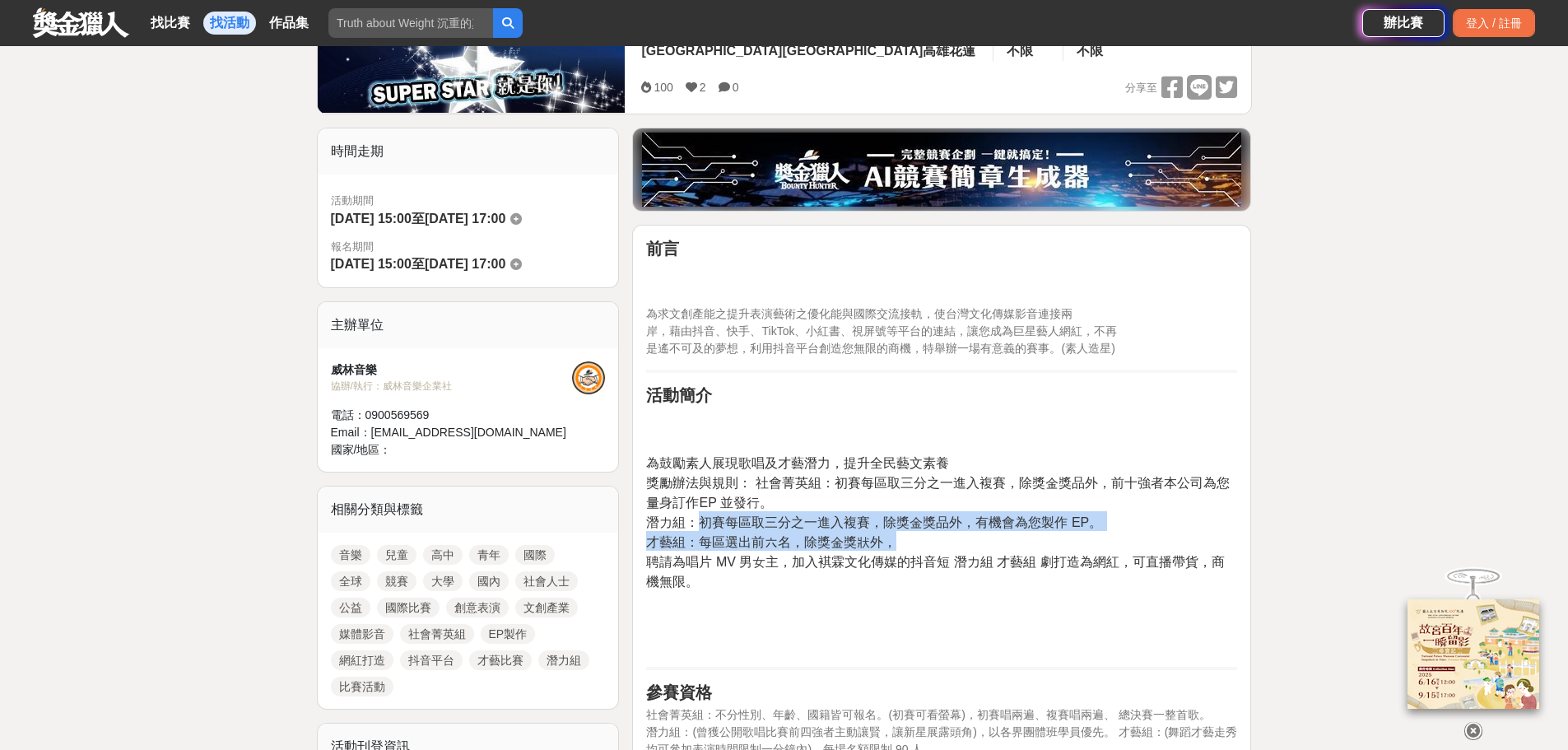 drag, startPoint x: 693, startPoint y: 520, endPoint x: 1106, endPoint y: 538, distance: 413.39207 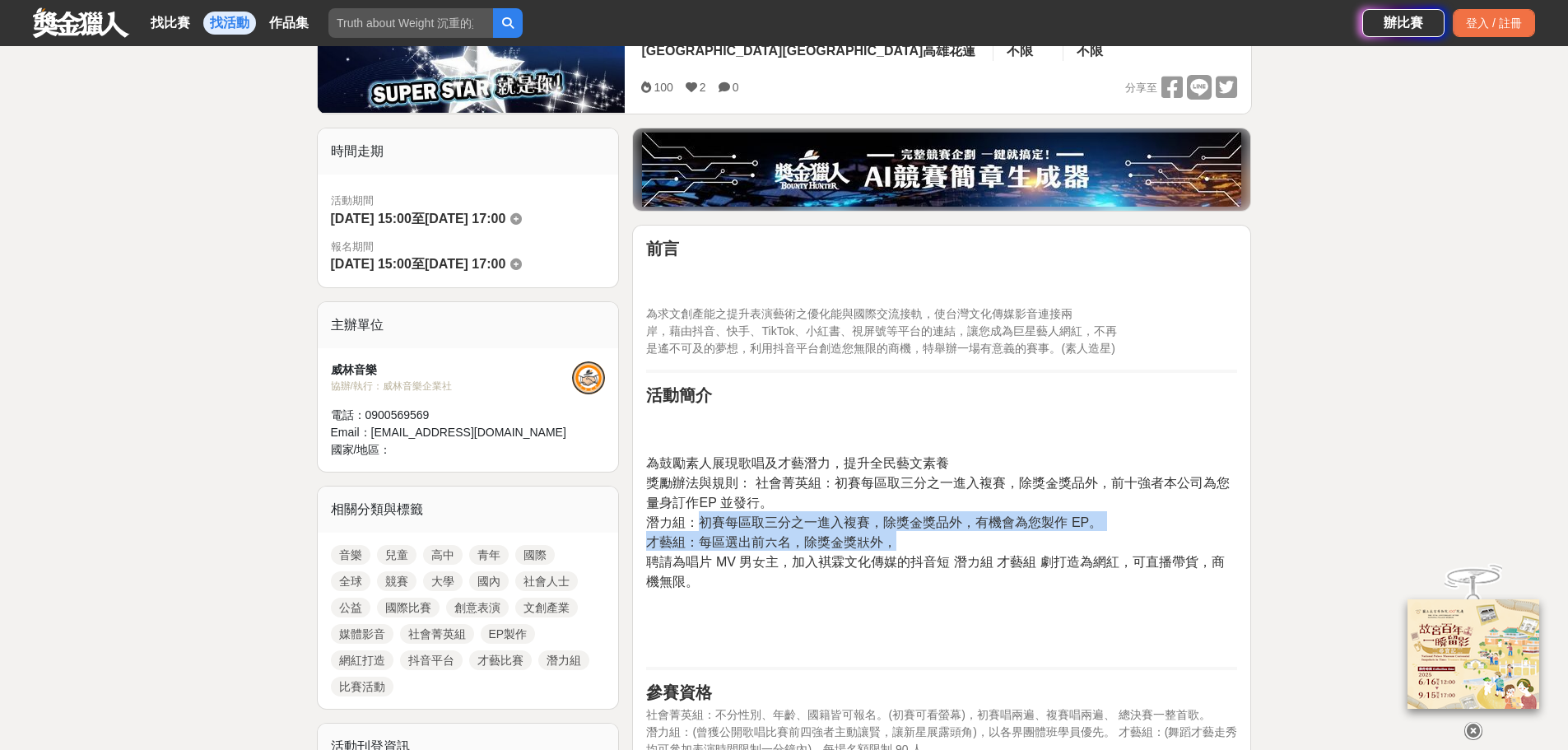 click on "為鼓勵素人展現歌唱及才藝潛力，提升全民藝文素養 獎勵辦法與規則： 社會菁英組：初賽每區取三分之一進入複賽，除獎金獎品外，前十強者本公司為您量身訂作EP 並發行。 潛力組：初賽每區取三分之一進入複賽，除獎金獎品外，有機會為您製作 EP。 才藝組：每區選出前六名，除獎金獎狀外， 聘請為唱片 MV 男女主，加入褀霖文化傳媒的抖音短 潛力組 才藝組 劇打造為網紅，可直播帶貨，商機無限。" at bounding box center [942, 521] 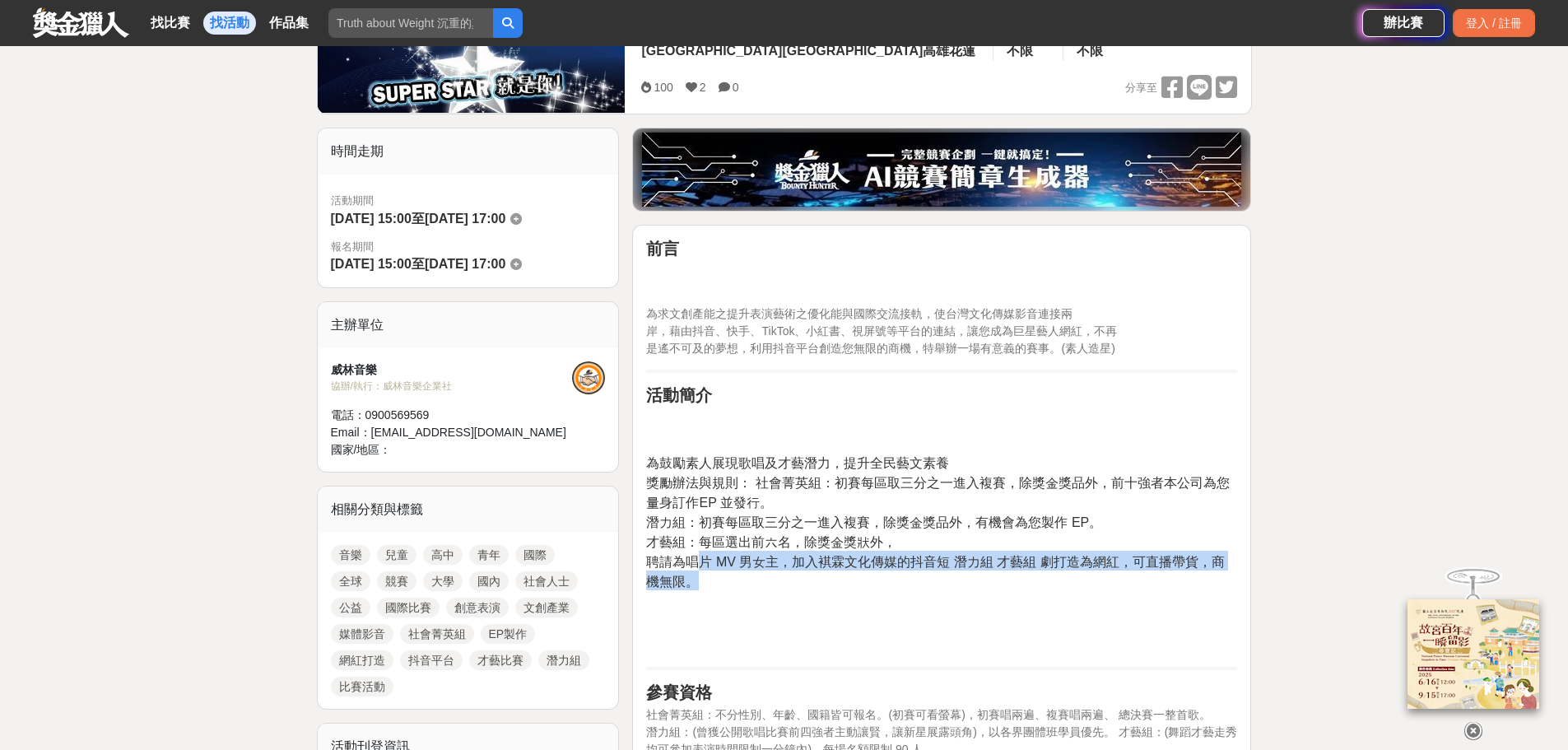 drag, startPoint x: 698, startPoint y: 562, endPoint x: 988, endPoint y: 575, distance: 290.29123 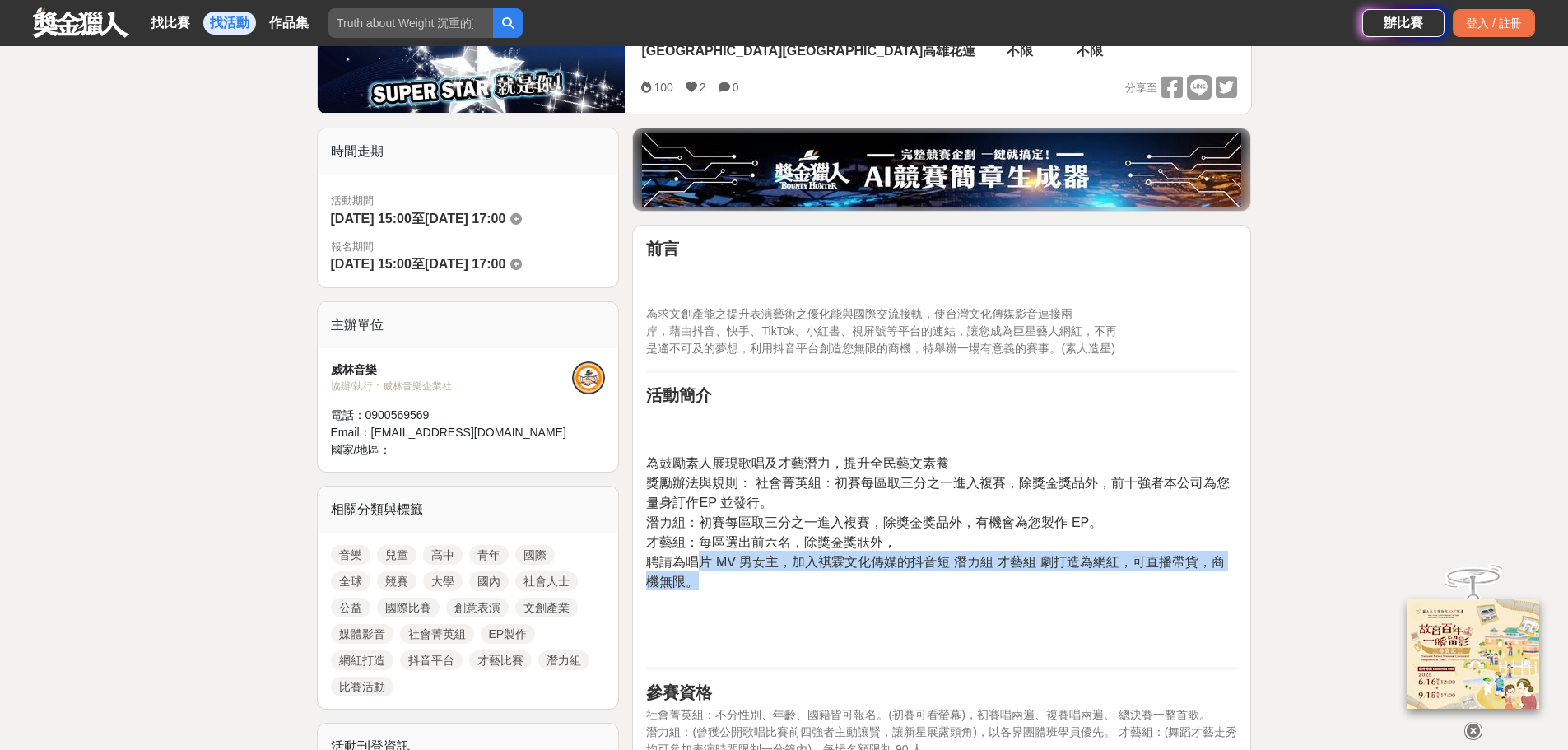 click on "為鼓勵素人展現歌唱及才藝潛力，提升全民藝文素養 獎勵辦法與規則： 社會菁英組：初賽每區取三分之一進入複賽，除獎金獎品外，前十強者本公司為您量身訂作EP 並發行。 潛力組：初賽每區取三分之一進入複賽，除獎金獎品外，有機會為您製作 EP。 才藝組：每區選出前六名，除獎金獎狀外， 聘請為唱片 MV 男女主，加入褀霖文化傳媒的抖音短 潛力組 才藝組 劇打造為網紅，可直播帶貨，商機無限。" at bounding box center (942, 521) 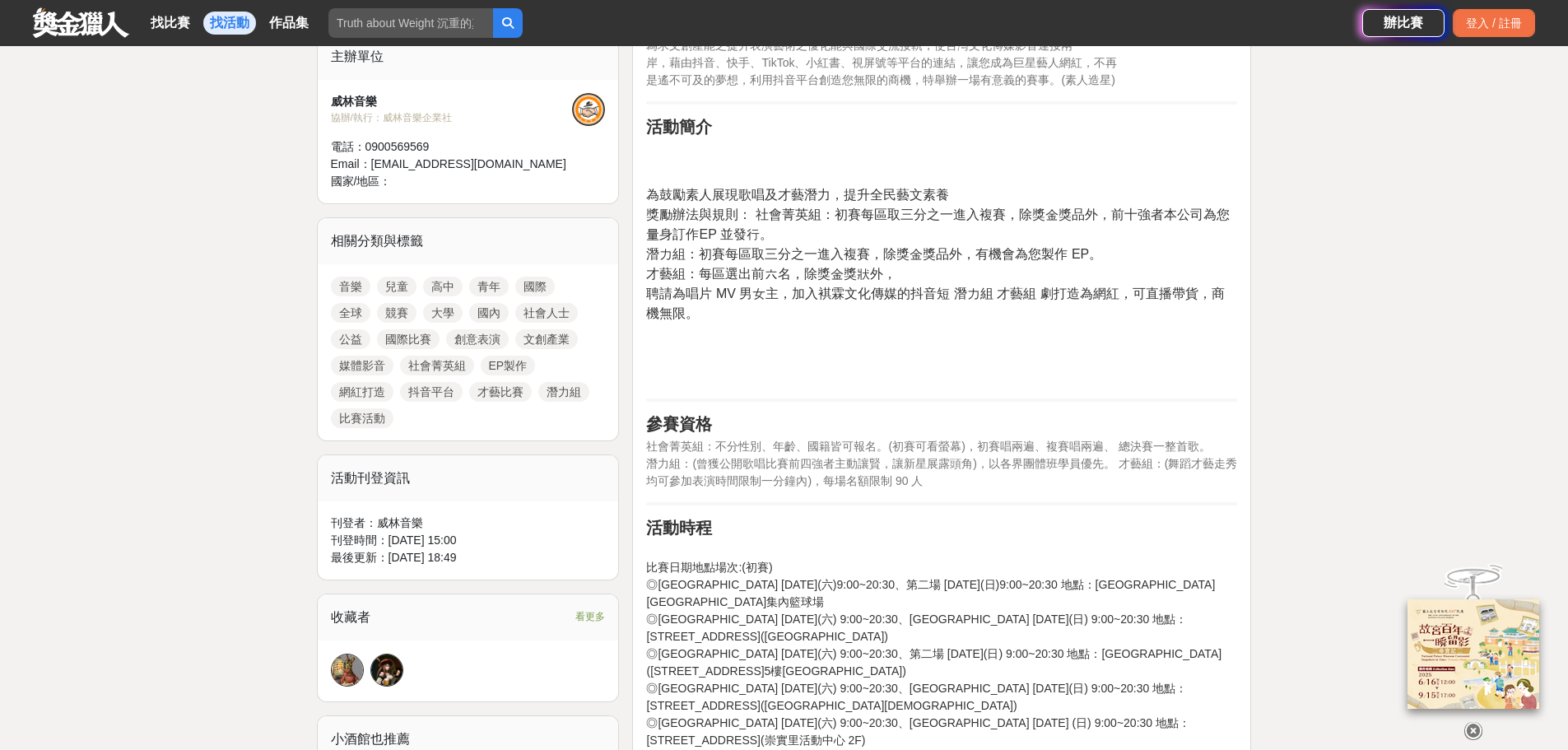 scroll, scrollTop: 823, scrollLeft: 0, axis: vertical 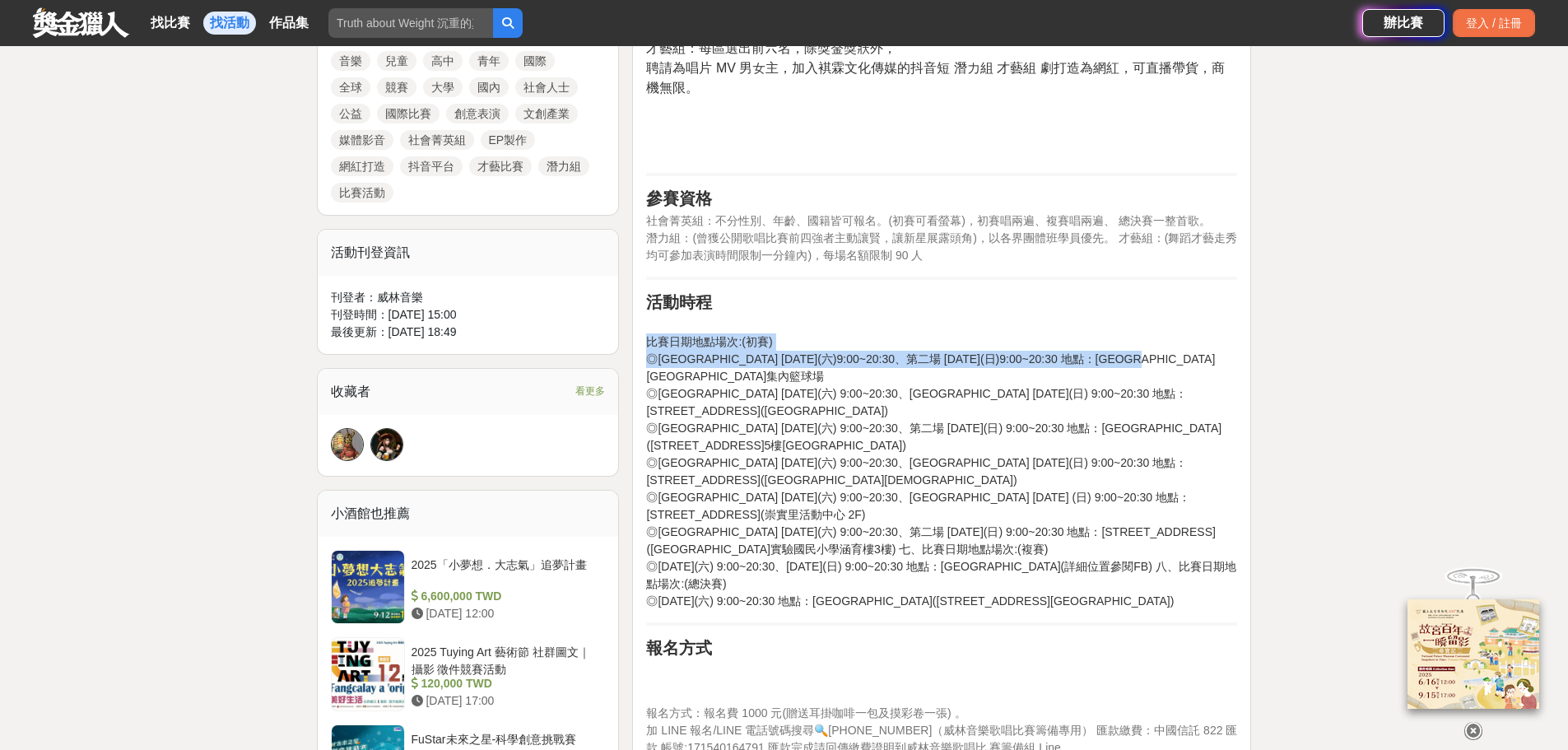 drag, startPoint x: 640, startPoint y: 349, endPoint x: 1229, endPoint y: 359, distance: 589.0849 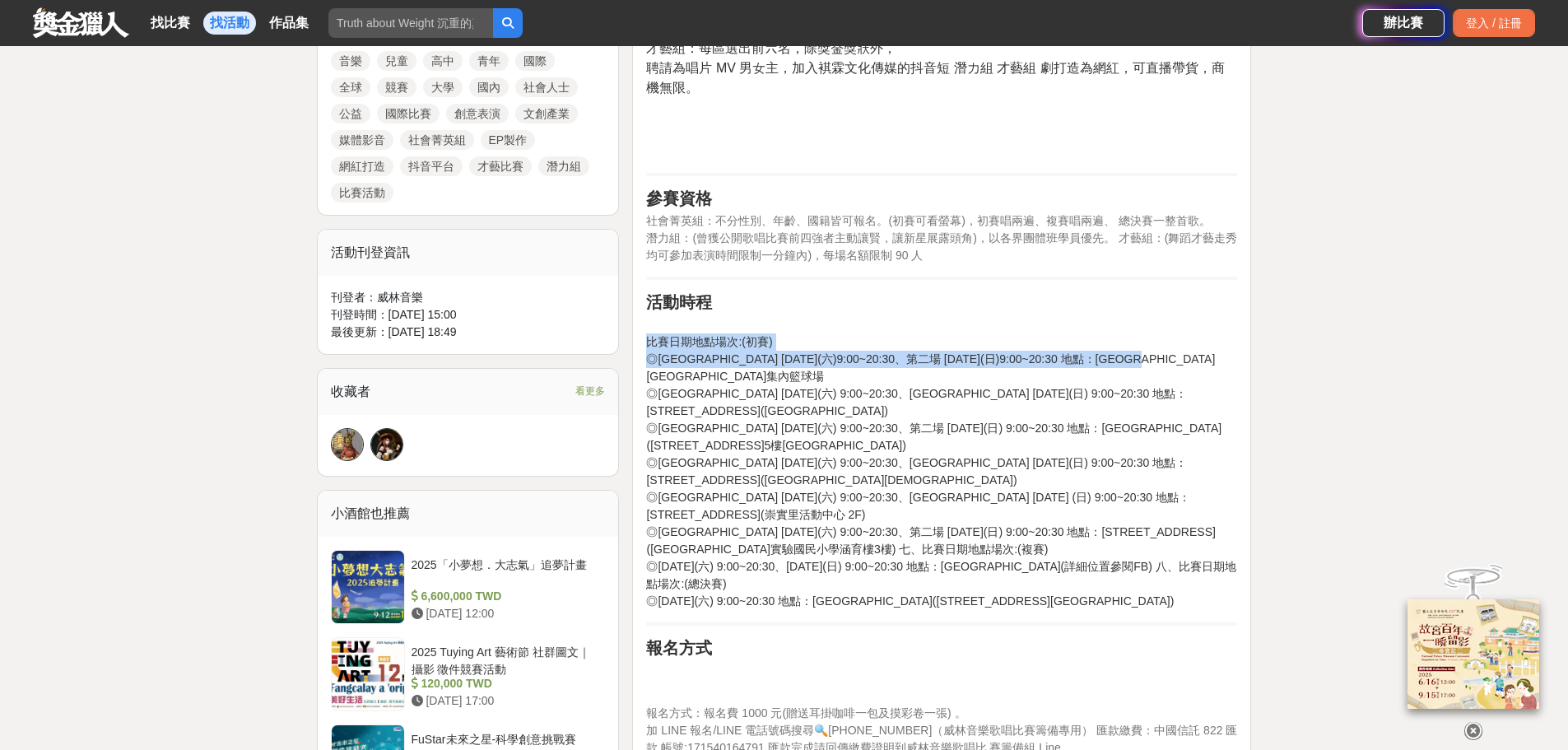 click on "前言   為求文創產能之提升表演藝術之優化能與國際交流接軌，使台灣文化傳媒影音連接兩 岸，藉由抖音、快手、TikTok、小紅書、視屏號等平台的連結，讓您成為巨星藝人網紅，不再 是遙不可及的夢想，利用抖音平台創造您無限的商機，特舉辦一場有意義的賽事。(素人造星) 活動簡介   為鼓勵素人展現歌唱及才藝潛力，提升全民藝文素養 獎勵辦法與規則： 社會菁英組：初賽每區取三分之一進入複賽，除獎金獎品外，前十強者本公司為您量身訂作EP 並發行。 潛力組：初賽每區取三分之一進入複賽，除獎金獎品外，有機會為您製作 EP。 才藝組：每區選出前六名，除獎金獎狀外， 聘請為唱片 MV 男女主，加入褀霖文化傳媒的抖音短 潛力組 才藝組 劇打造為網紅，可直播帶貨，商機無限。     參賽資格 活動時程 比賽日期地點場次:(初賽) 報名方式   評審規範     階段" at bounding box center [942, 1377] 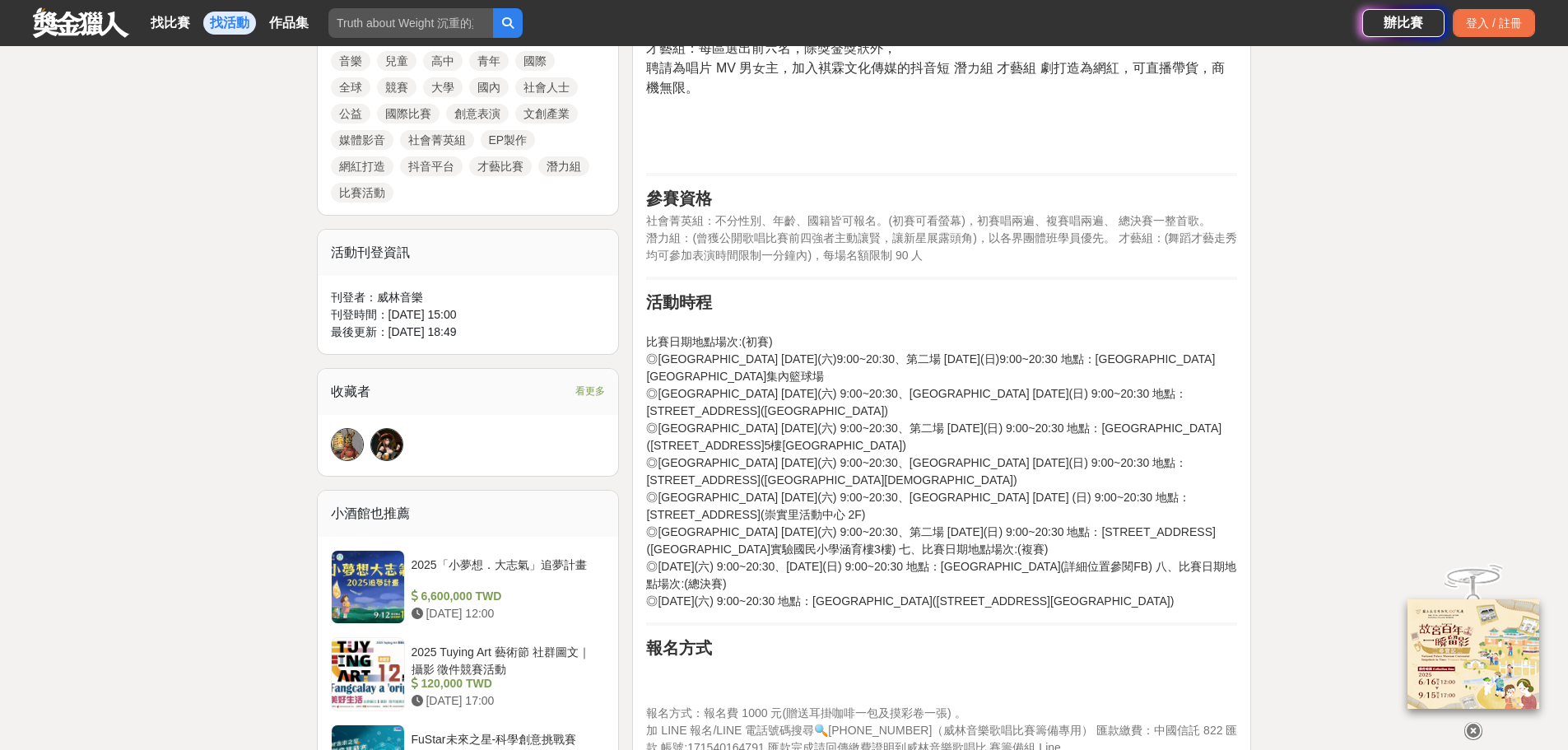 click on "比賽日期地點場次:(初賽) ◎台北場第一場 7 月 5 日(六)9:00~20:30、第二場 7 月 6 日(日)9:00~20:30 地點：新北市重新橋下觀光市集內籃球場  ◎中壢場第一場 7 月 12 日(六) 9:00~20:30、第二場 7 月 13 日(日) 9:00~20:30 地點：桃園市中壢區中正路 170 號(麗陽百貨前廣場)  ◎台中場第一場 7 月 19 日(六) 9:00~20:30、第二場 7 月 20 日(日) 9:00~20:30 地點：台中新天地崇德旗艦店(台中市北屯區崇德五路345號5樓凱撒廳)  ◎台南場第一場 7 月 26 日(六) 9:00~20:30、第二場 7 月 27 日(日) 9:00~20:30 地點：台南市下營區中山路一段一號(台南下營北極殿玄天上帝廟前廣場) ◎高雄場第一場 8 月 2 日(六) 9:00~20:30、第二場 8 月 3 日 (日) 9:00~20:30 地點：高雄市左營區先鋒路 293 號(崇實里活動中心 2F) ◎8 月 30 日(六) 9:00~20:30 地點：台中新天地崇德旗艦店(台中市北屯區崇德五路345號5樓凱撒廳)" at bounding box center (942, 463) 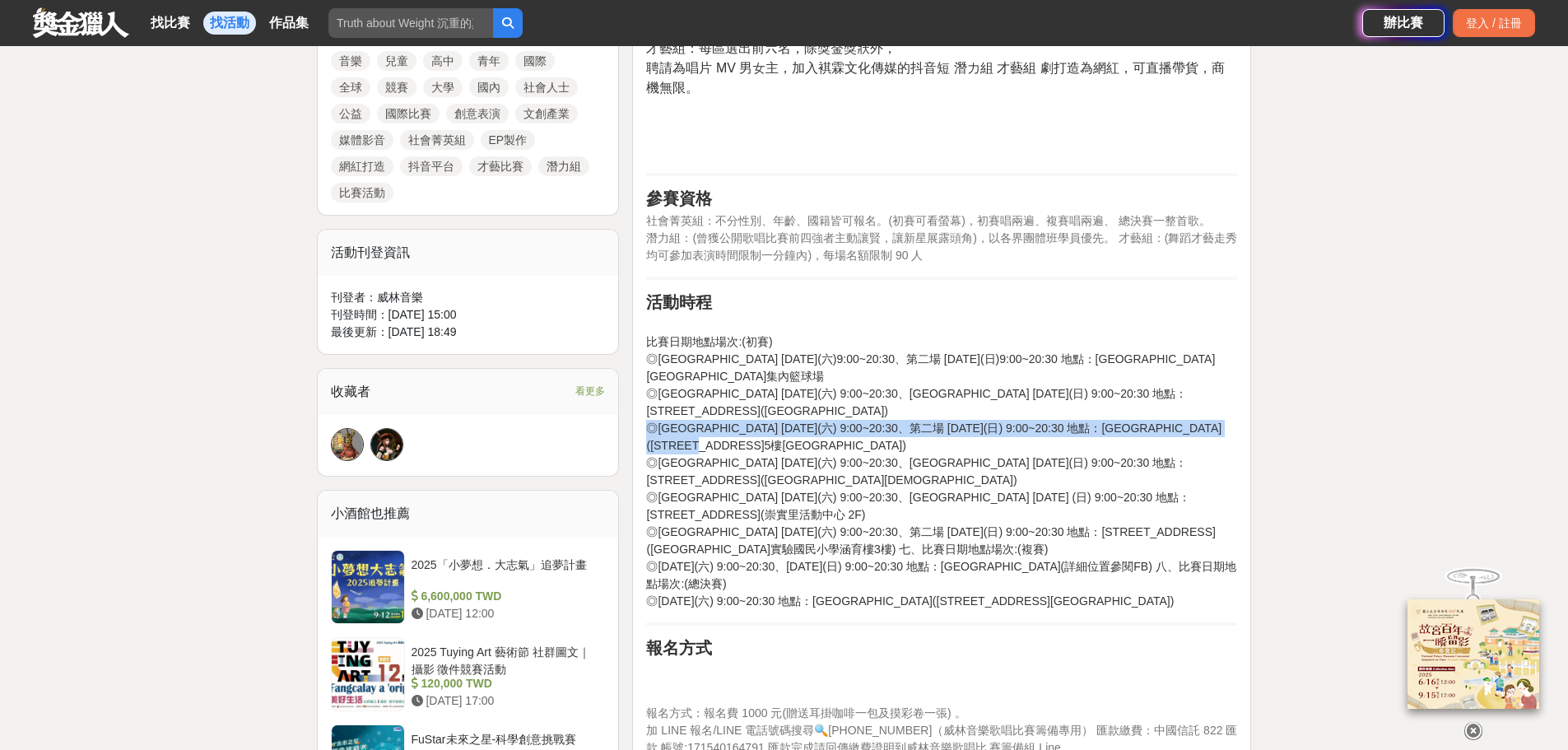 drag, startPoint x: 651, startPoint y: 412, endPoint x: 844, endPoint y: 434, distance: 194.24984 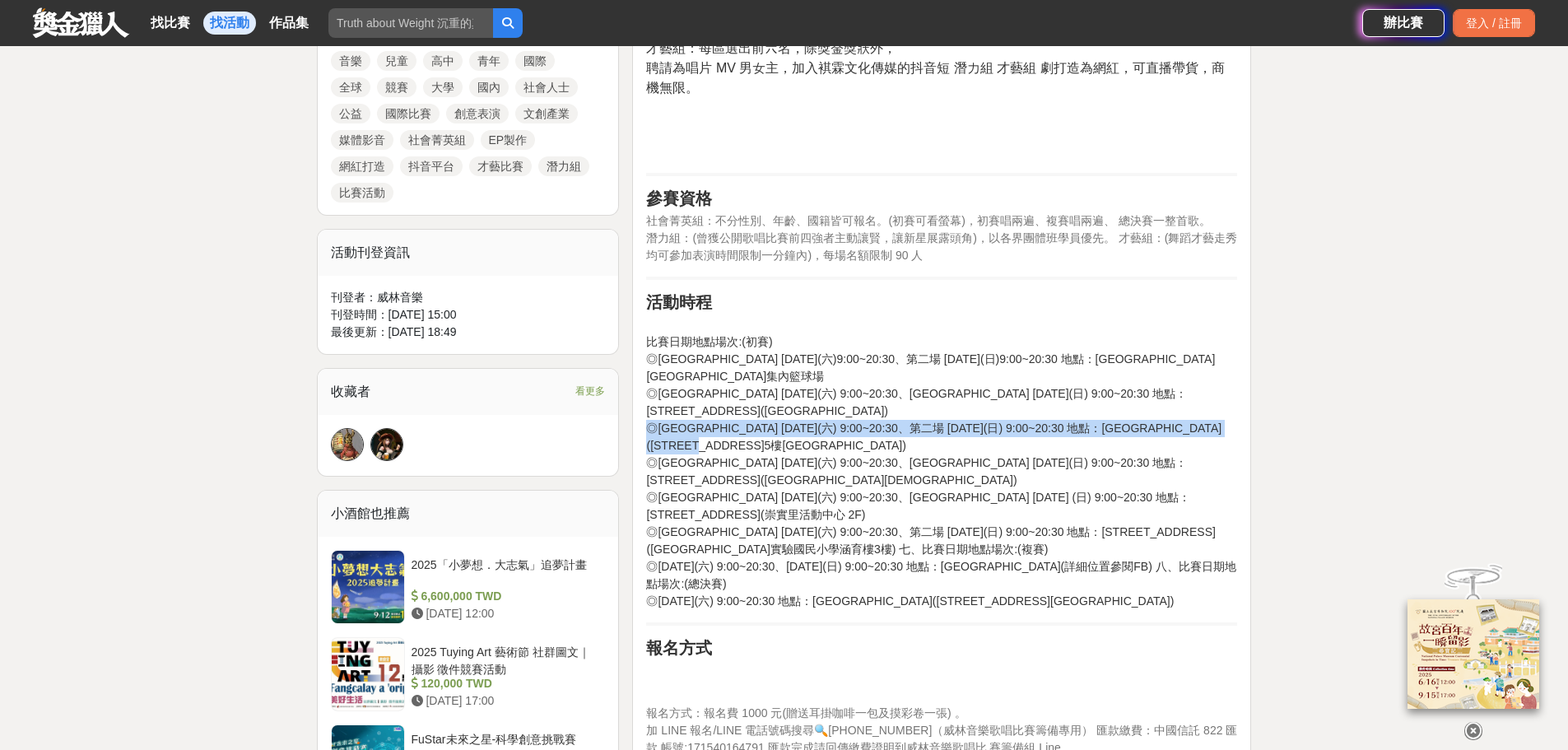 click on "比賽日期地點場次:(初賽) ◎台北場第一場 7 月 5 日(六)9:00~20:30、第二場 7 月 6 日(日)9:00~20:30 地點：新北市重新橋下觀光市集內籃球場  ◎中壢場第一場 7 月 12 日(六) 9:00~20:30、第二場 7 月 13 日(日) 9:00~20:30 地點：桃園市中壢區中正路 170 號(麗陽百貨前廣場)  ◎台中場第一場 7 月 19 日(六) 9:00~20:30、第二場 7 月 20 日(日) 9:00~20:30 地點：台中新天地崇德旗艦店(台中市北屯區崇德五路345號5樓凱撒廳)  ◎台南場第一場 7 月 26 日(六) 9:00~20:30、第二場 7 月 27 日(日) 9:00~20:30 地點：台南市下營區中山路一段一號(台南下營北極殿玄天上帝廟前廣場) ◎高雄場第一場 8 月 2 日(六) 9:00~20:30、第二場 8 月 3 日 (日) 9:00~20:30 地點：高雄市左營區先鋒路 293 號(崇實里活動中心 2F) ◎8 月 30 日(六) 9:00~20:30 地點：台中新天地崇德旗艦店(台中市北屯區崇德五路345號5樓凱撒廳)" at bounding box center (942, 463) 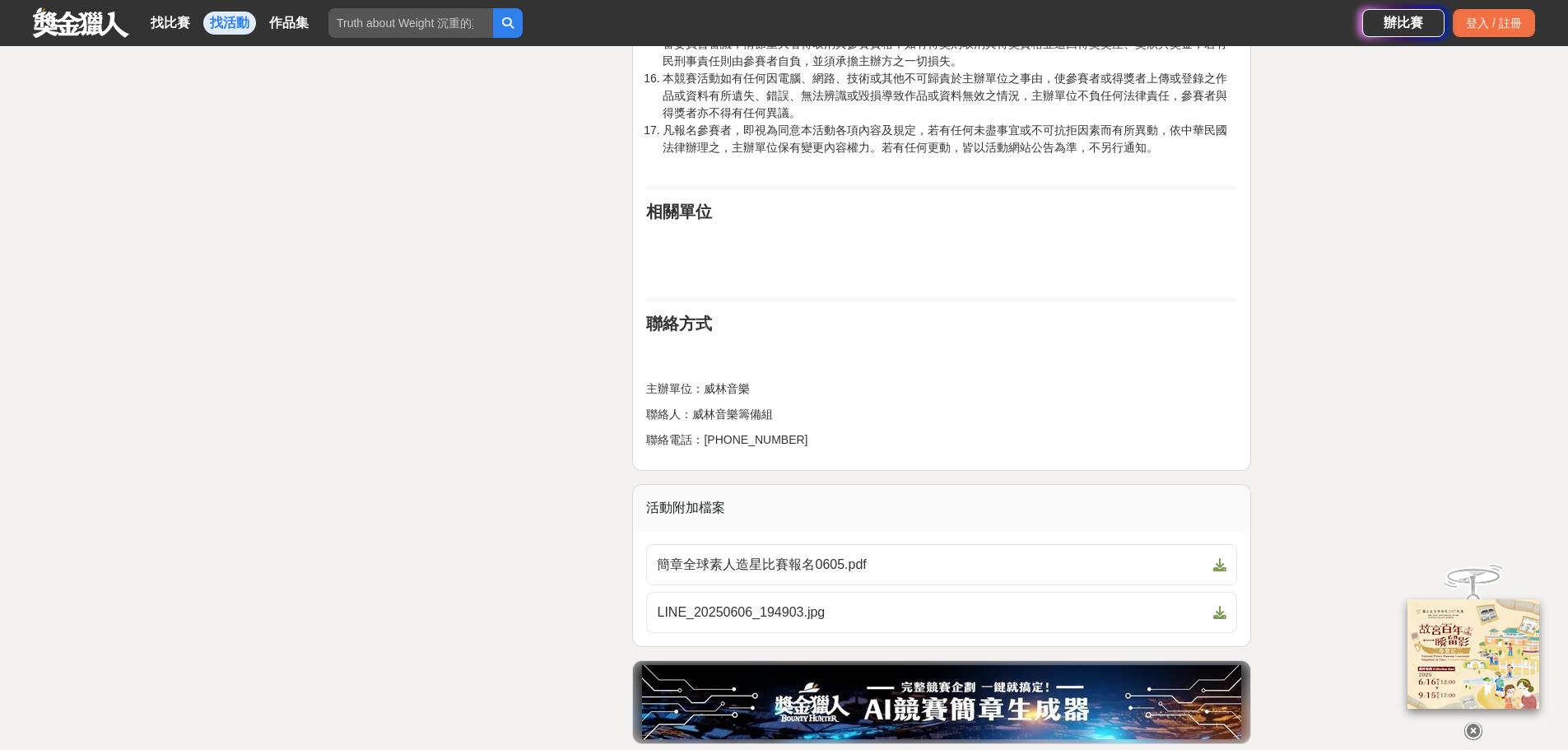scroll, scrollTop: 3375, scrollLeft: 0, axis: vertical 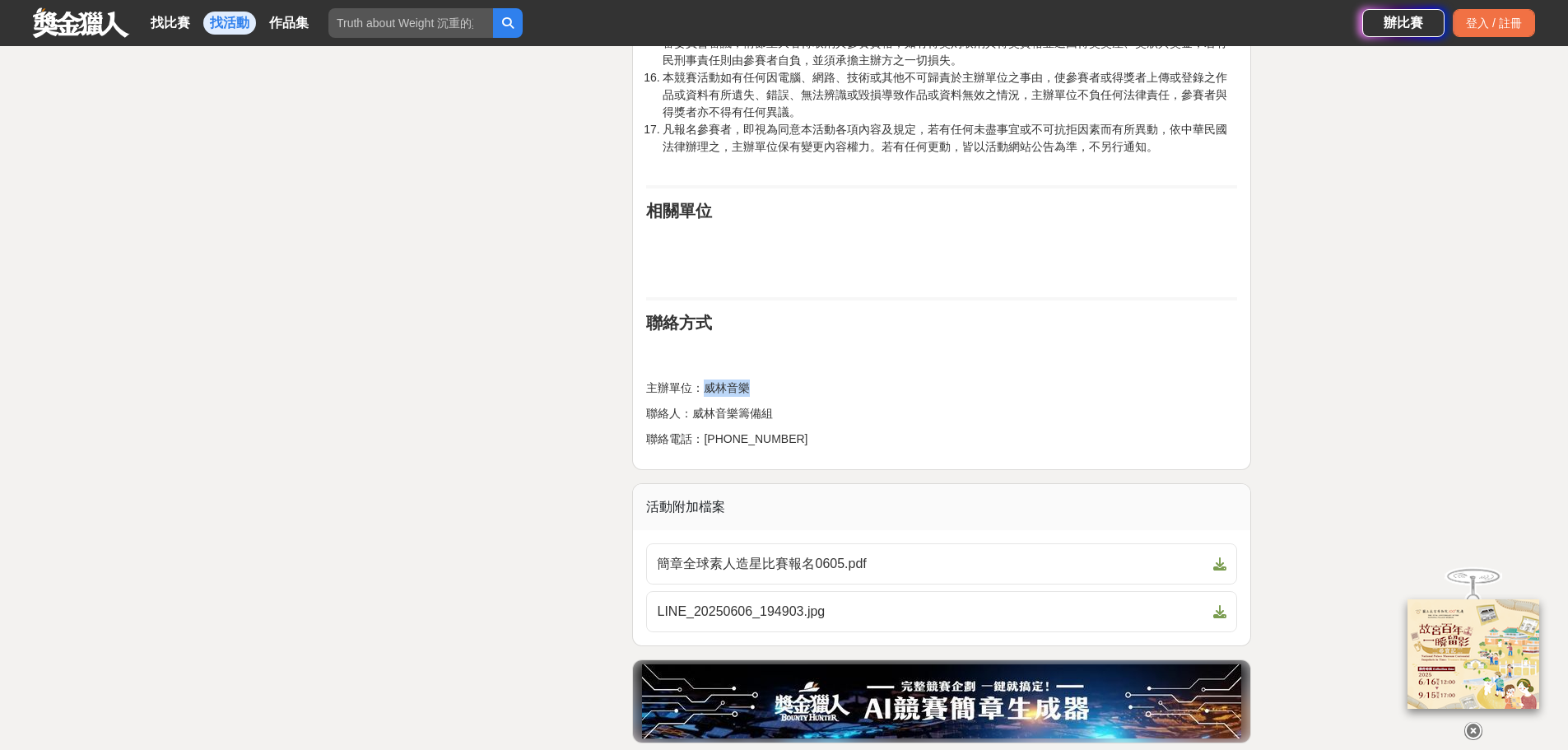 drag, startPoint x: 769, startPoint y: 353, endPoint x: 700, endPoint y: 351, distance: 69.029 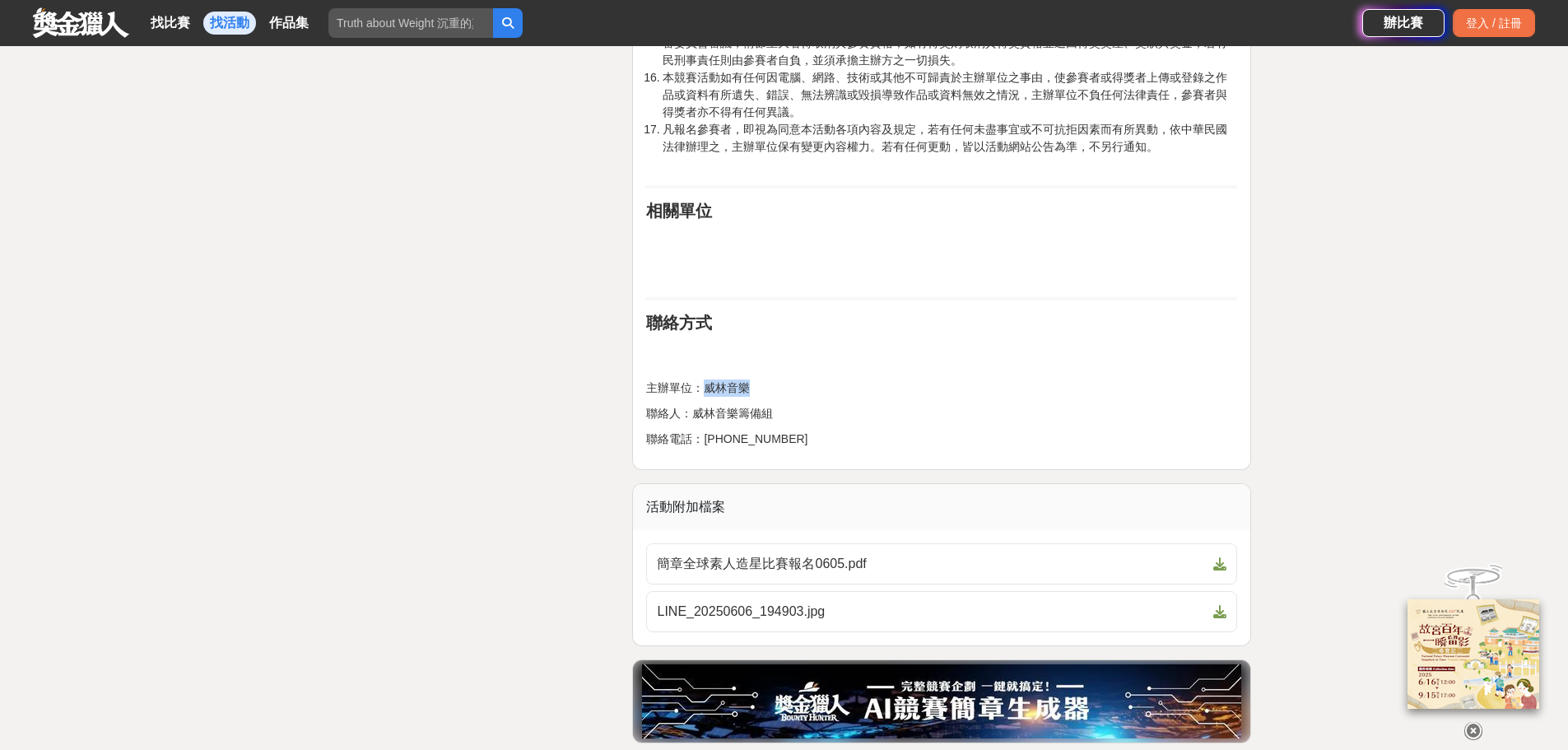 copy on "威林音樂" 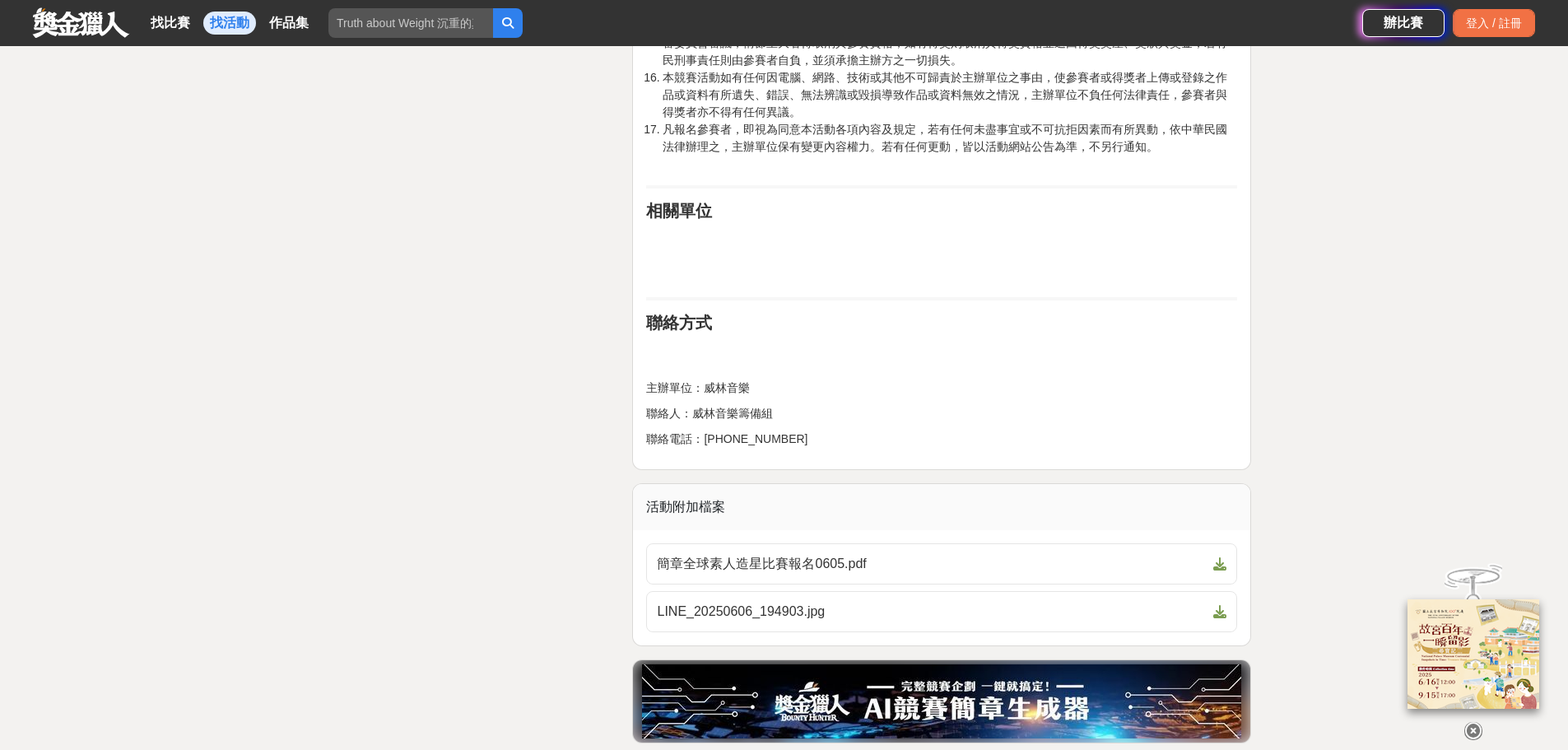 click on "大家都在看 2025「Art on Climate」國際繪畫比賽 2025-07-31 00:00 來吧！Show出你的新『泰』度！國泰人壽全國創意行銷提案&圖文競賽 2025-06-27 17:00 2025金匠獎-設計/程式/外語影片競賽 2025-07-28 23:00 2025 全球素人造星歌唱及才藝大賽 收藏 前往比賽網站 活動地點 台北中壢台中台南高雄花蓮 身分限制 不限 國籍/地區限制 不限 100 2 0 分享至 收藏 前往比賽網站 時間走期 活動期間 2025-06-06 15:00  至  2025-08-30 17:00 報名期間 2025-06-06 15:00  至  2025-06-30 17:00 主辦單位 威林音樂 協辦/執行： 威林音樂企業社 電話： 0900569569 Email： ccc257678@yahoo.com.tw 國家/地區： 相關分類與標籤 音樂 兒童 高中 青年 國際 全球 競賽 大學 國內 社會人士 公益 國際比賽 創意表演 文創產業 媒體影音 社會菁英組 EP製作 網紅打造 抖音平台 才藝比賽 潛力組 比賽活動 活動刊登資訊 刊登者： 威林音樂 刊登時間：" at bounding box center (784, -1181) 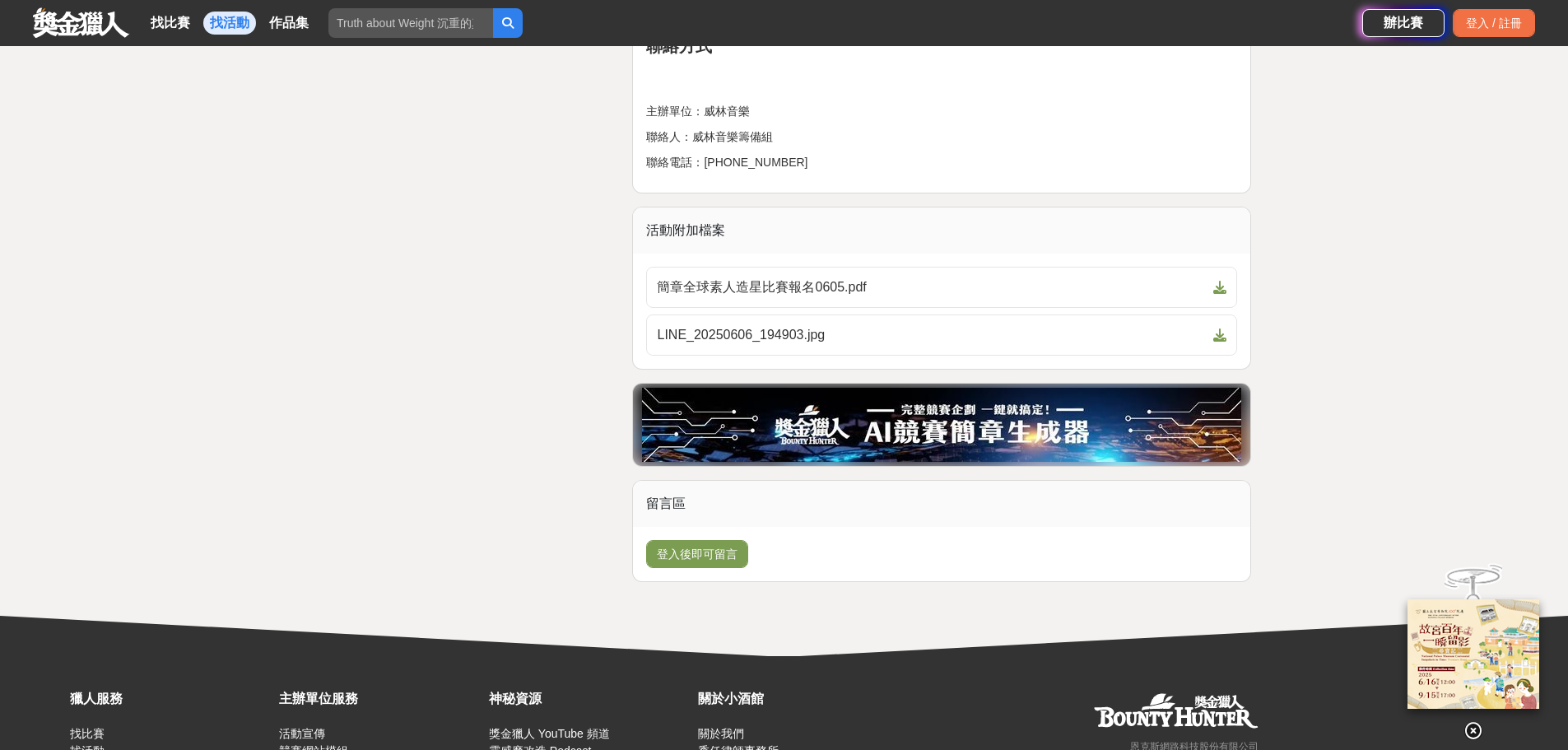 scroll, scrollTop: 3622, scrollLeft: 0, axis: vertical 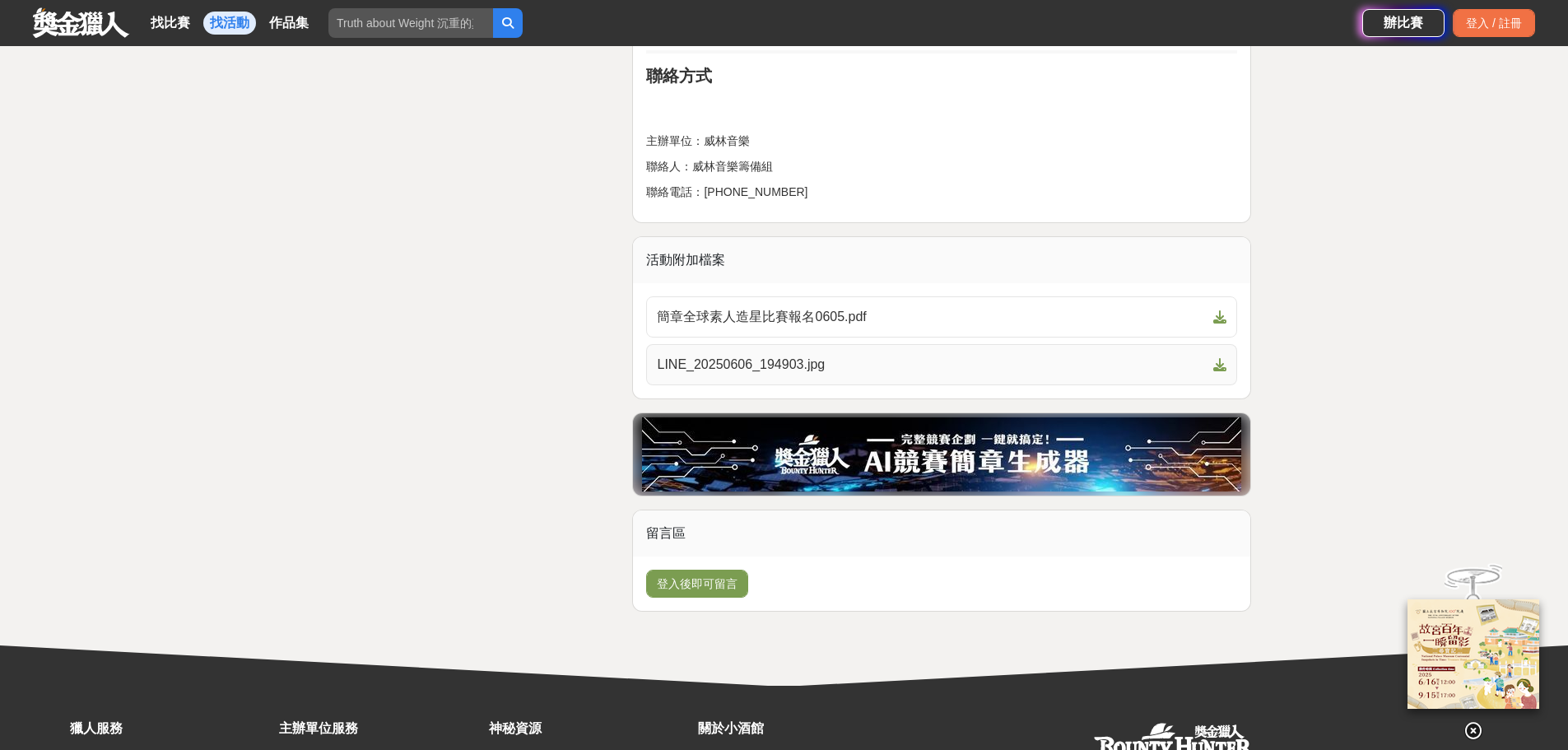click on "LINE_20250606_194903.jpg" at bounding box center (932, 365) 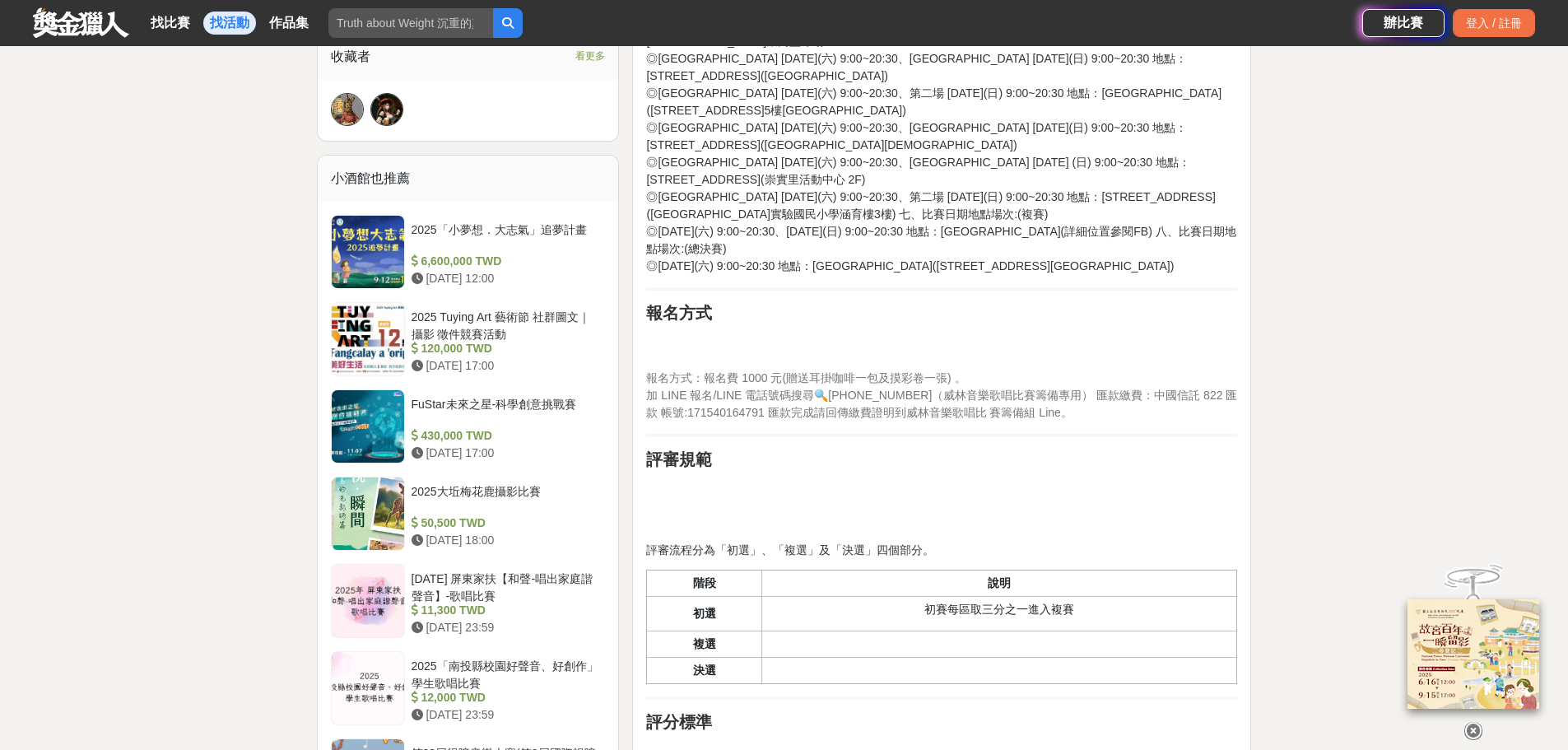 scroll, scrollTop: 988, scrollLeft: 0, axis: vertical 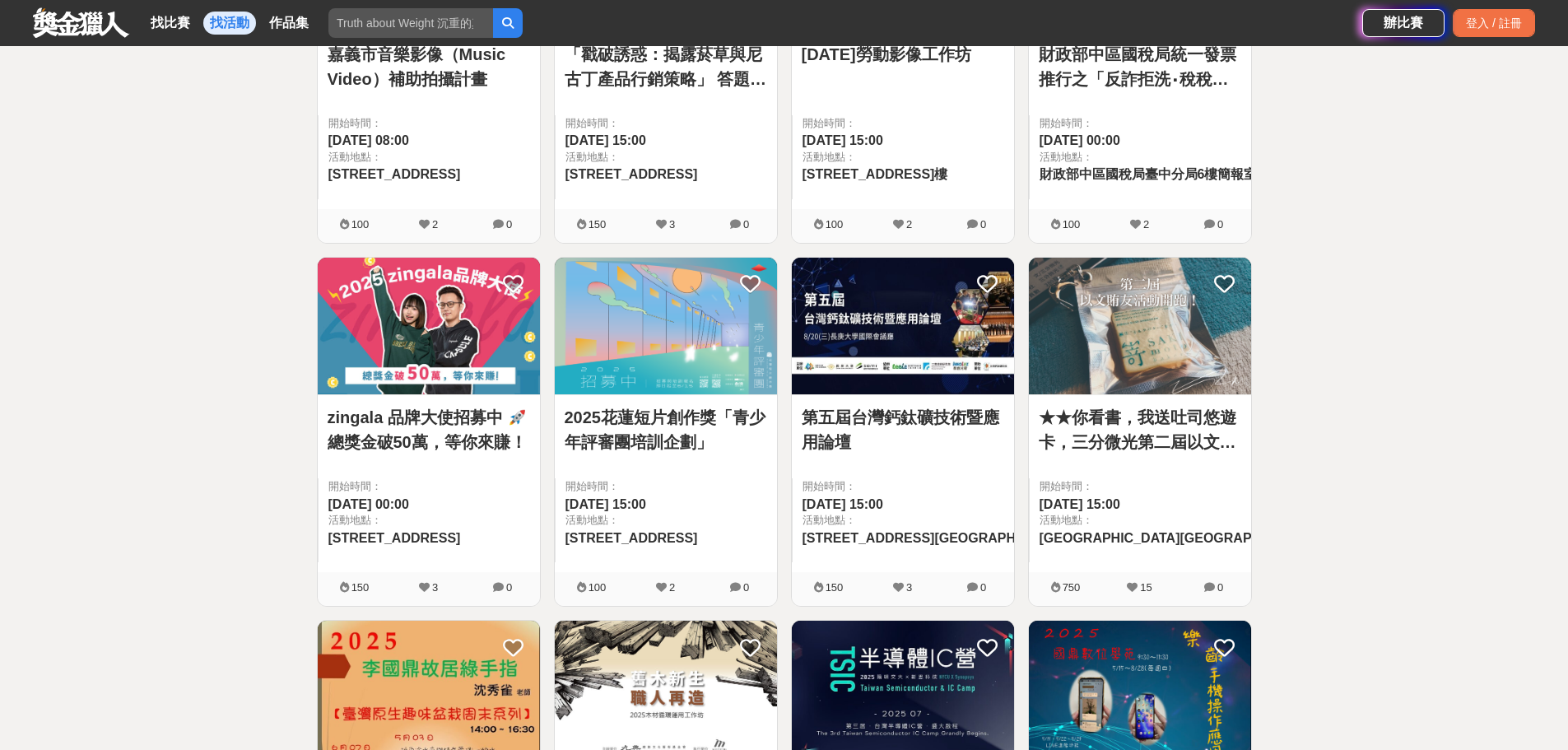 click at bounding box center (429, 326) 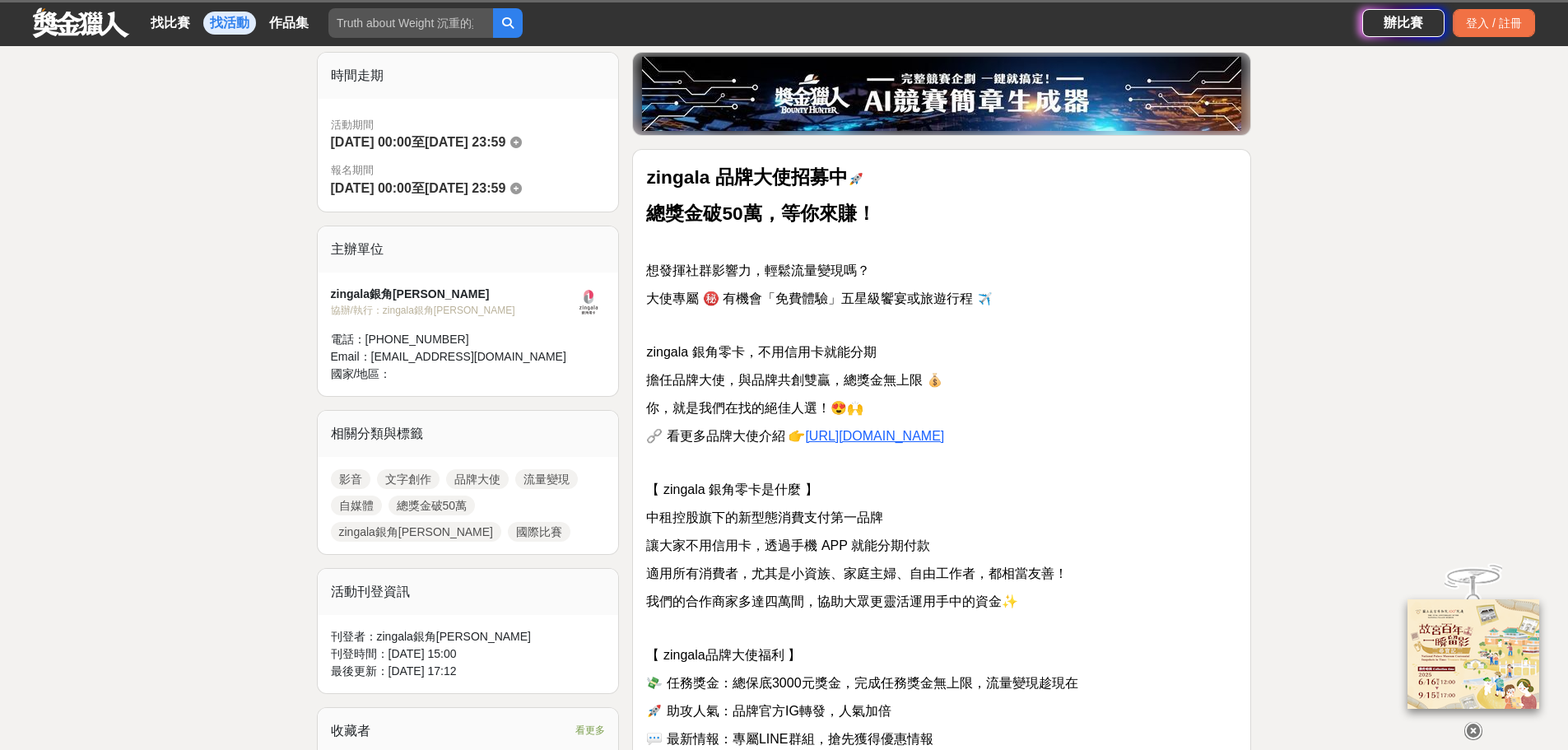 scroll, scrollTop: 412, scrollLeft: 0, axis: vertical 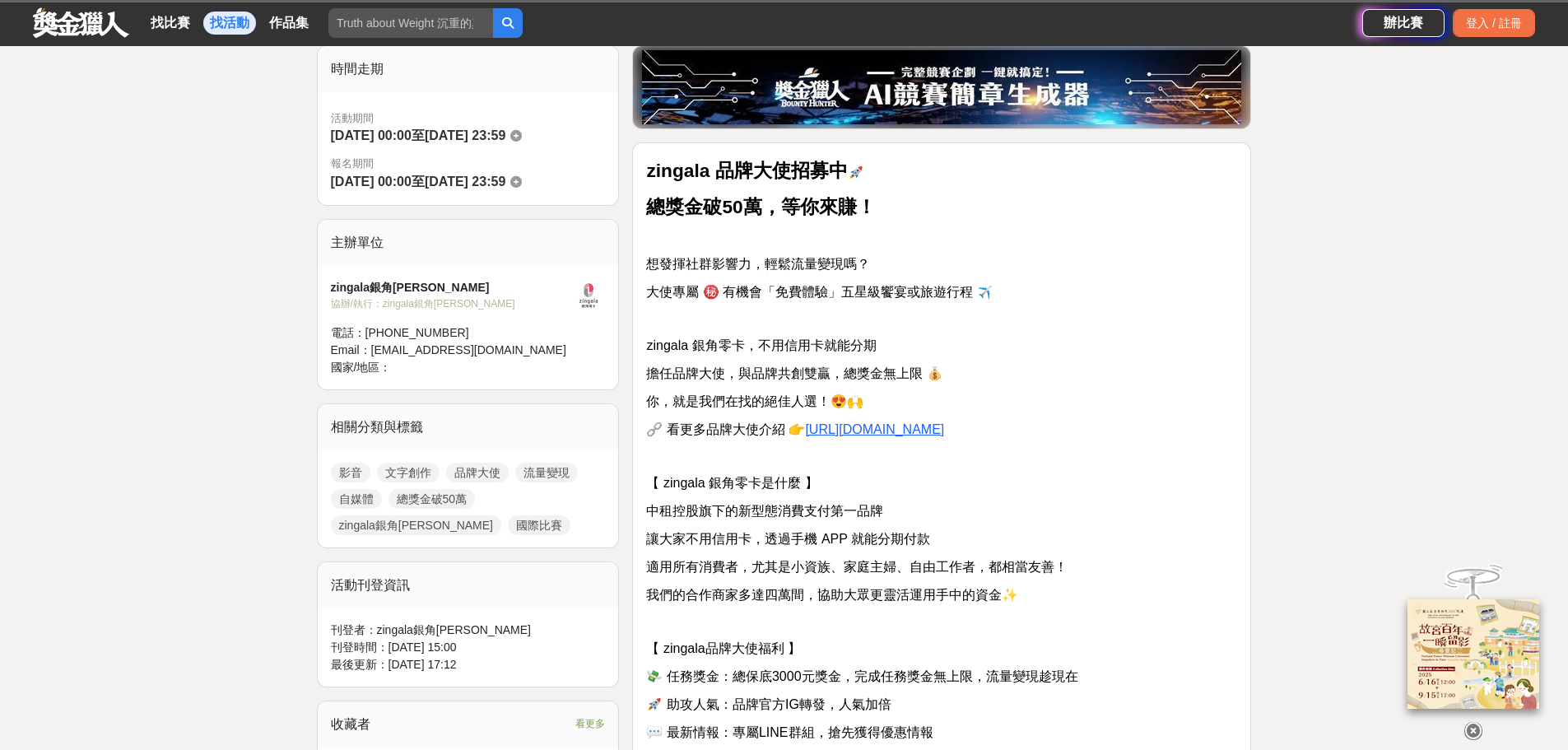 click on "https://zingala.cc/yd8CW" at bounding box center (874, 429) 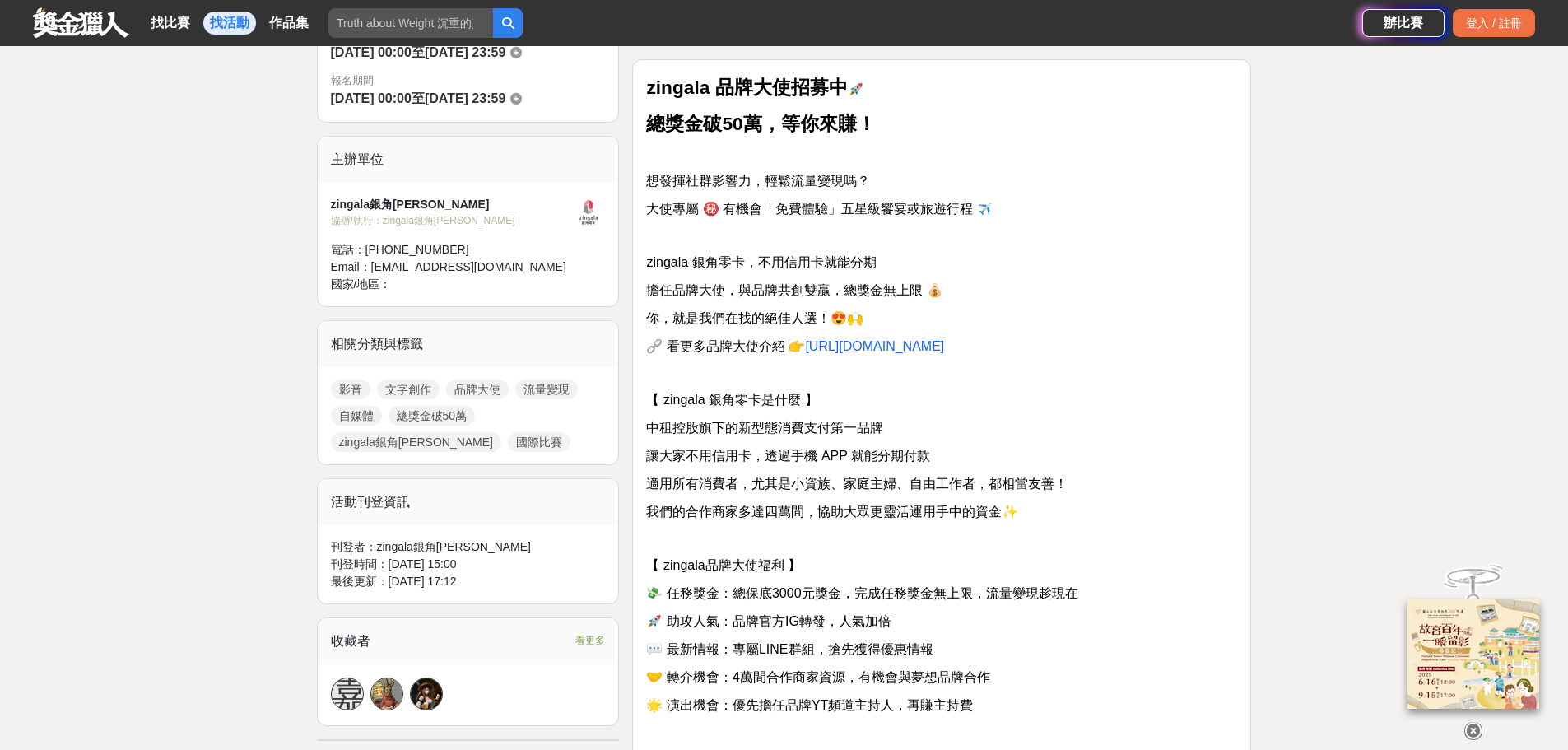 scroll, scrollTop: 741, scrollLeft: 0, axis: vertical 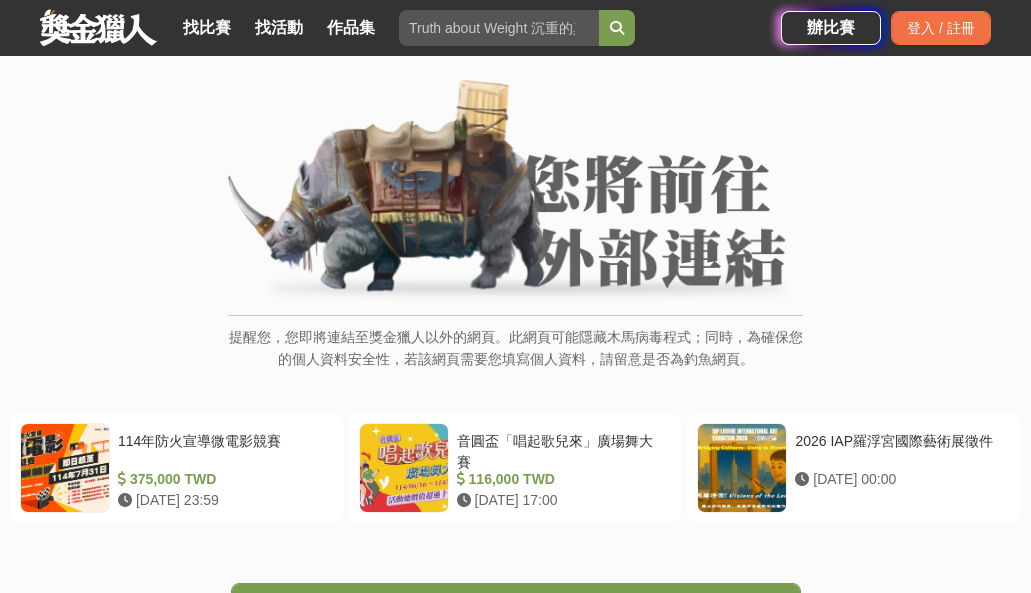 click at bounding box center (515, 192) 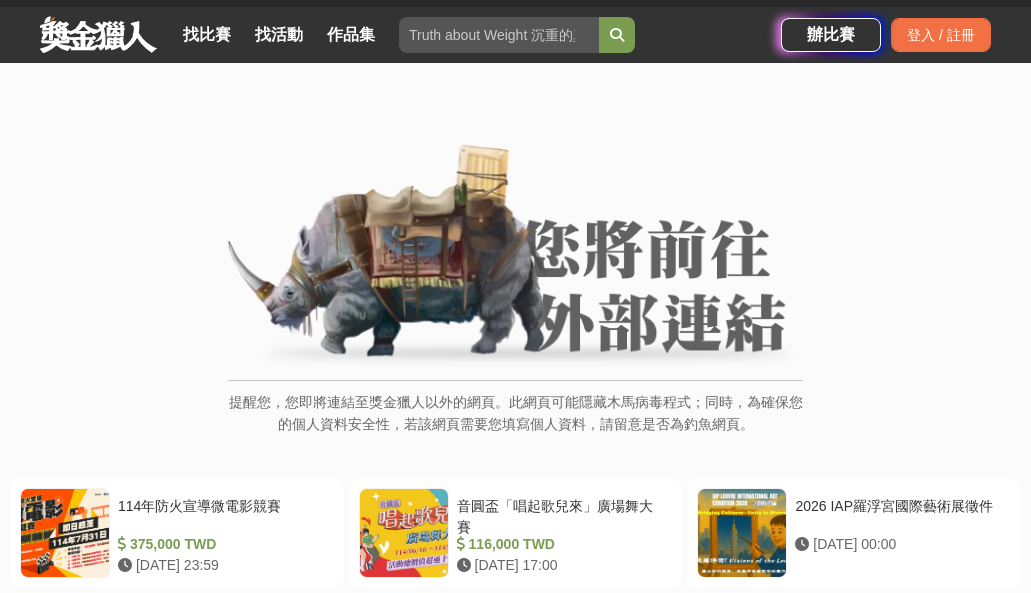 scroll, scrollTop: 0, scrollLeft: 0, axis: both 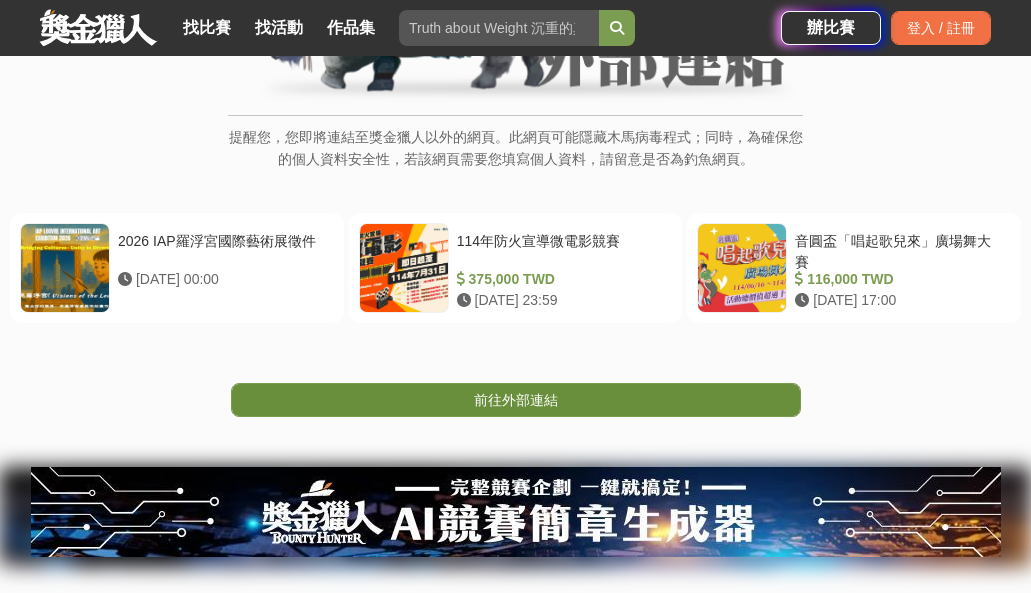 click on "前往外部連結" at bounding box center (516, 400) 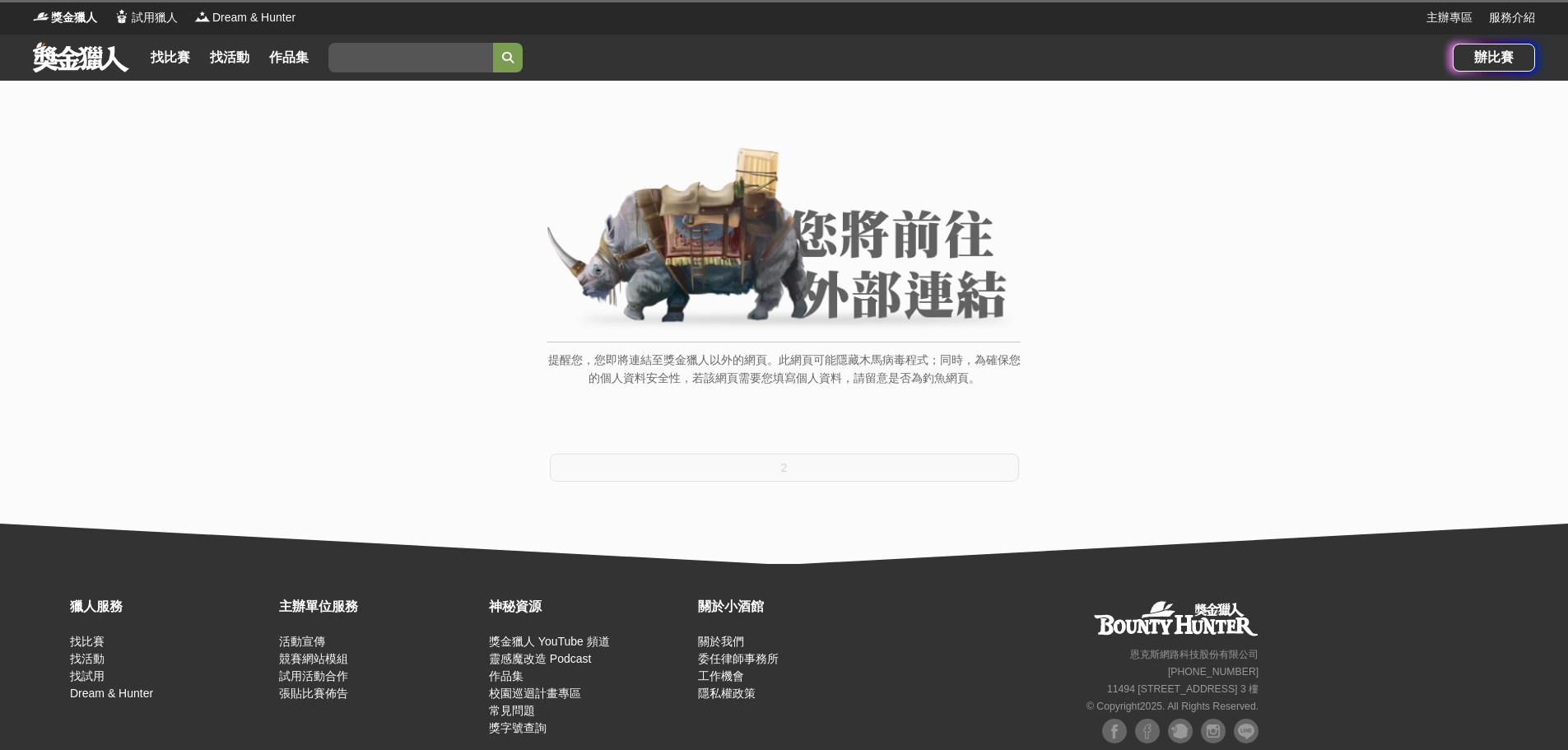 scroll, scrollTop: 0, scrollLeft: 0, axis: both 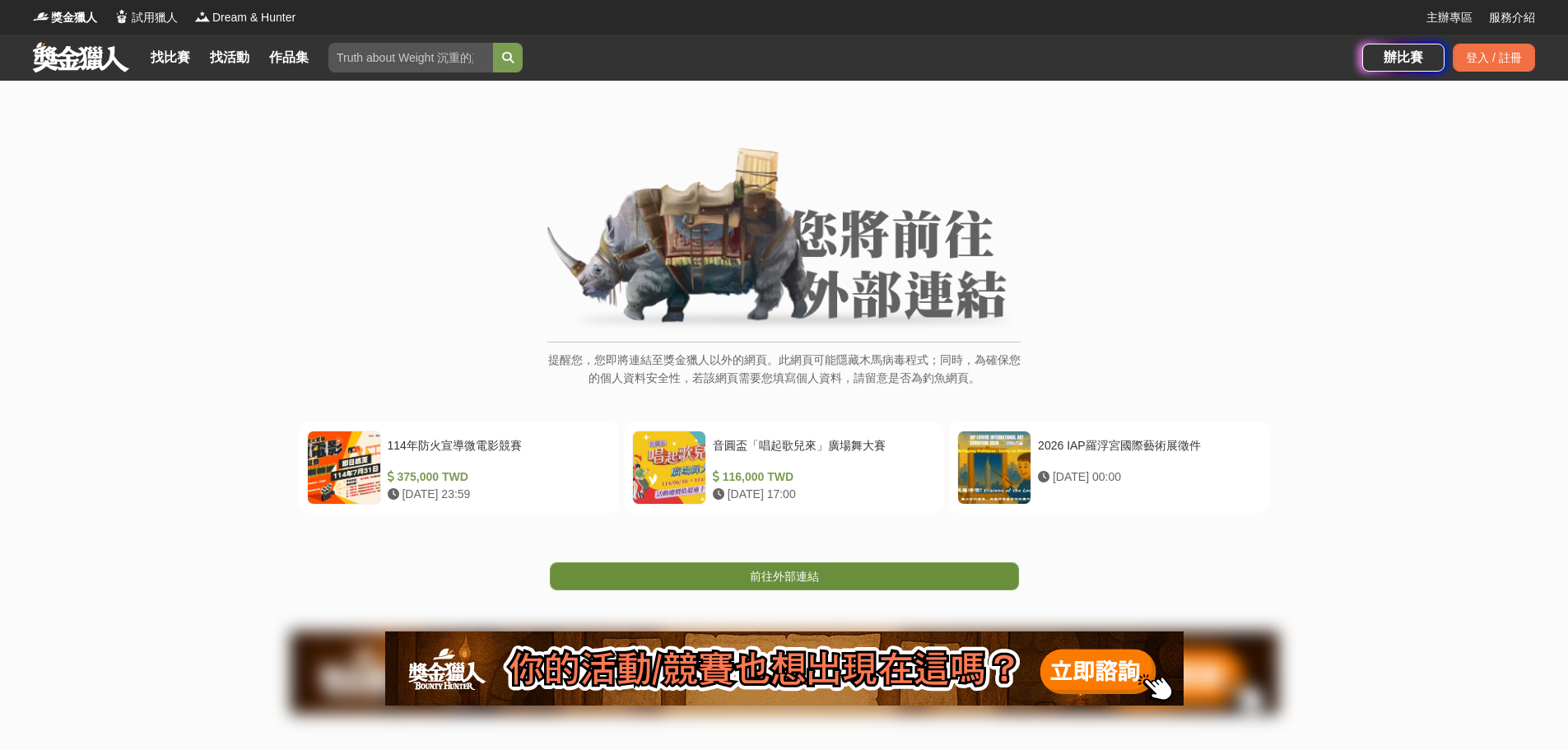 click on "前往外部連結" at bounding box center (784, 576) 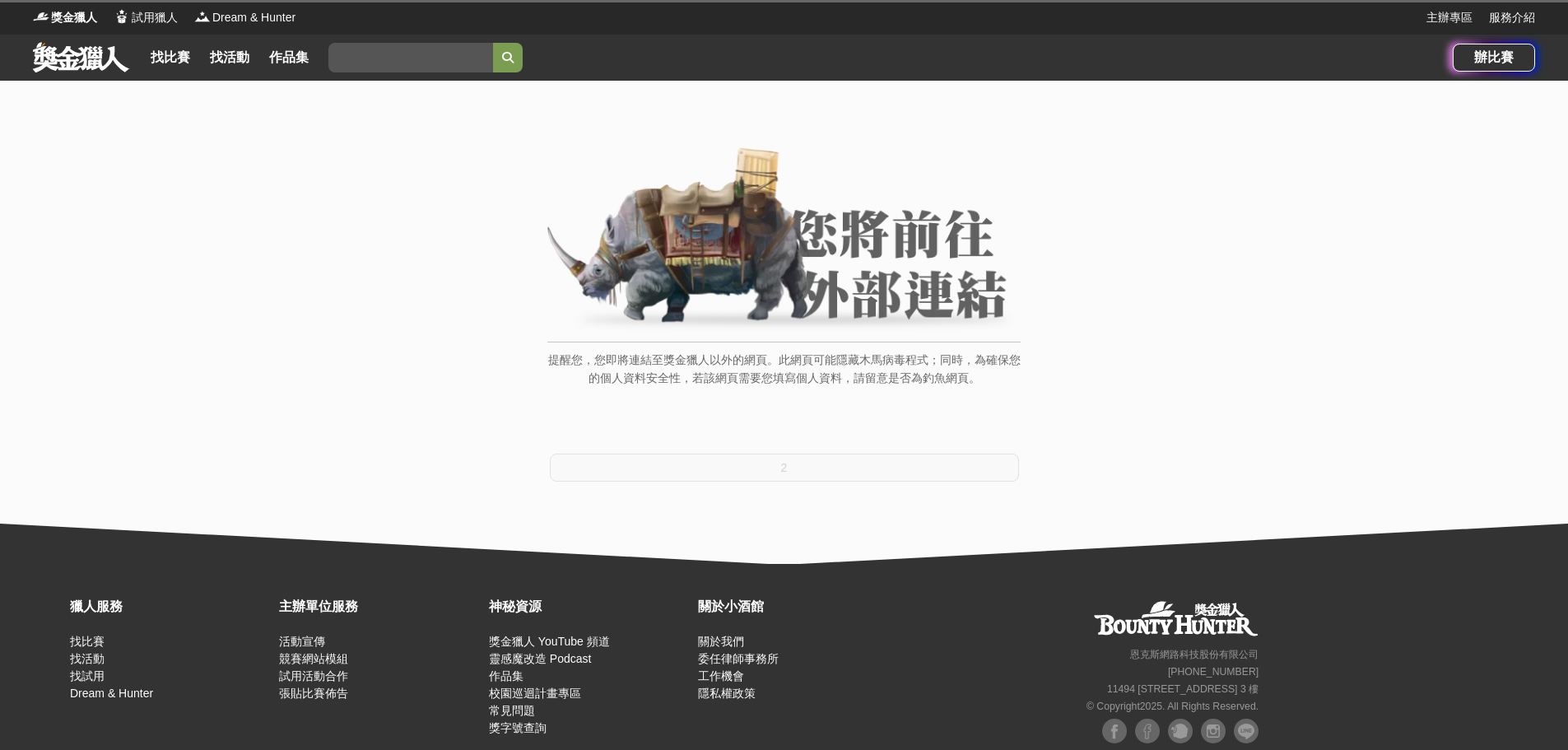 scroll, scrollTop: 0, scrollLeft: 0, axis: both 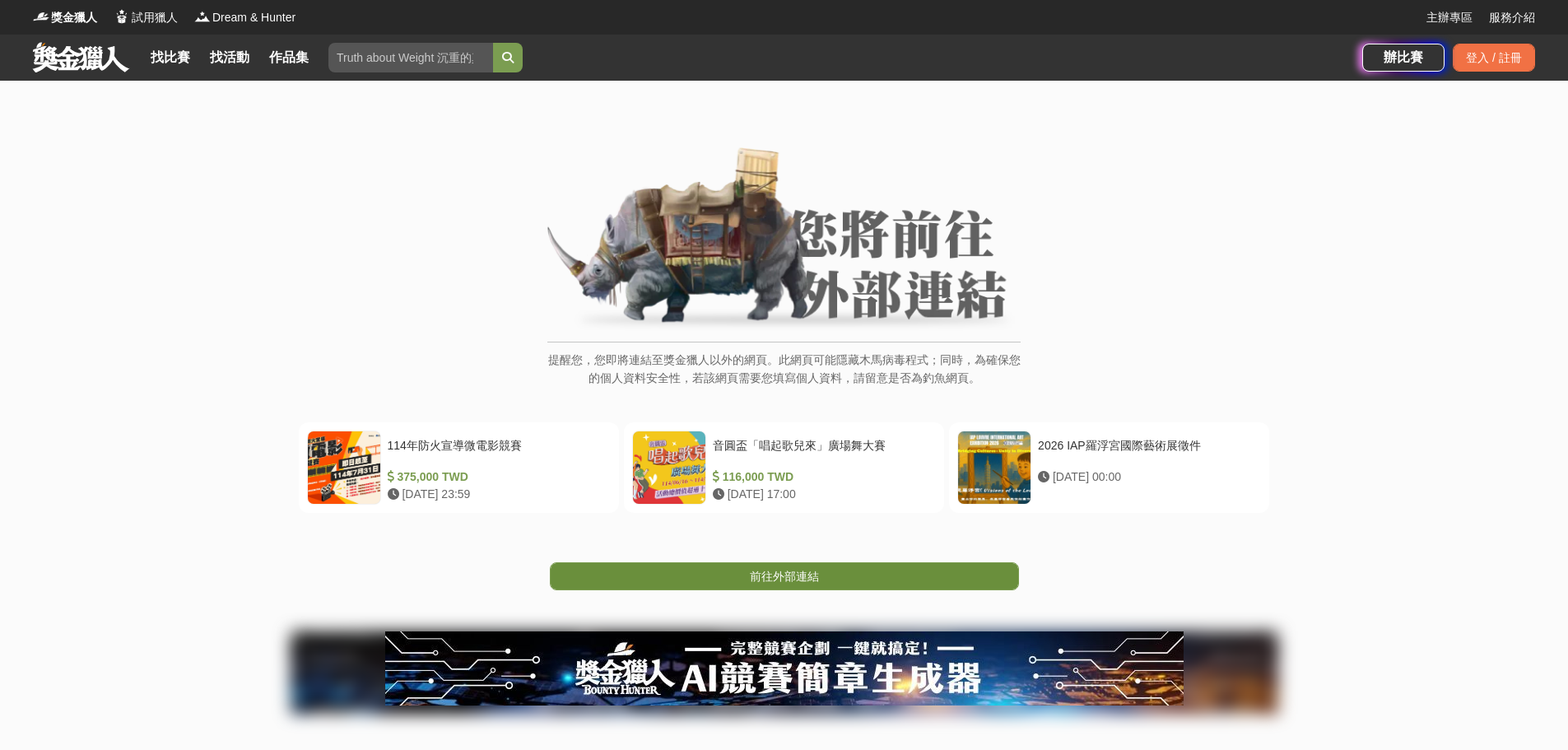drag, startPoint x: 766, startPoint y: 592, endPoint x: 773, endPoint y: 586, distance: 9.219544 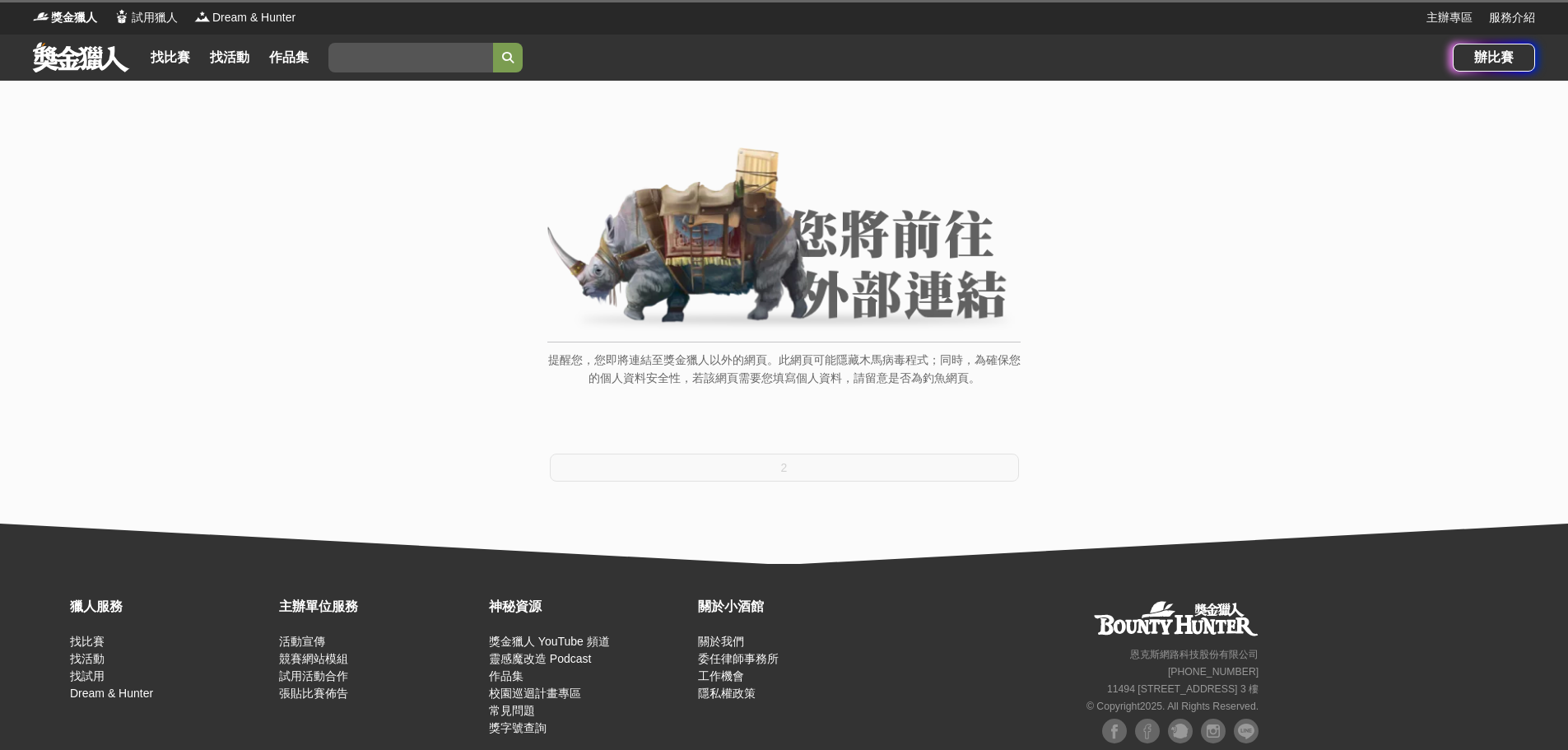scroll, scrollTop: 0, scrollLeft: 0, axis: both 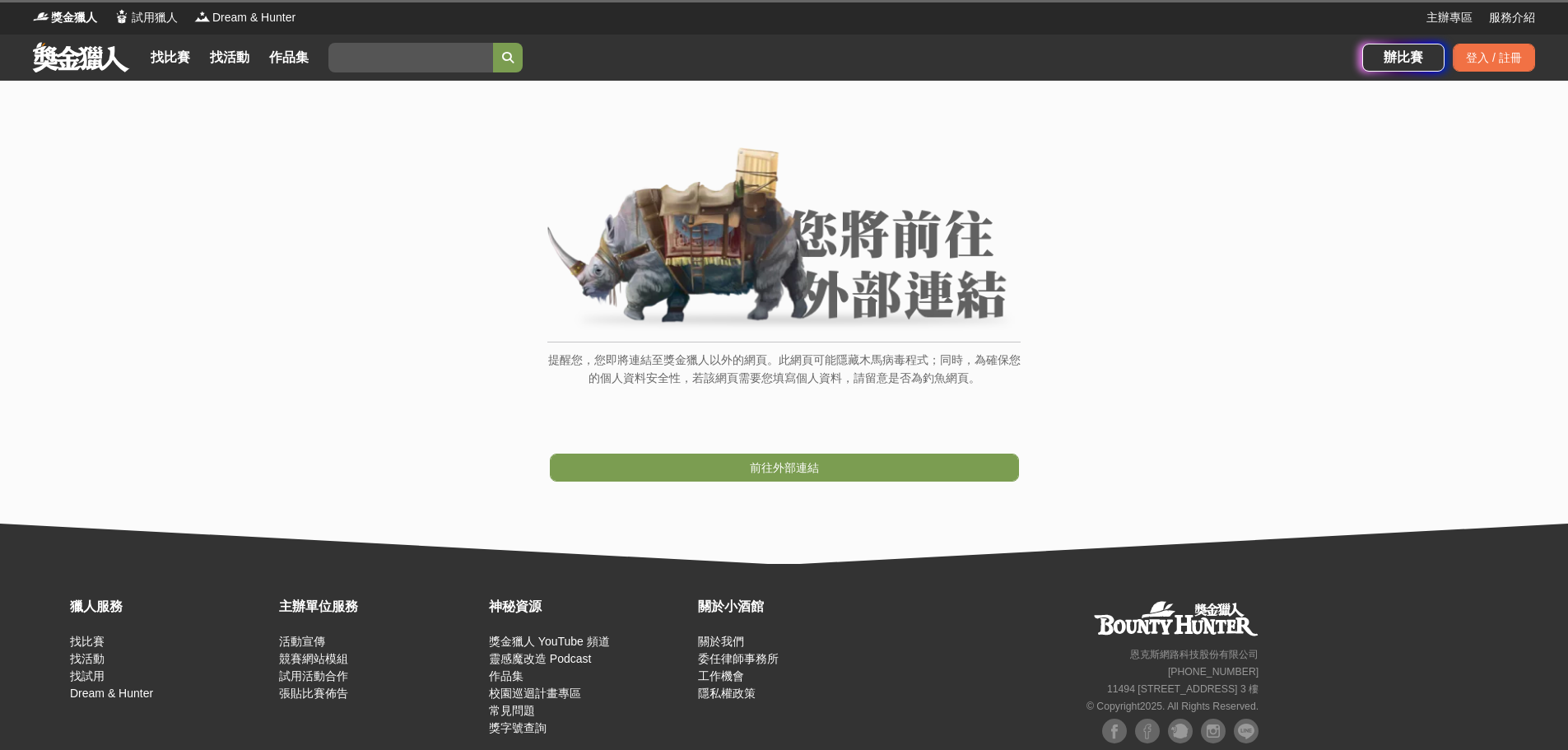 click on "前往外部連結" at bounding box center (784, 468) 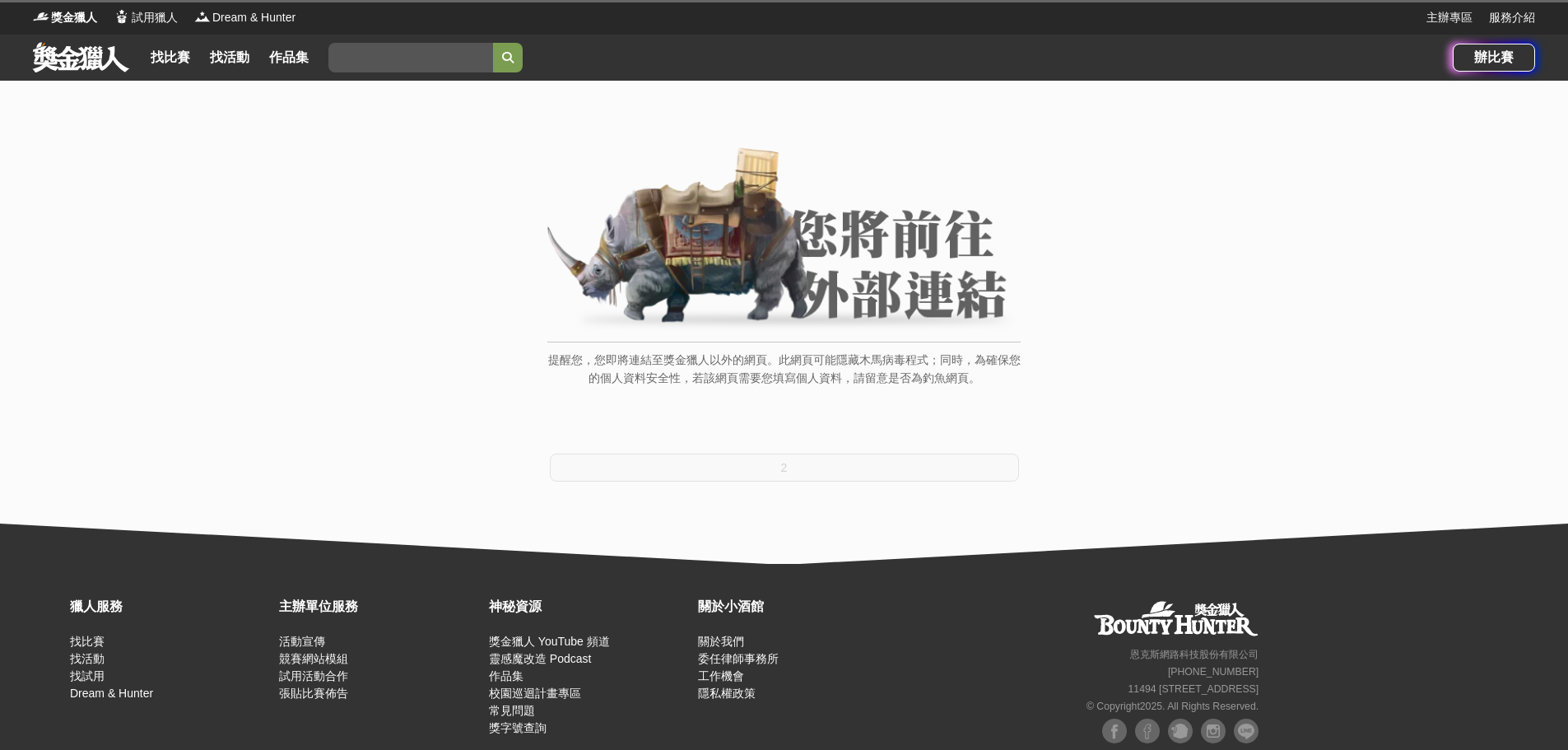 scroll, scrollTop: 0, scrollLeft: 0, axis: both 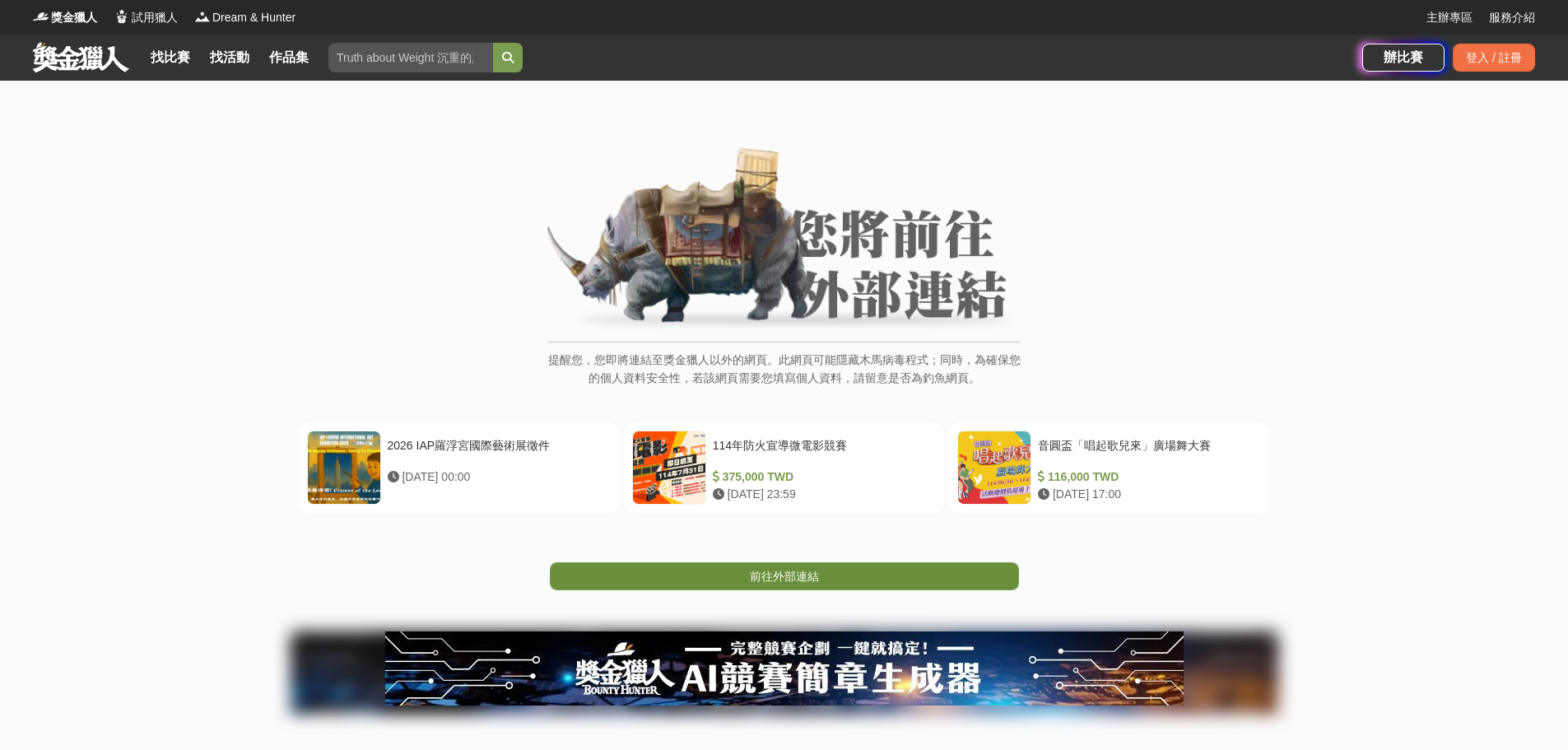 click on "前往外部連結" at bounding box center (784, 576) 